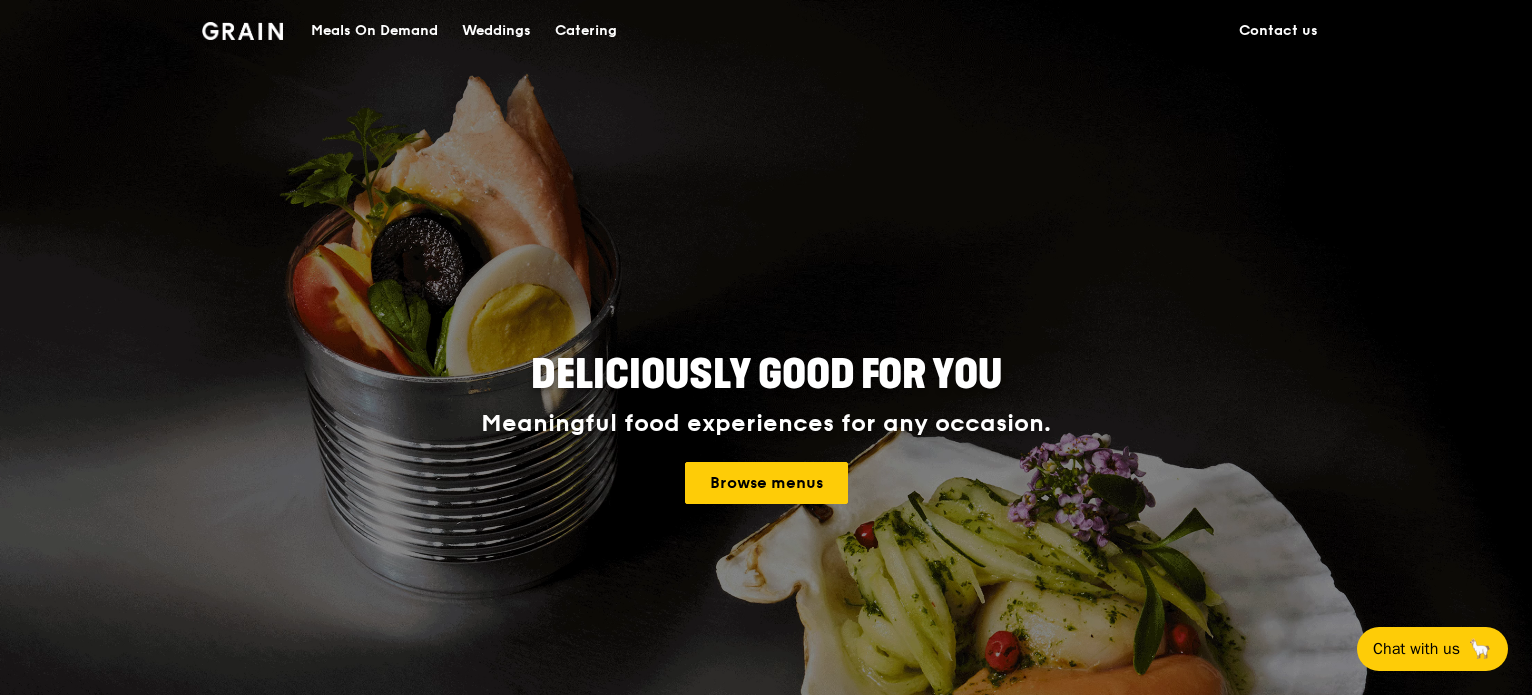 scroll, scrollTop: 0, scrollLeft: 0, axis: both 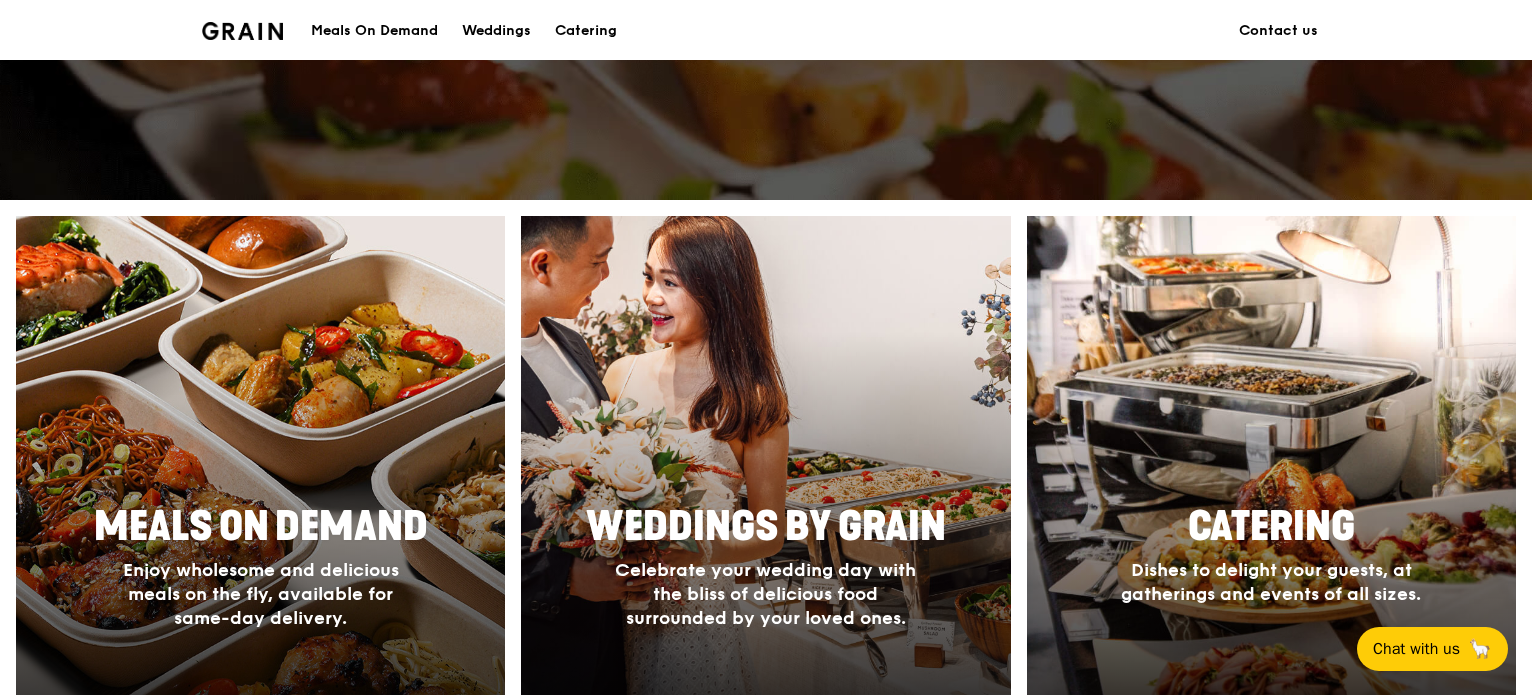 click on "Meals On Demand" at bounding box center [261, 527] 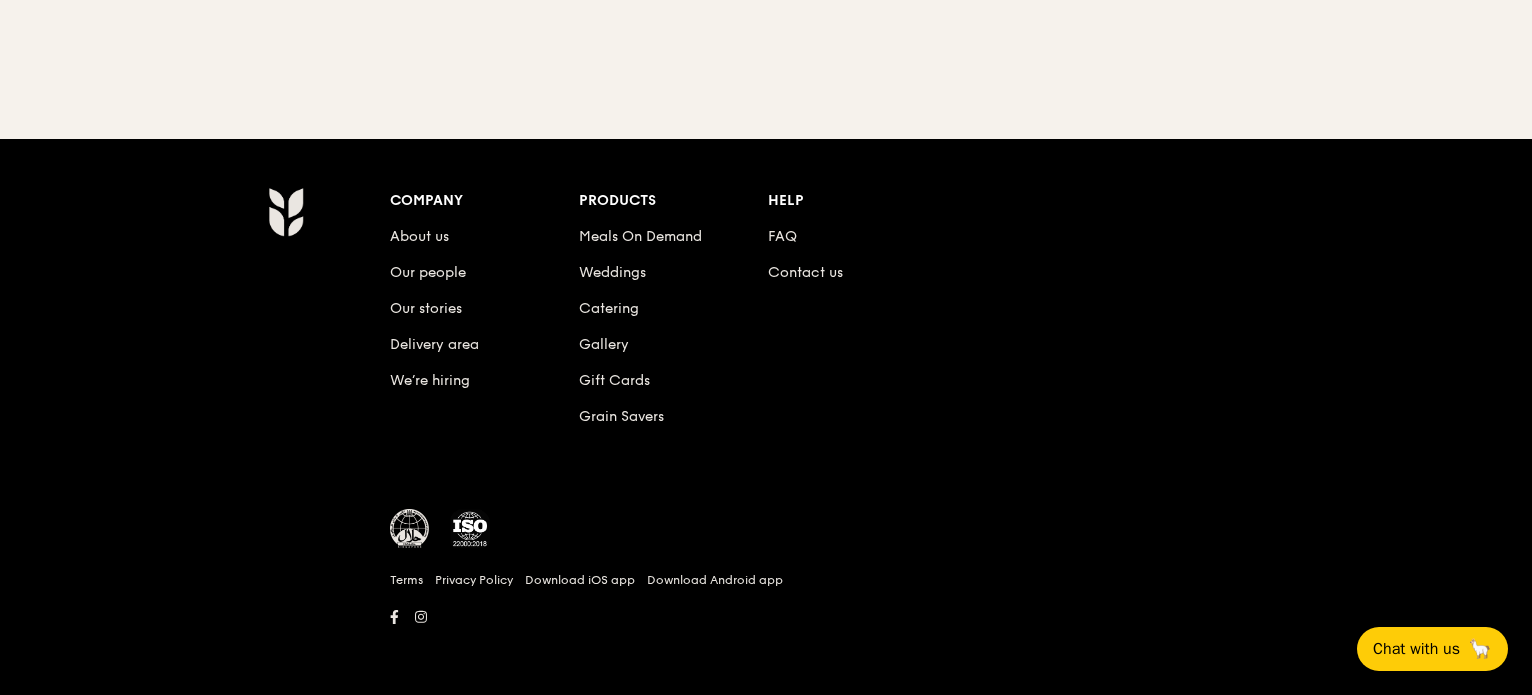 scroll, scrollTop: 0, scrollLeft: 0, axis: both 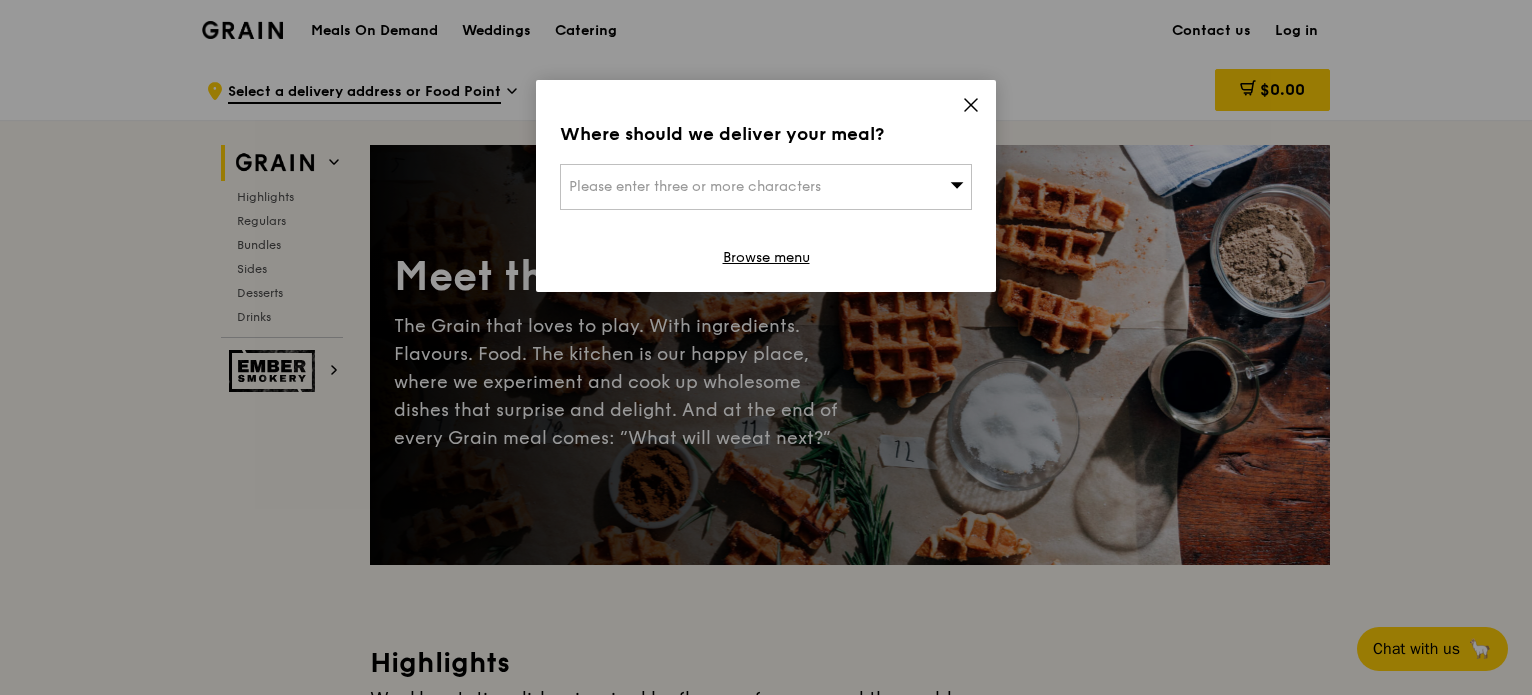 click on "Where should we deliver your meal?
Please enter three or more characters
Browse menu" at bounding box center (766, 186) 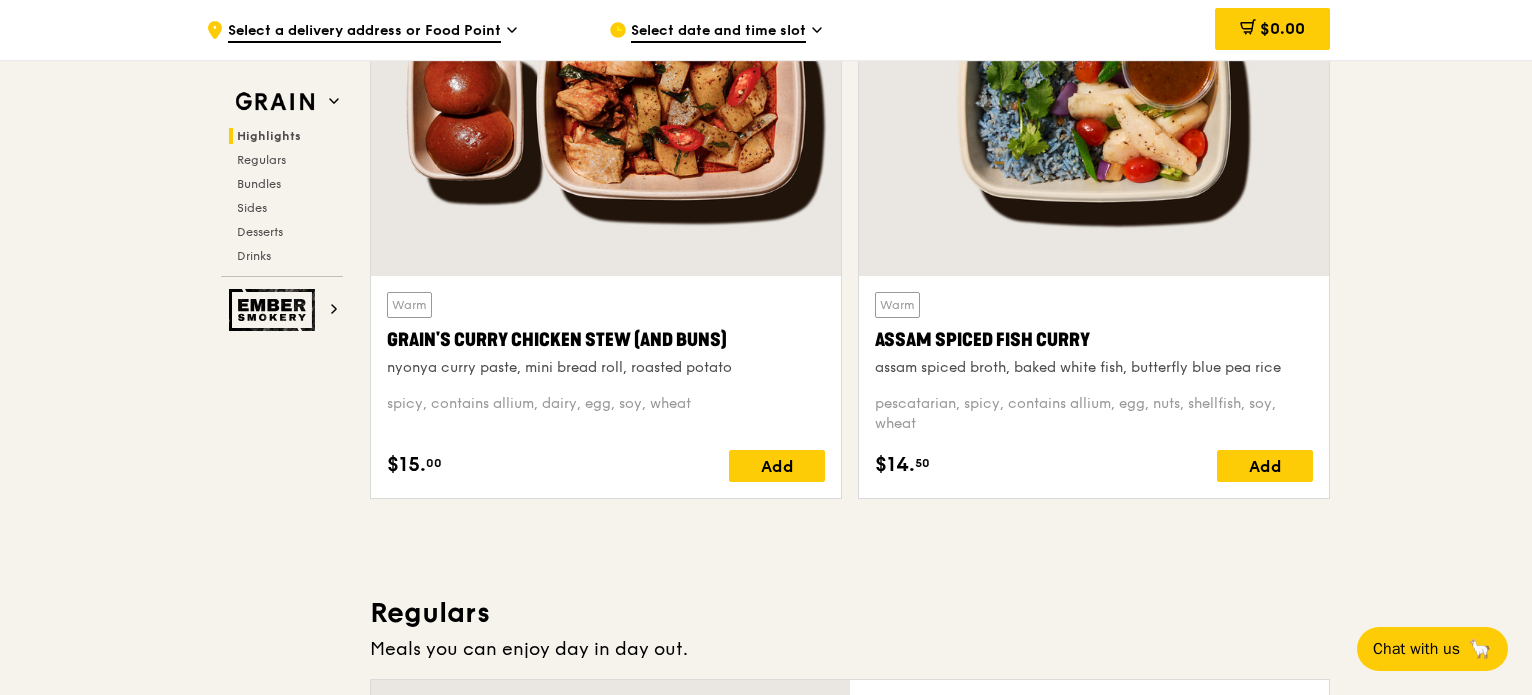 scroll, scrollTop: 700, scrollLeft: 0, axis: vertical 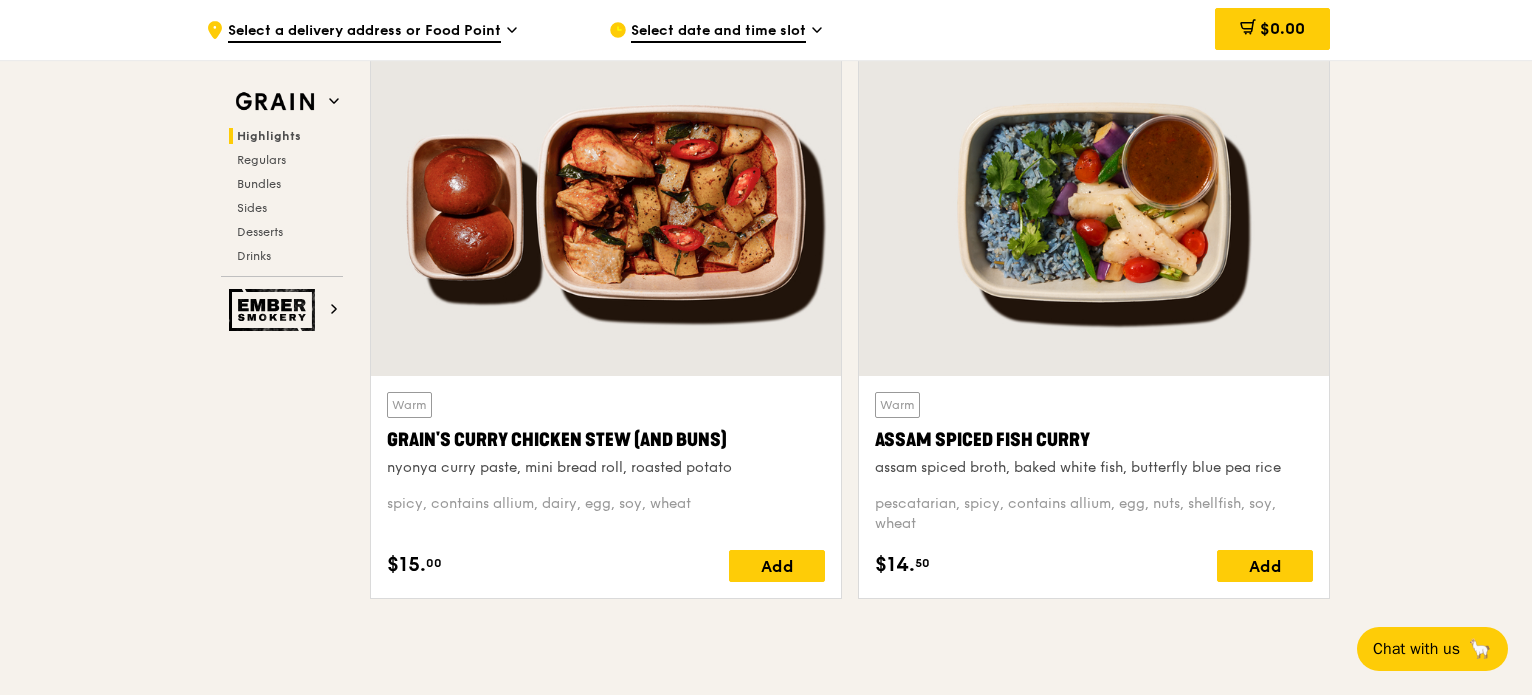 click at bounding box center (1094, 202) 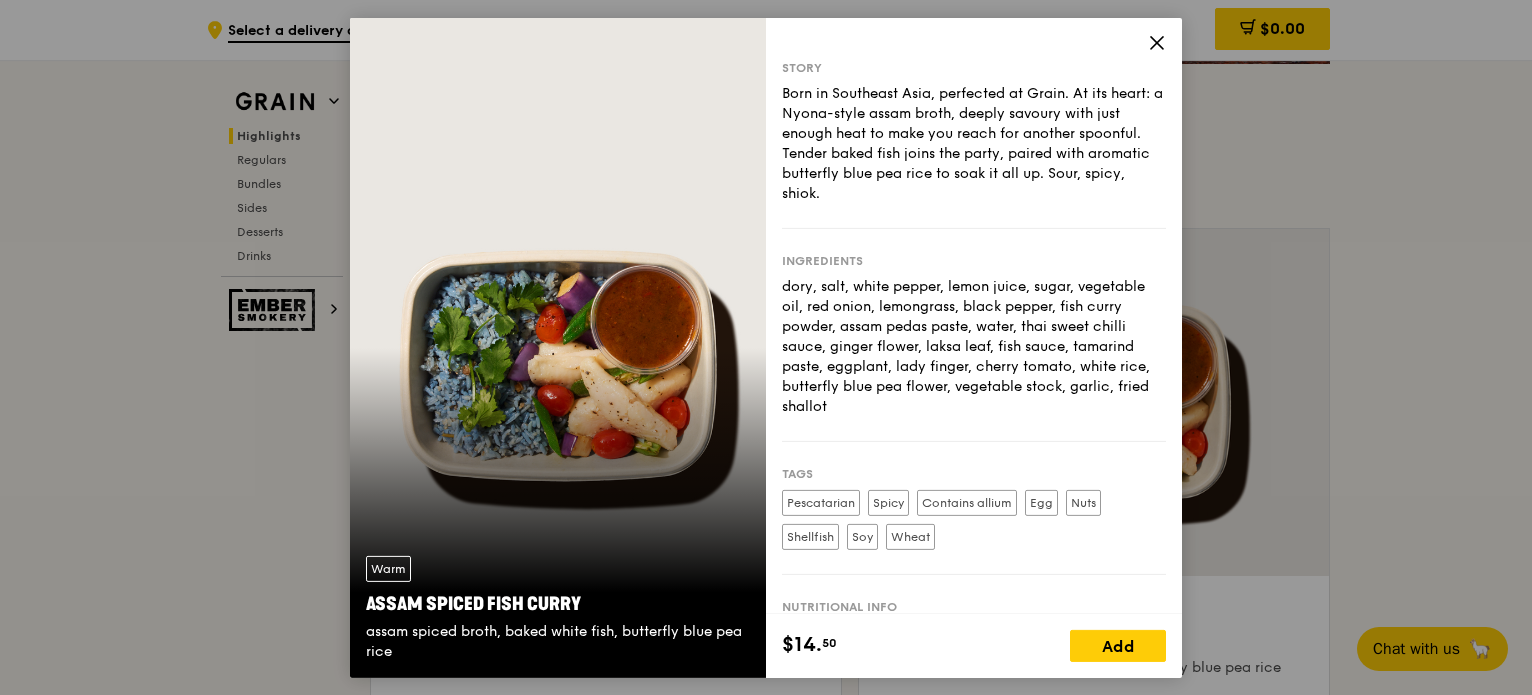 scroll, scrollTop: 400, scrollLeft: 0, axis: vertical 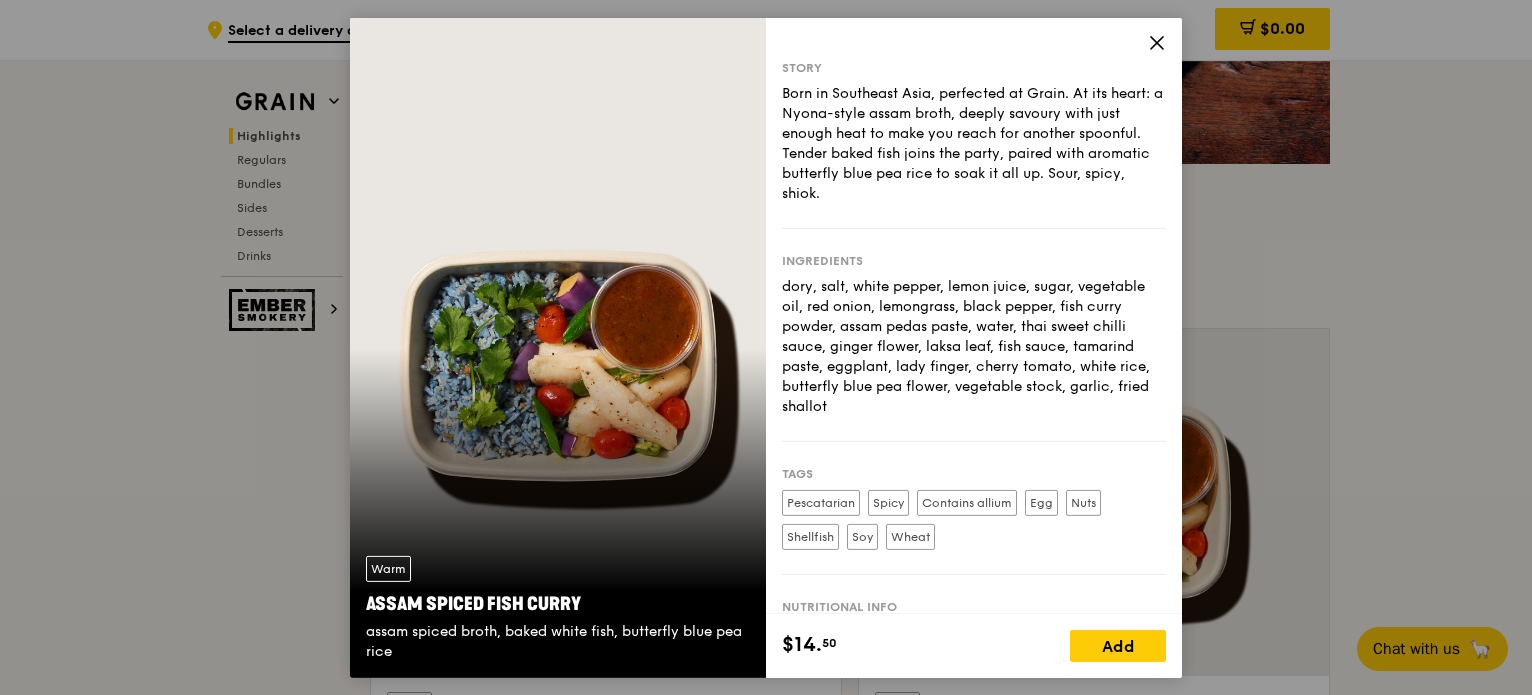click 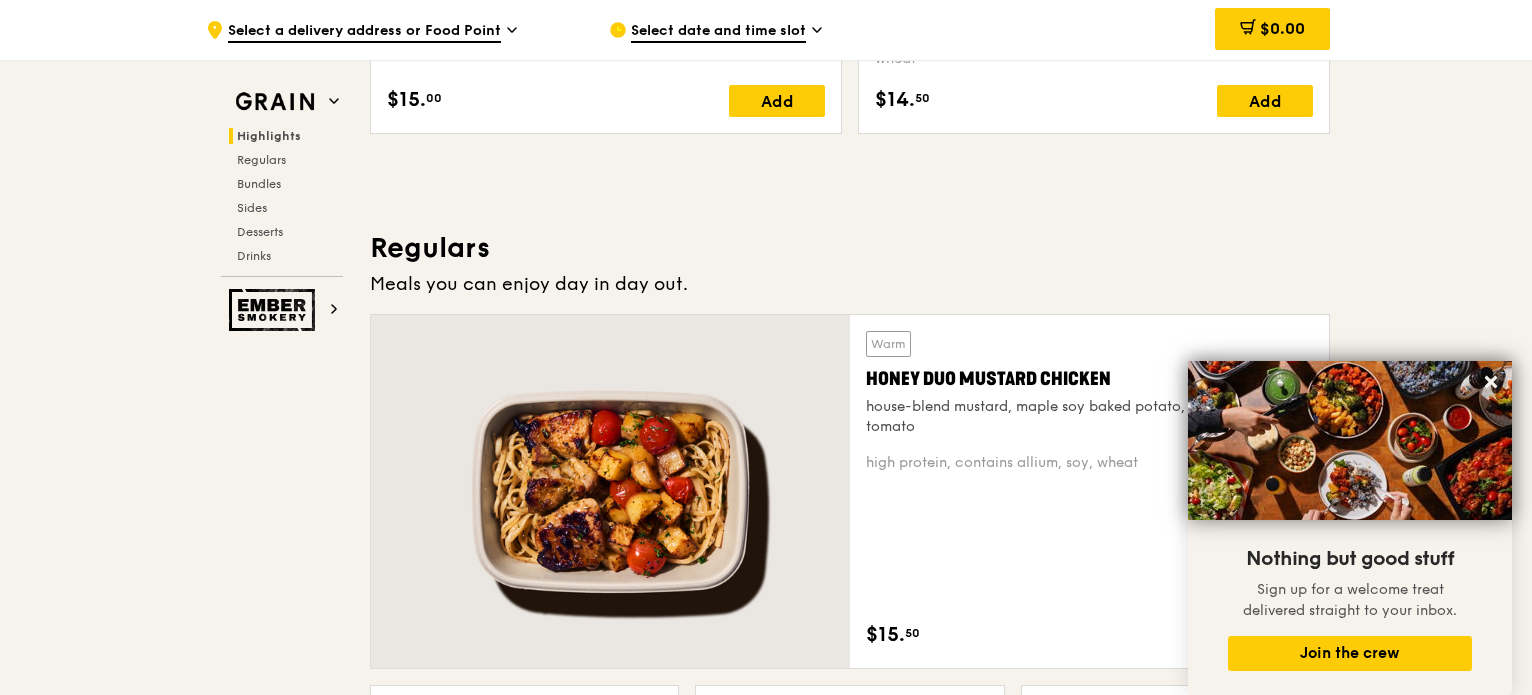 scroll, scrollTop: 1200, scrollLeft: 0, axis: vertical 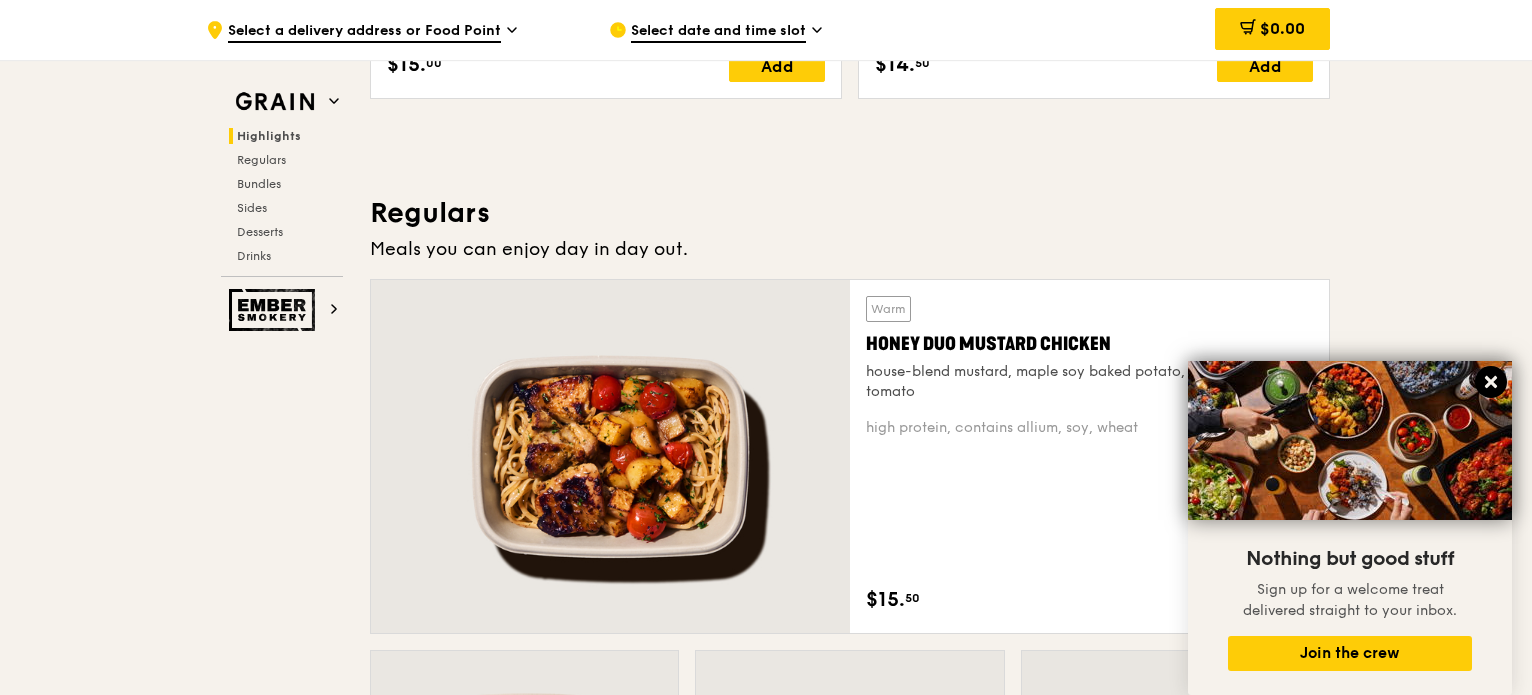 click 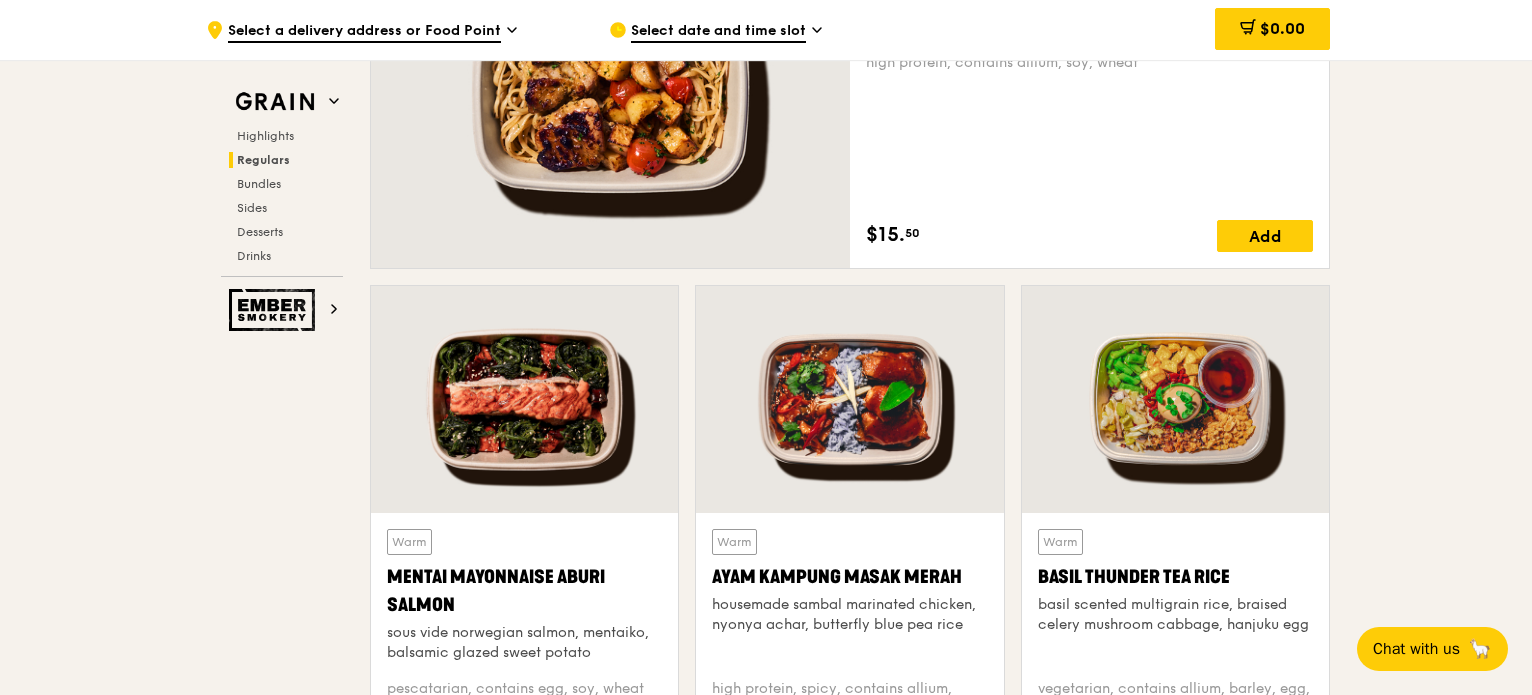 scroll, scrollTop: 1600, scrollLeft: 0, axis: vertical 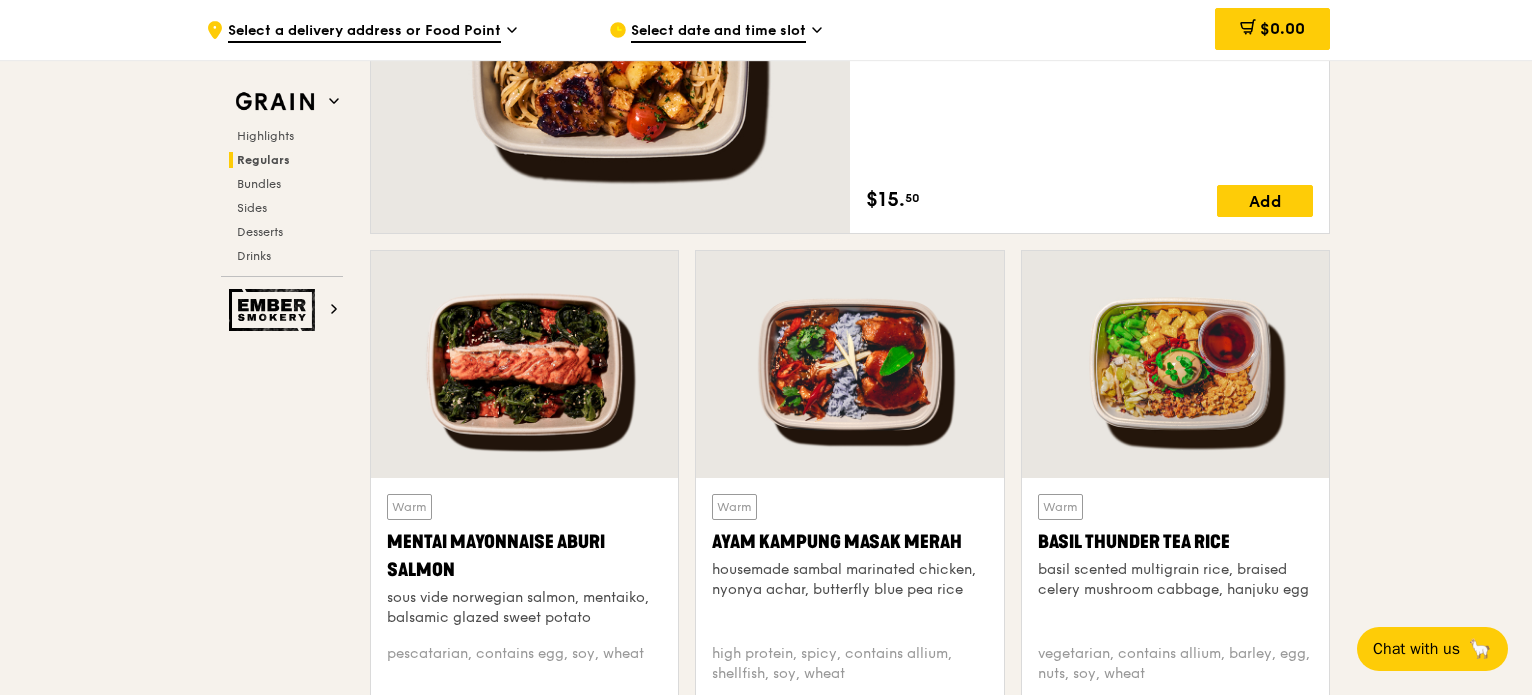 click at bounding box center (849, 364) 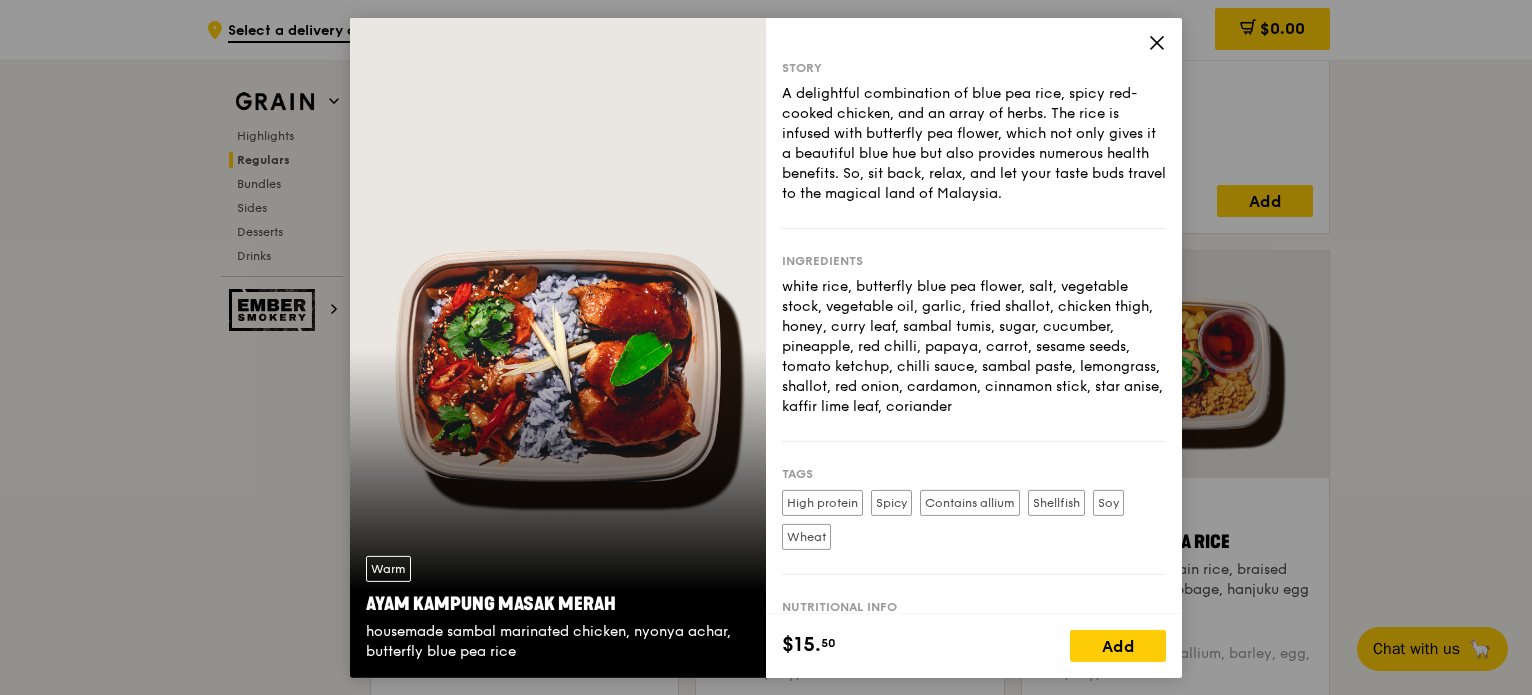 click 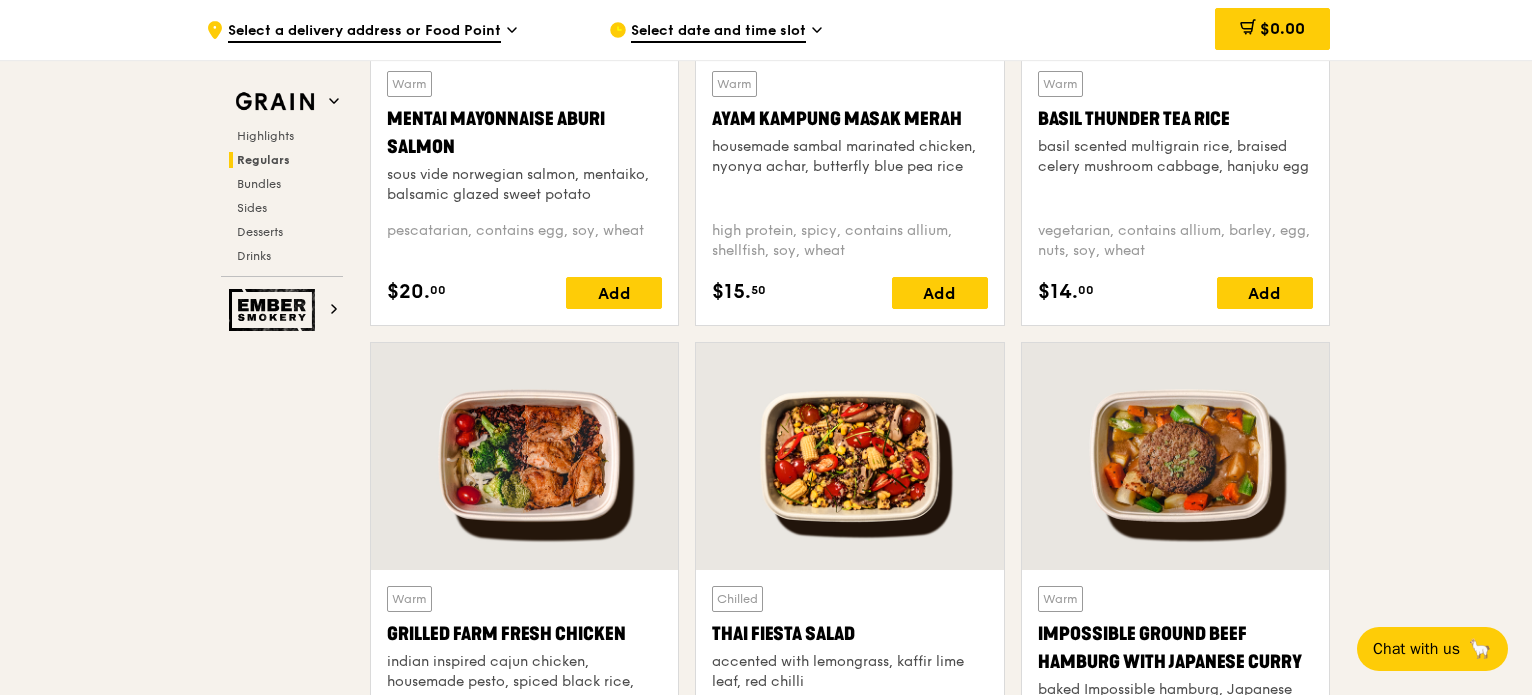 scroll, scrollTop: 2100, scrollLeft: 0, axis: vertical 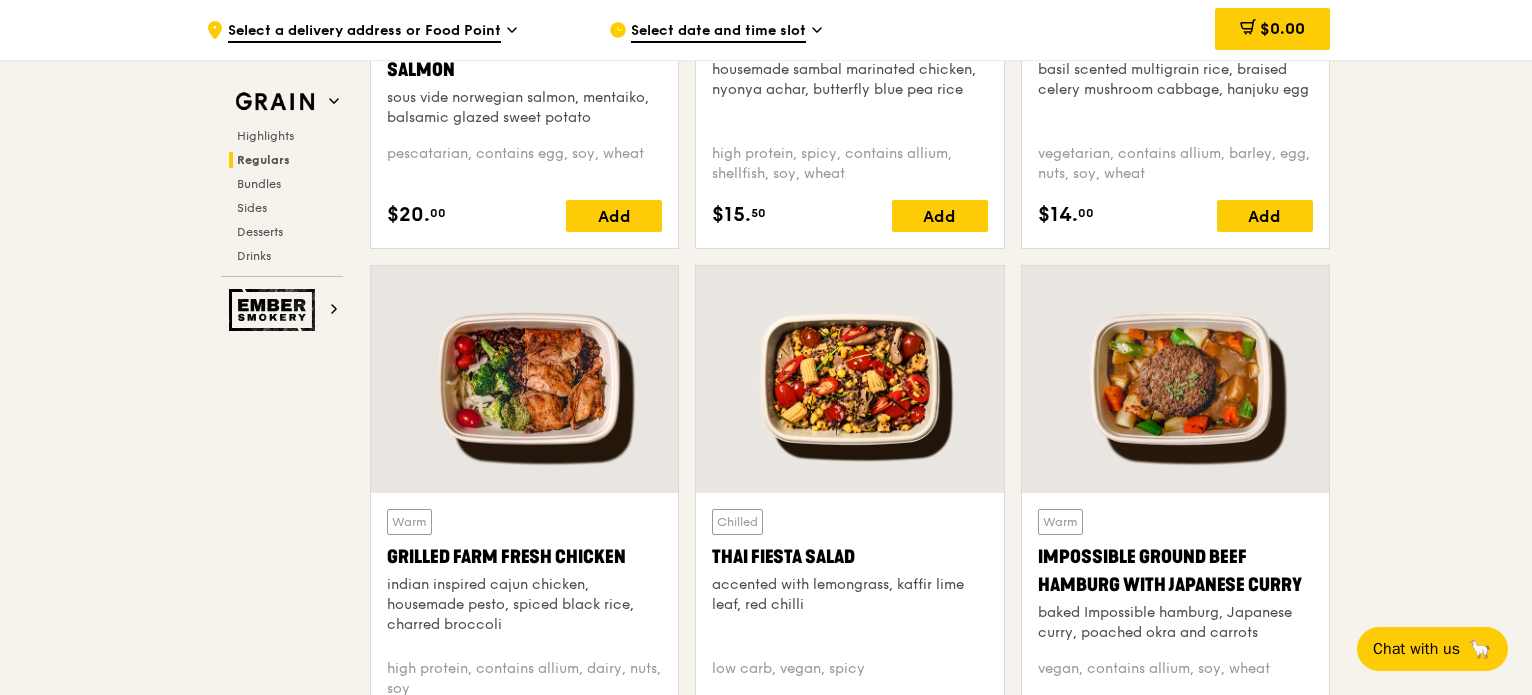 click at bounding box center (849, 379) 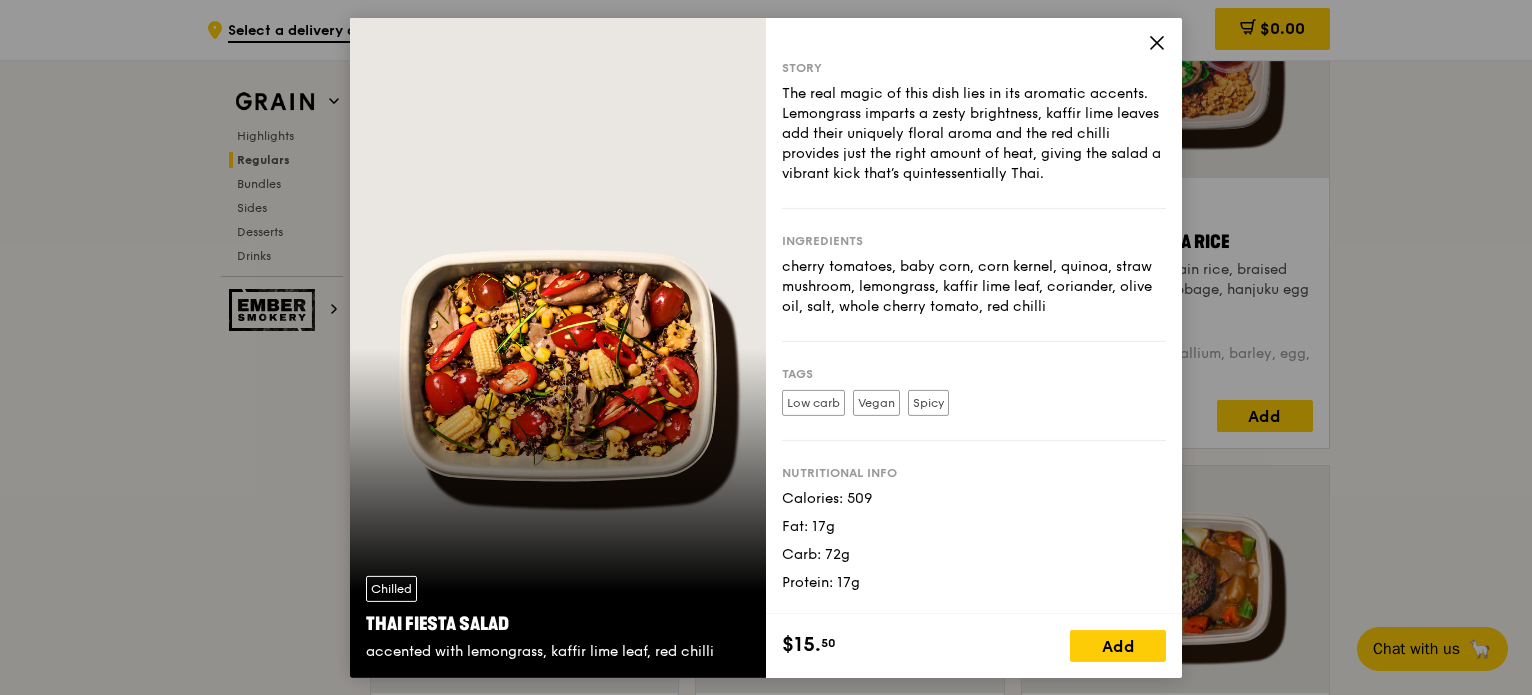 scroll, scrollTop: 1800, scrollLeft: 0, axis: vertical 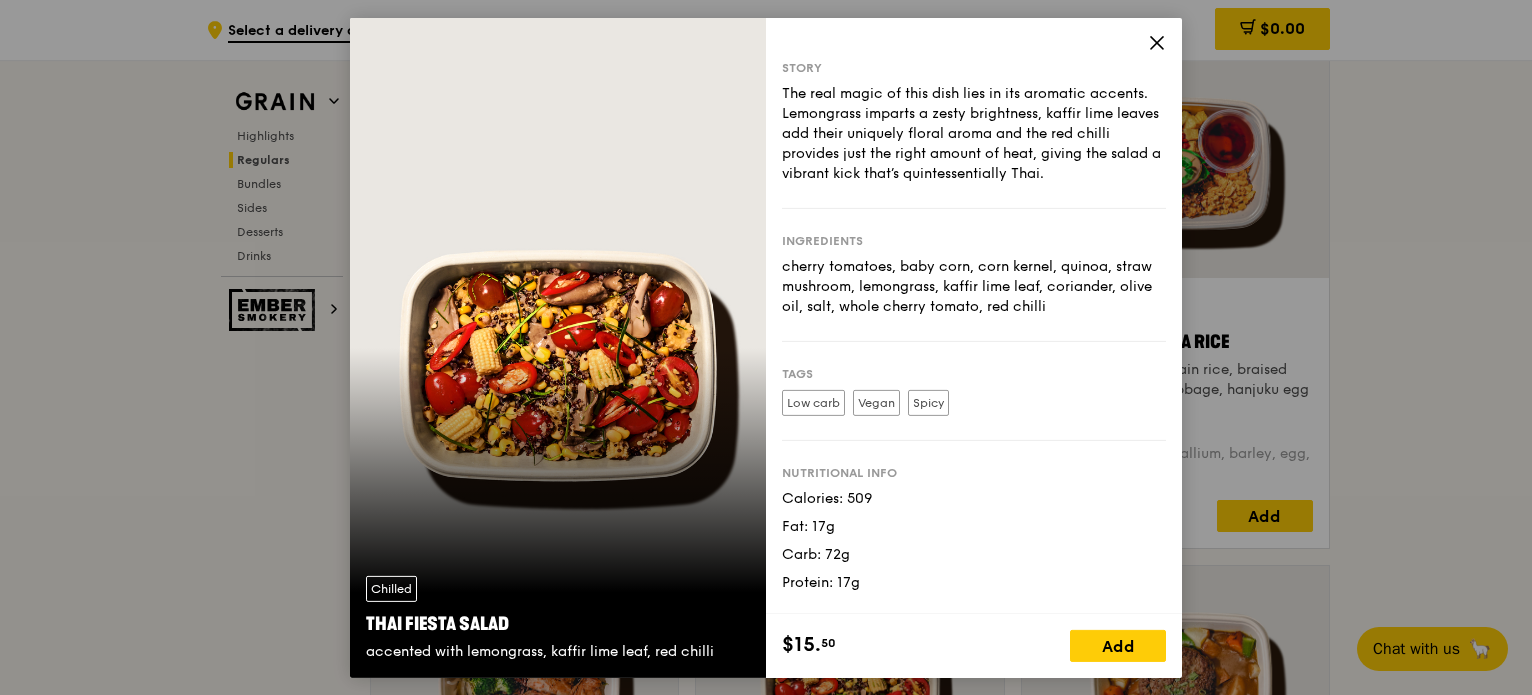 click 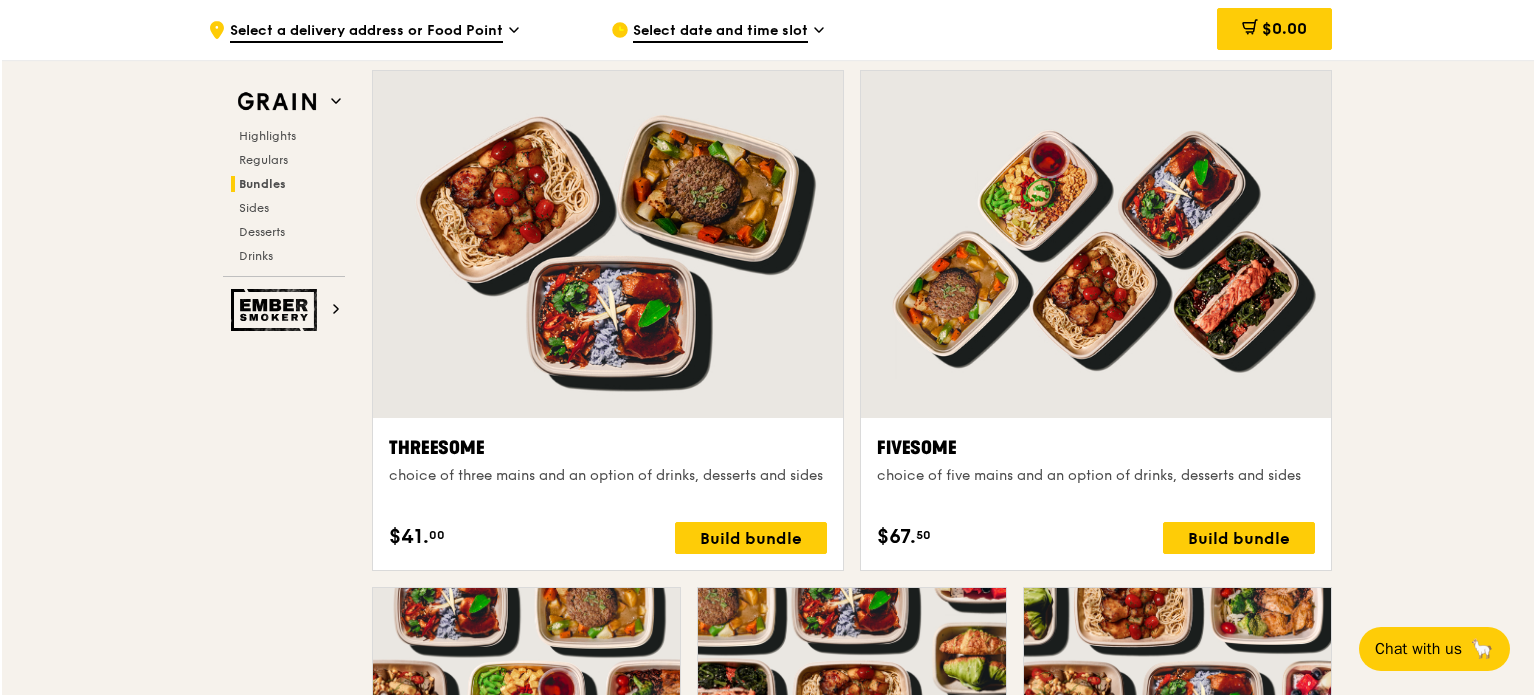 scroll, scrollTop: 3500, scrollLeft: 0, axis: vertical 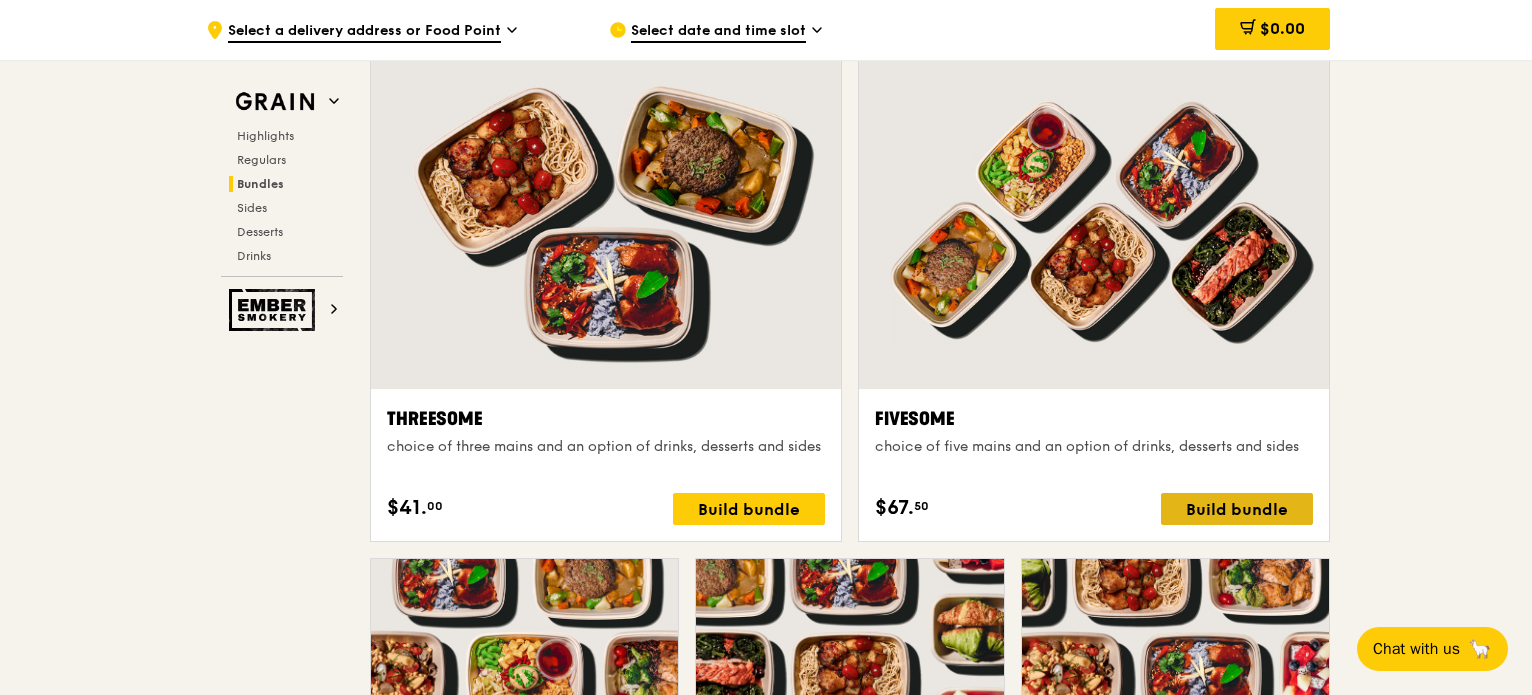 click on "Build bundle" at bounding box center [1237, 509] 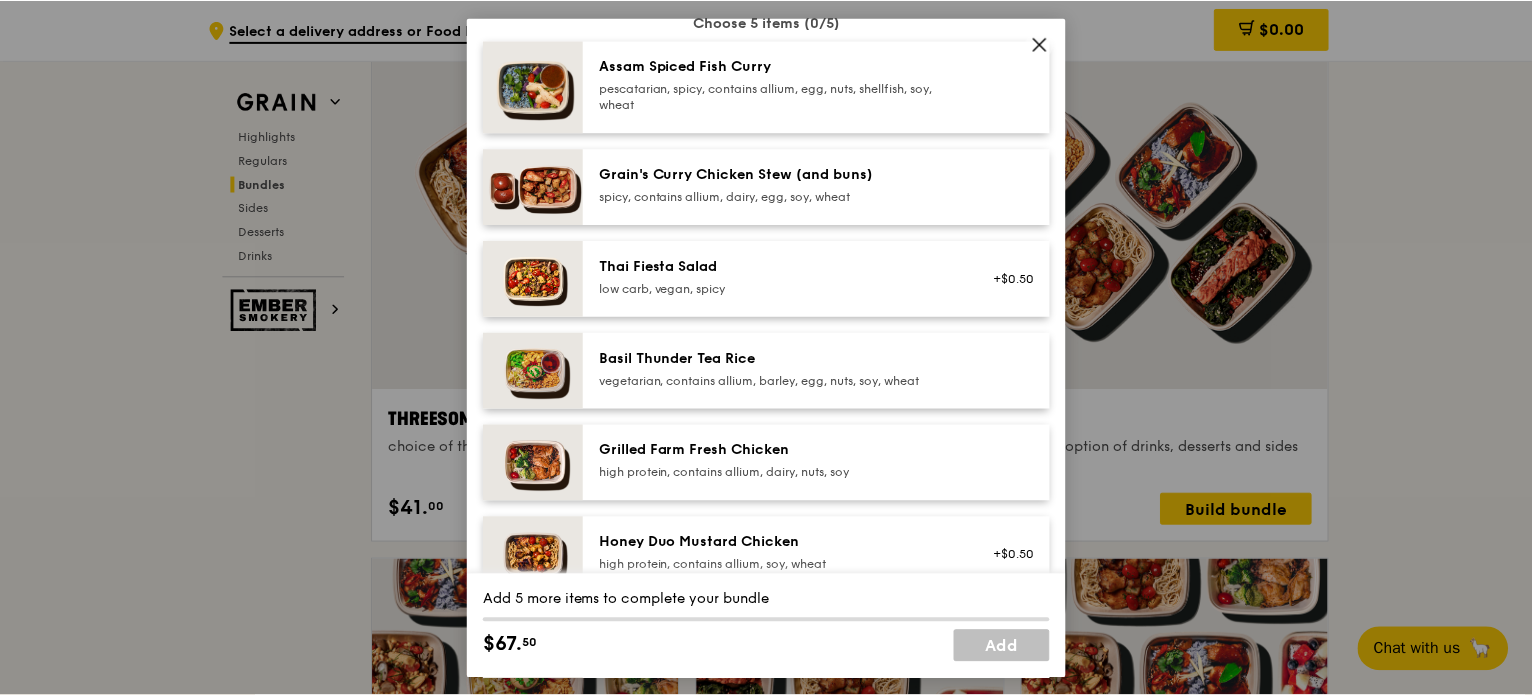scroll, scrollTop: 128, scrollLeft: 0, axis: vertical 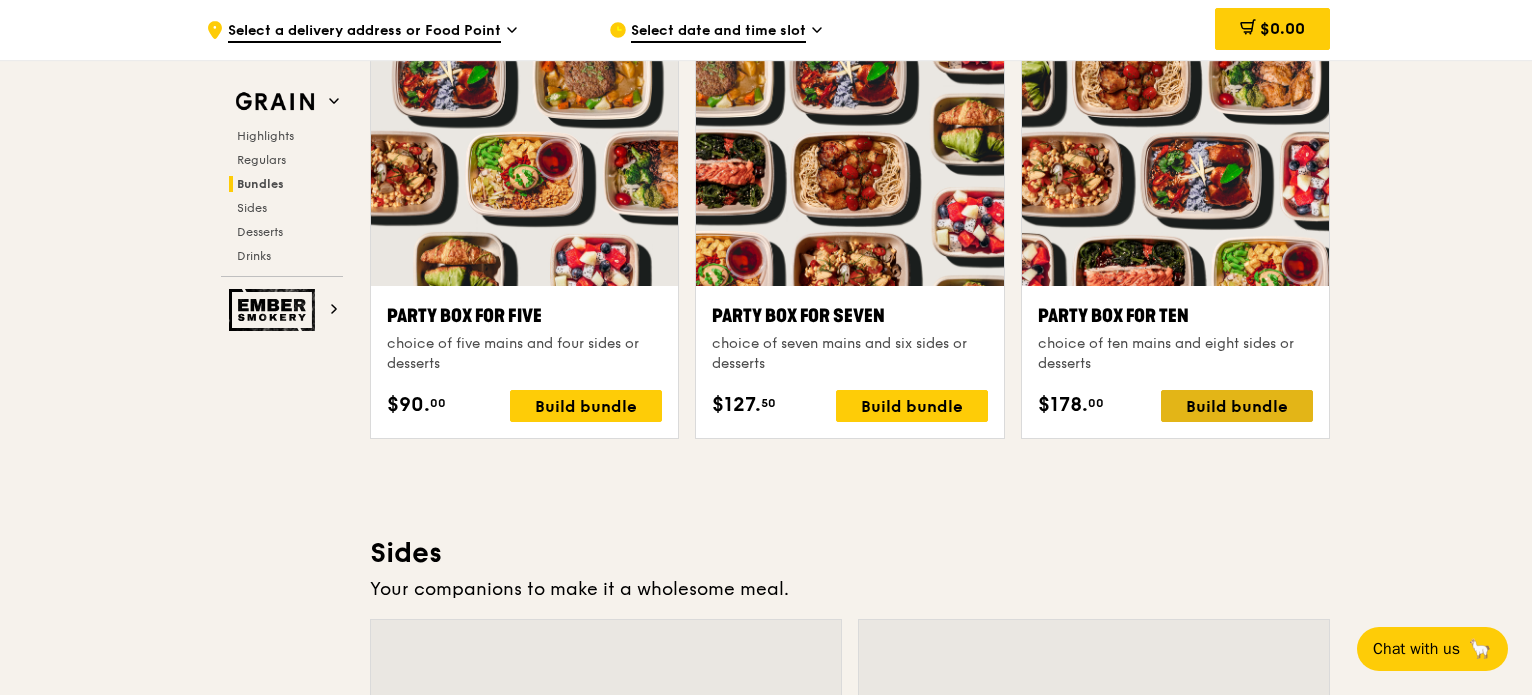 click on "Build bundle" at bounding box center [1237, 406] 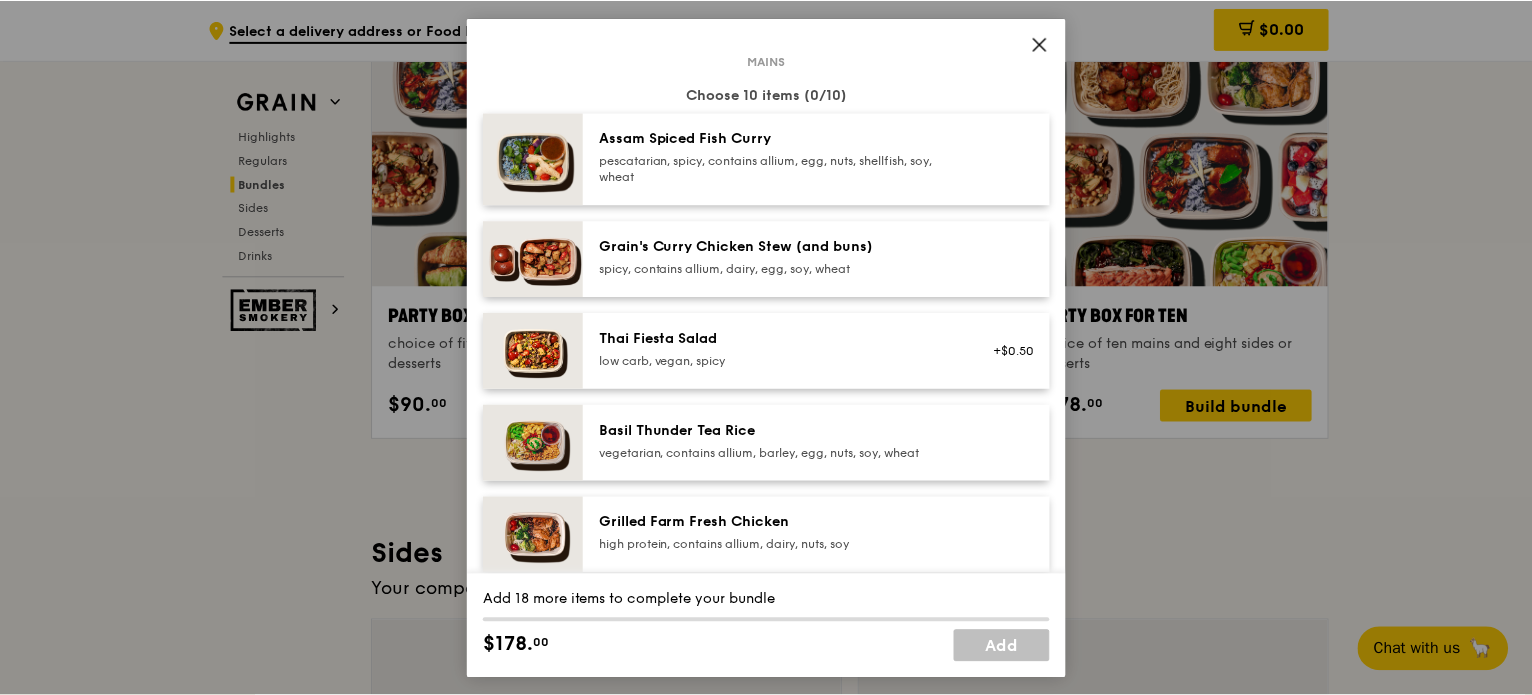 scroll, scrollTop: 0, scrollLeft: 0, axis: both 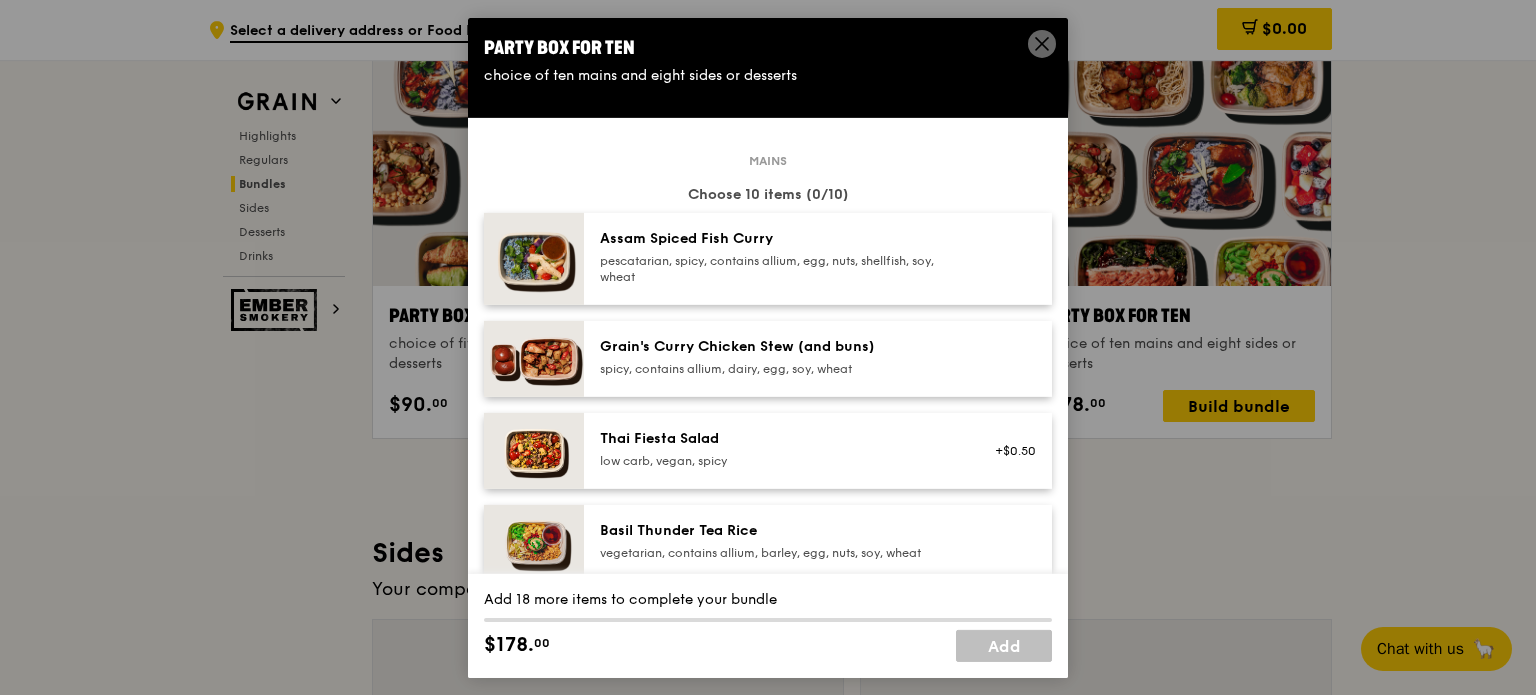 click on "pescatarian, spicy, contains allium, egg, nuts, shellfish, soy, wheat" at bounding box center [779, 268] 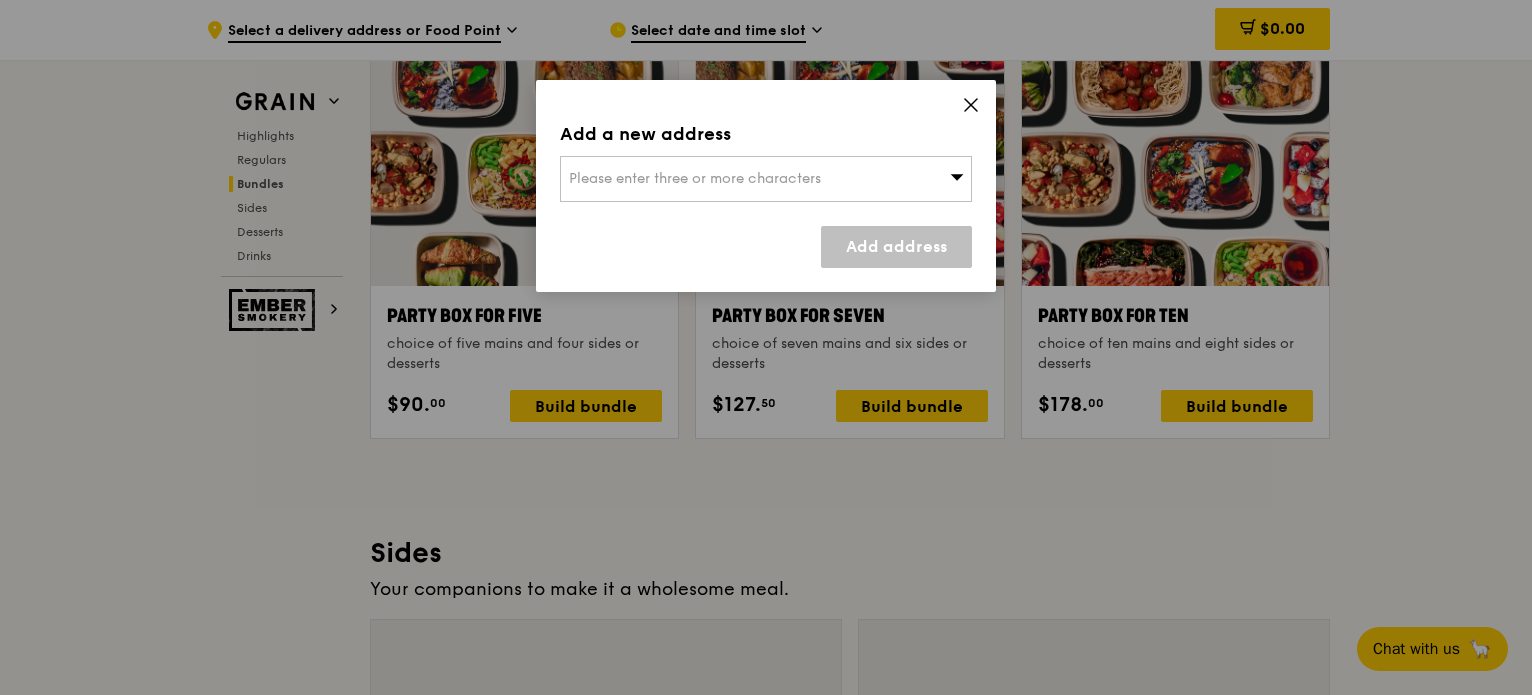 click on "Please enter three or more characters" at bounding box center [766, 179] 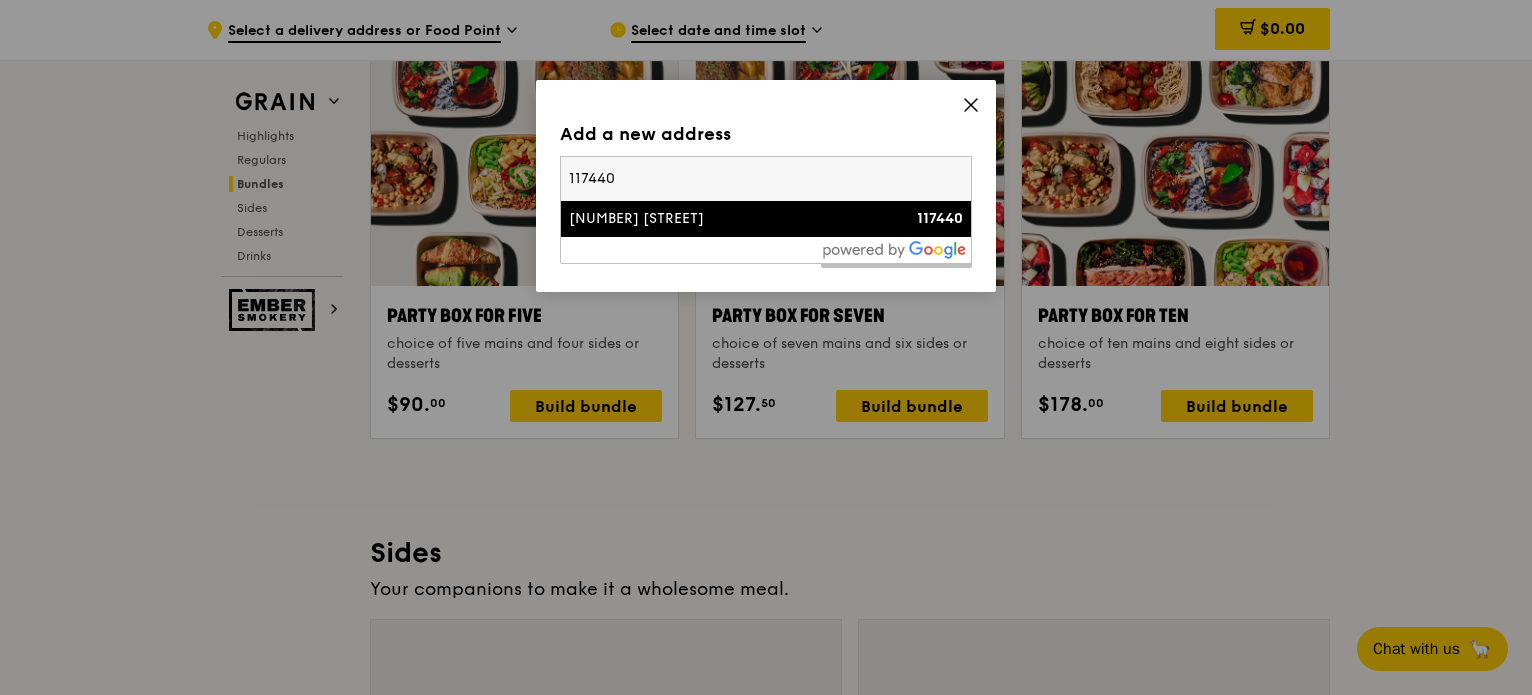type on "117440" 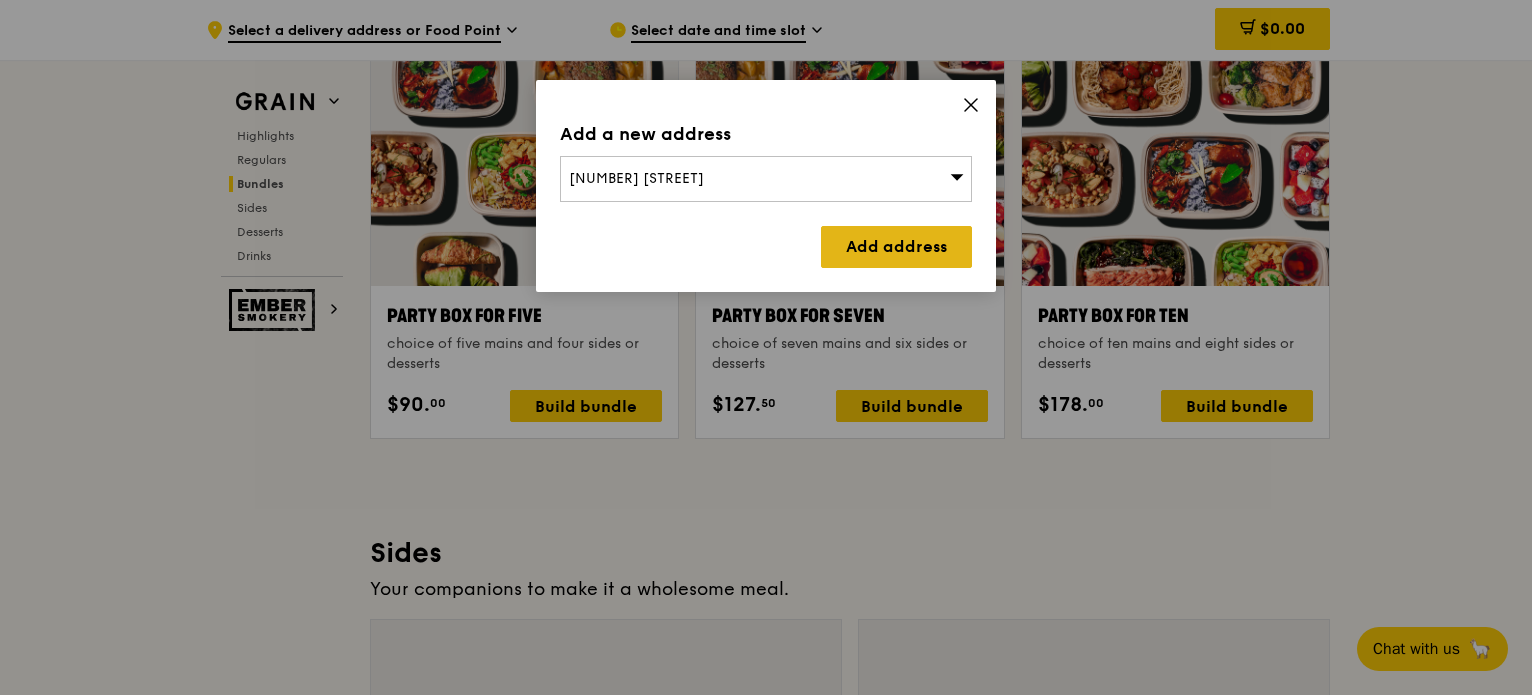 click on "Add address" at bounding box center [896, 247] 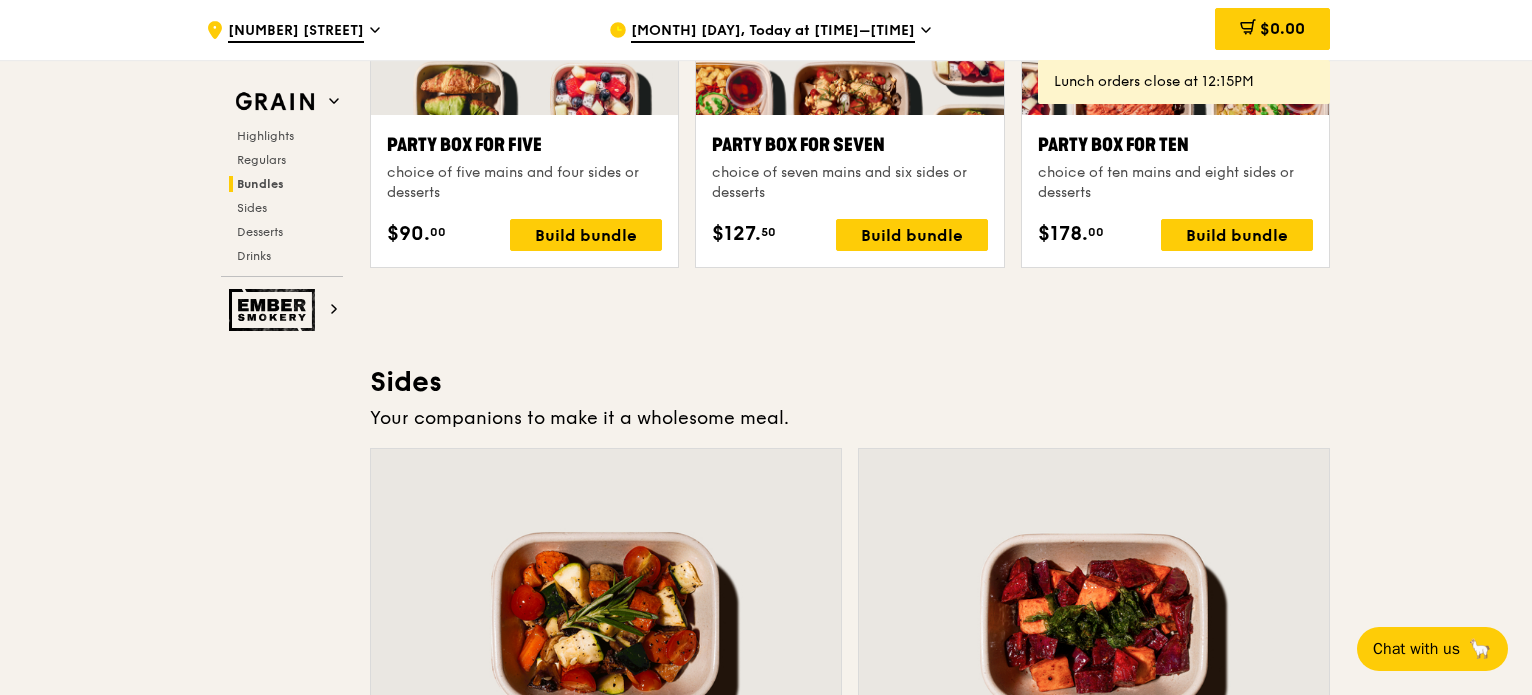 scroll, scrollTop: 4200, scrollLeft: 0, axis: vertical 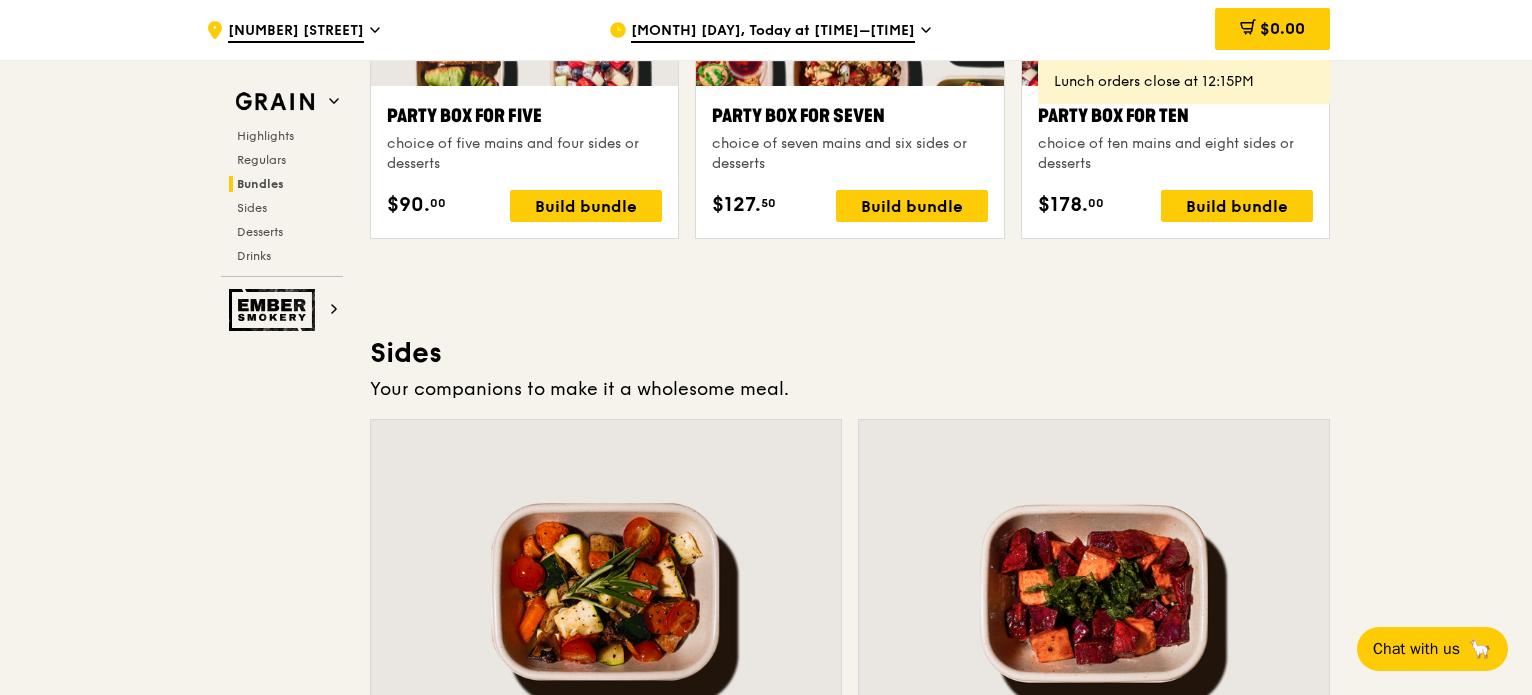 click on "Lunch orders close at 12:15PM" at bounding box center (1184, 82) 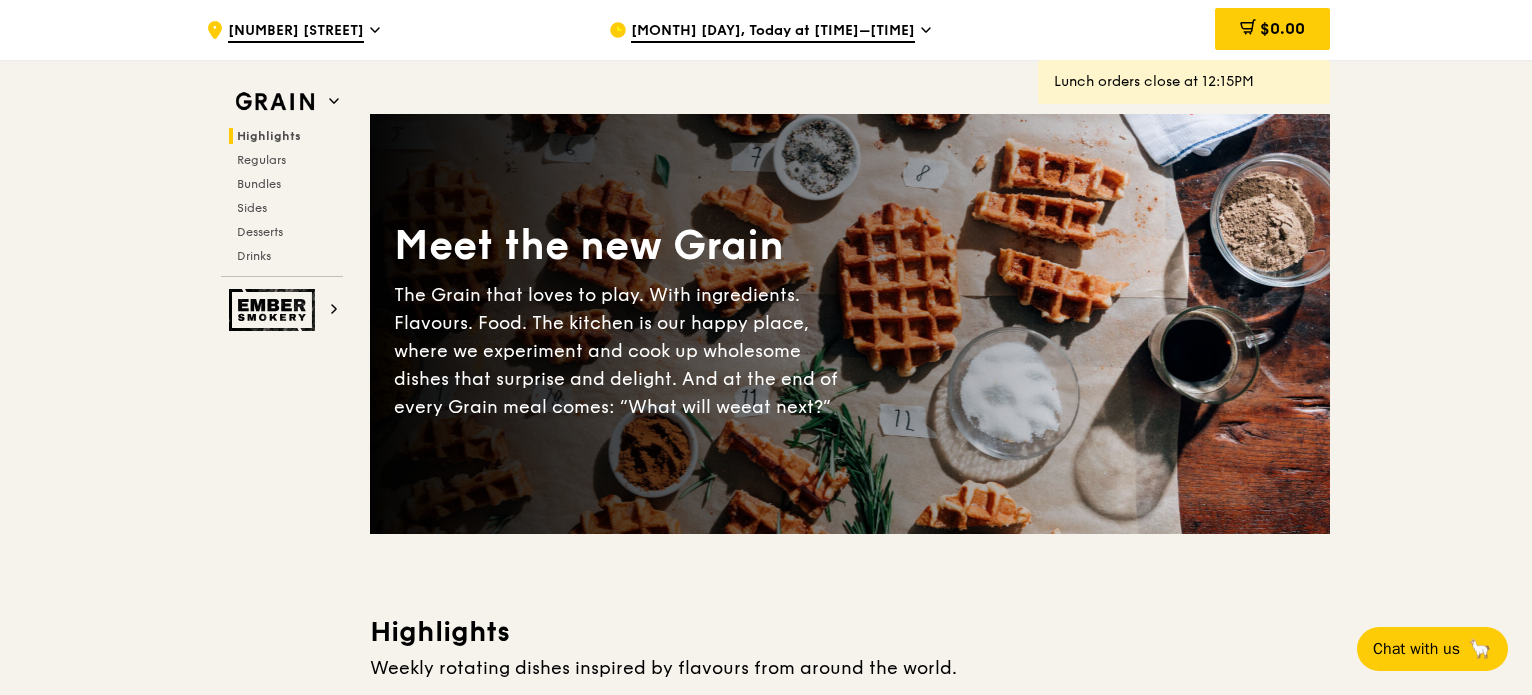 scroll, scrollTop: 0, scrollLeft: 0, axis: both 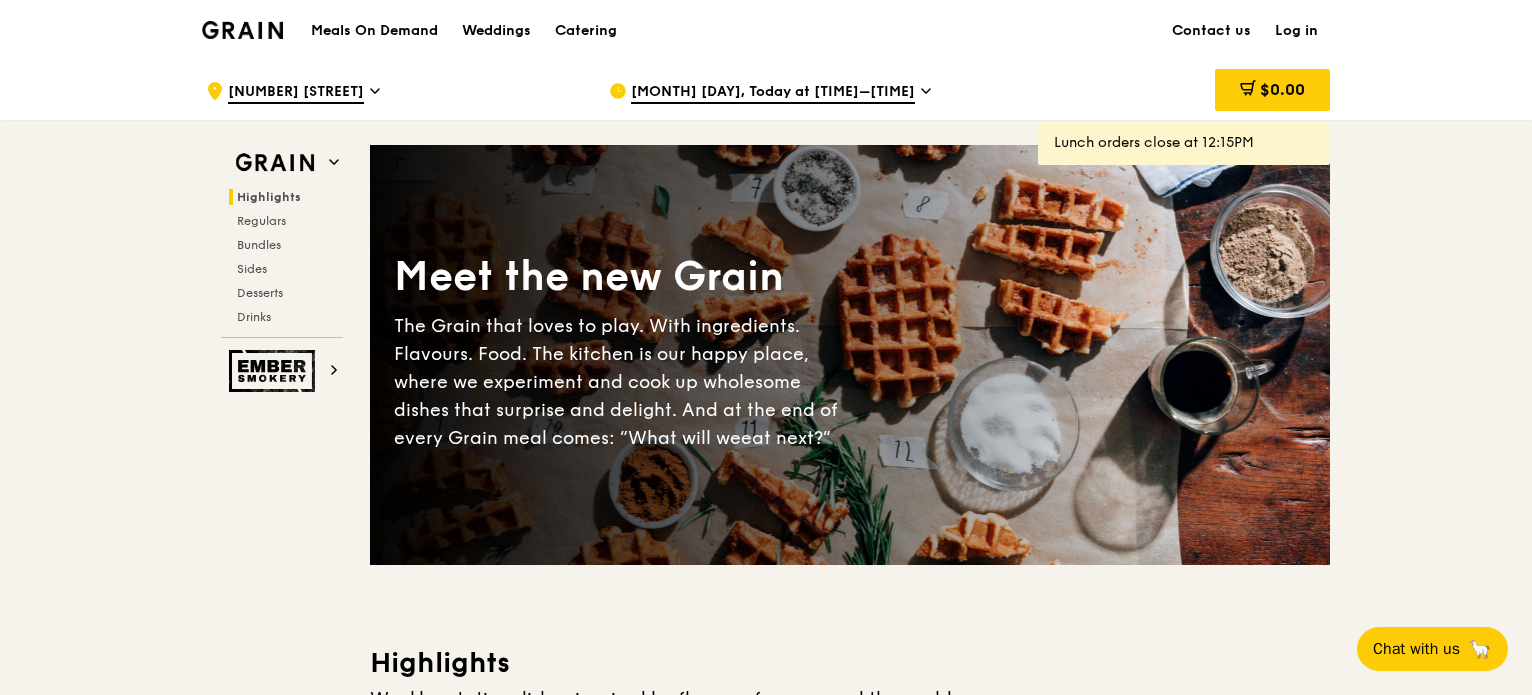 click on "[MONTH] [DAY], Today at [TIME]–[TIME]" at bounding box center (773, 93) 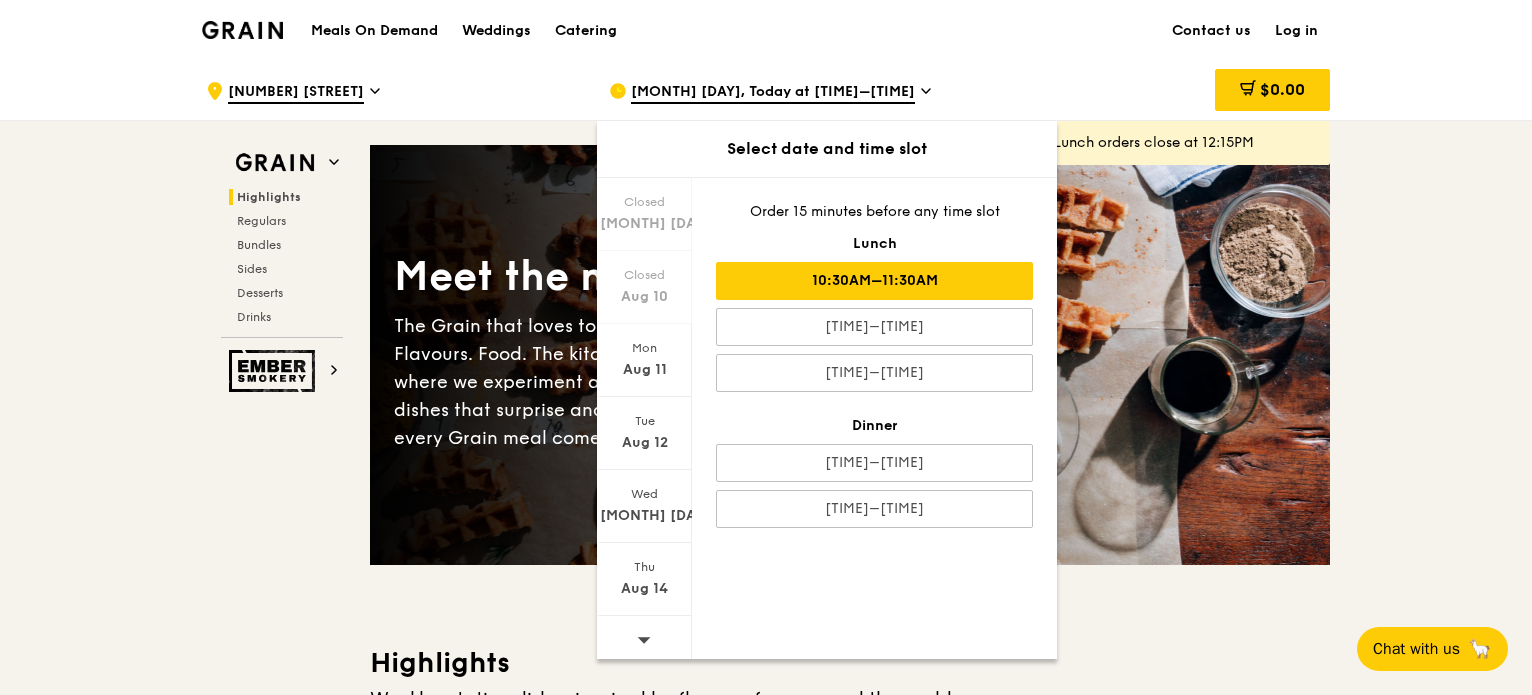 scroll, scrollTop: 131, scrollLeft: 0, axis: vertical 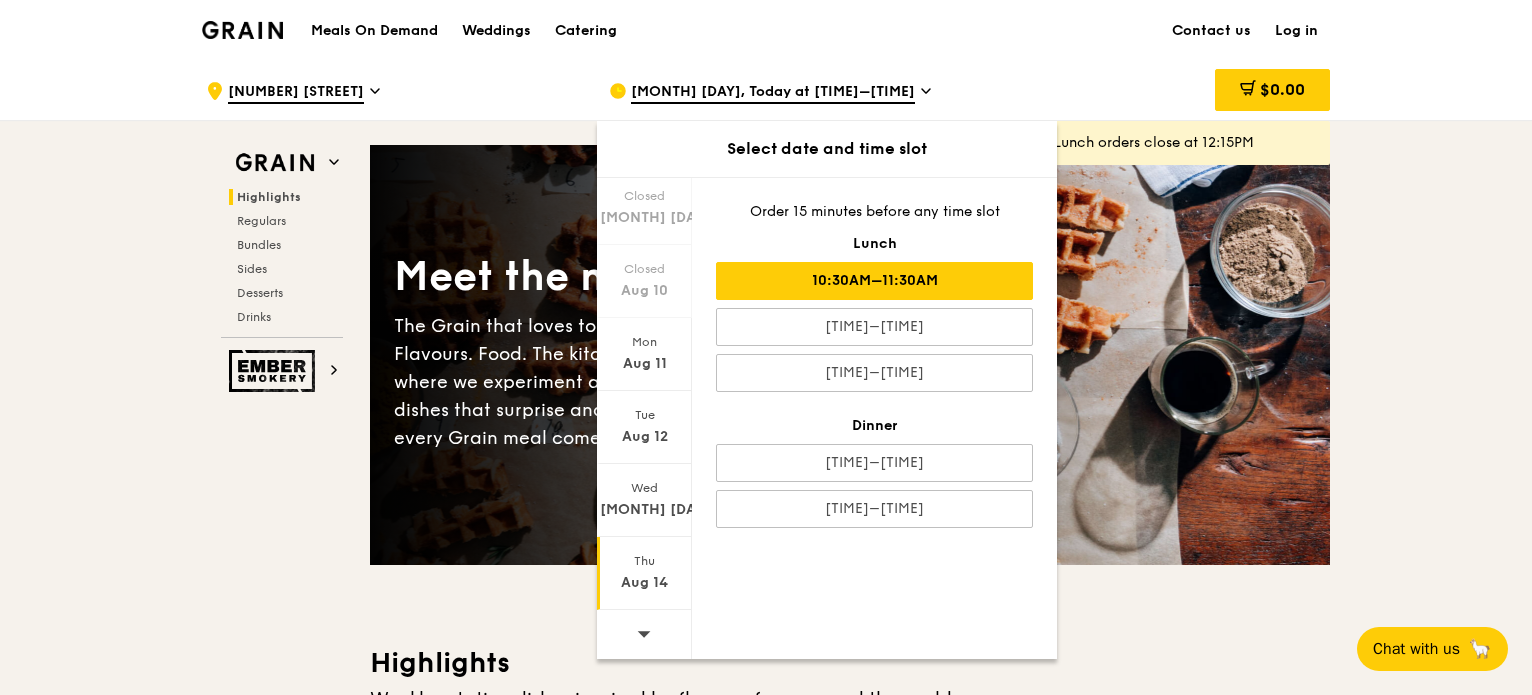 click on "Aug 14" at bounding box center [644, 583] 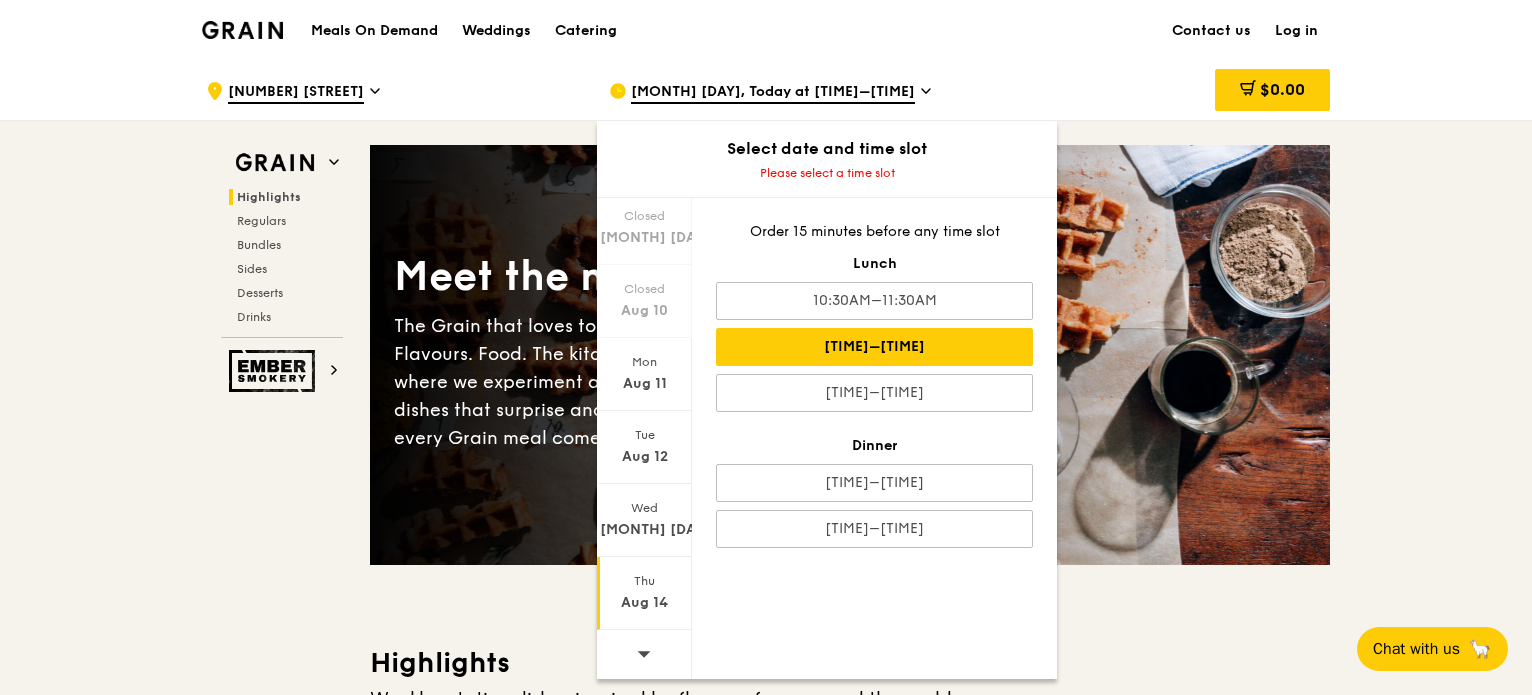 click on "[TIME]–[TIME]" at bounding box center (874, 347) 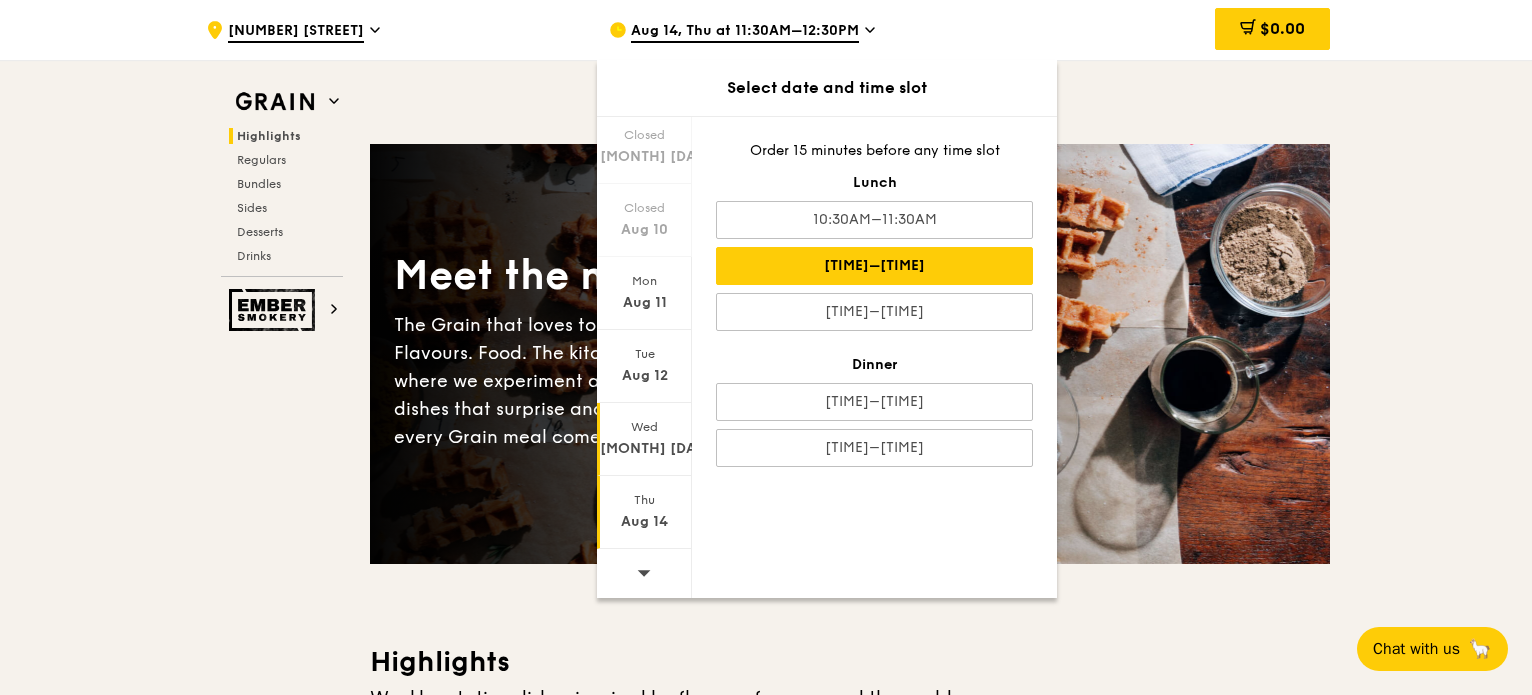 scroll, scrollTop: 200, scrollLeft: 0, axis: vertical 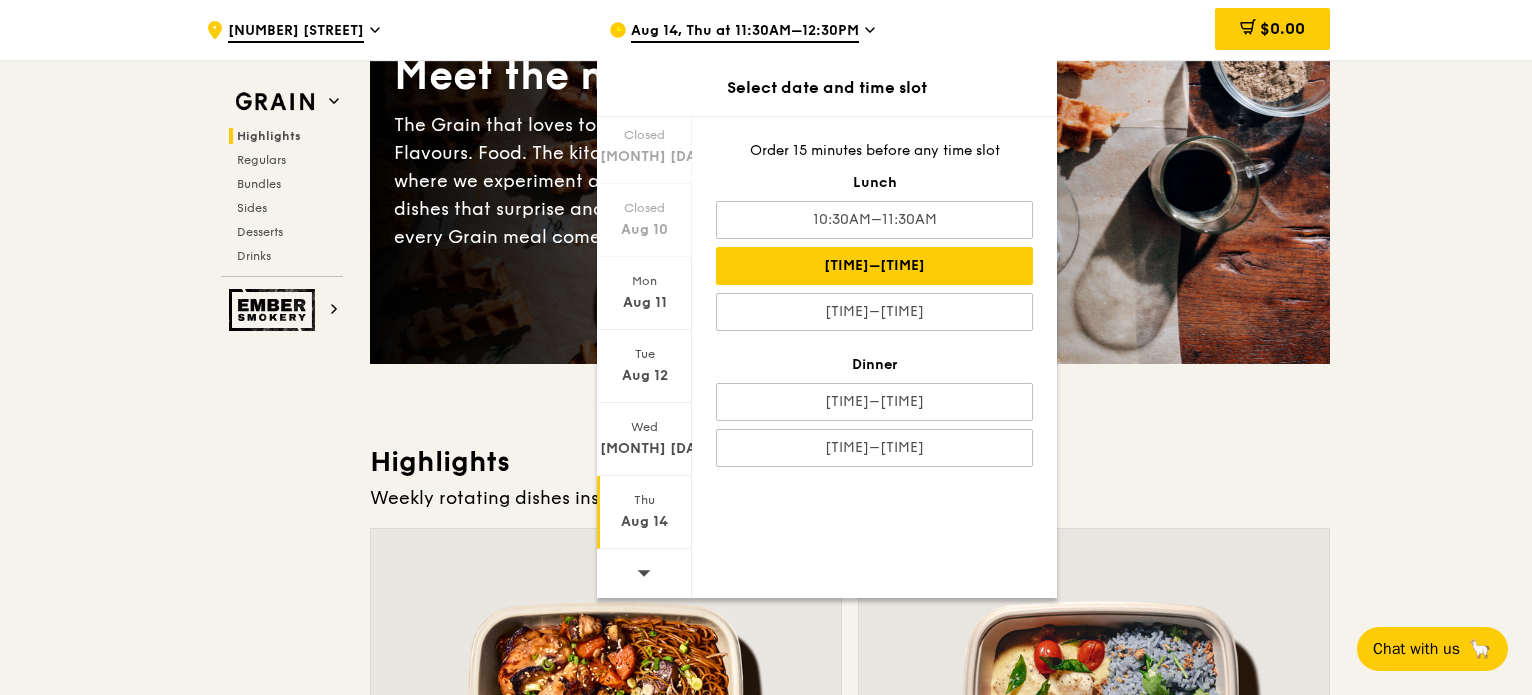 click on "Aug 14" at bounding box center [644, 522] 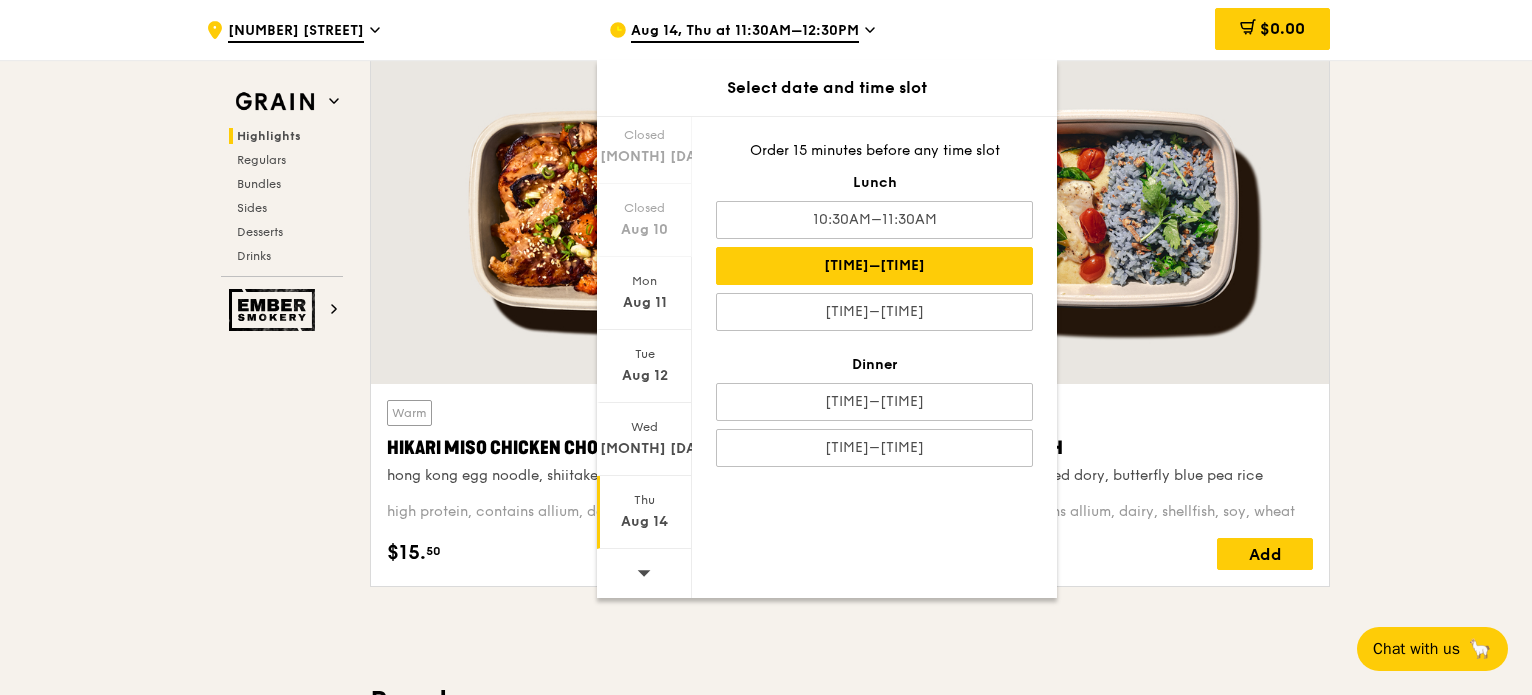 scroll, scrollTop: 700, scrollLeft: 0, axis: vertical 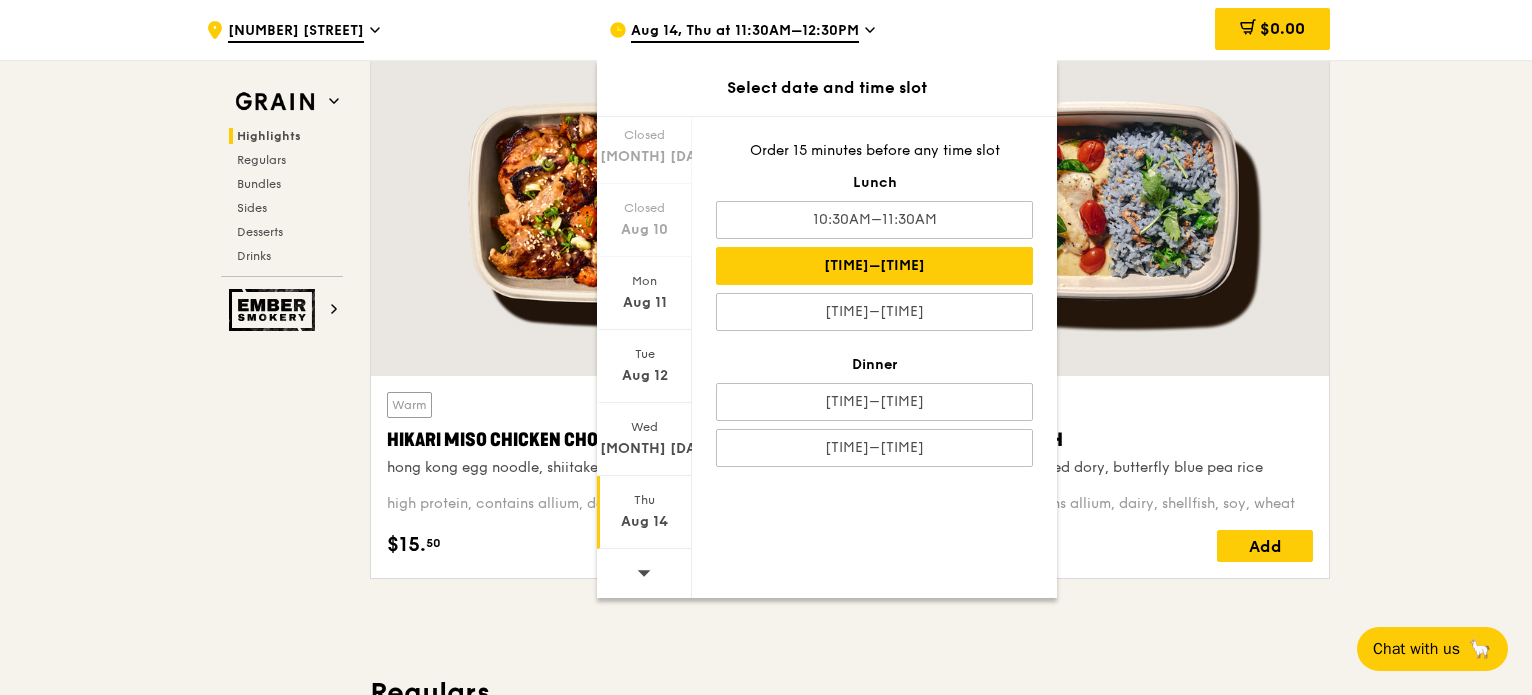click at bounding box center [644, 572] 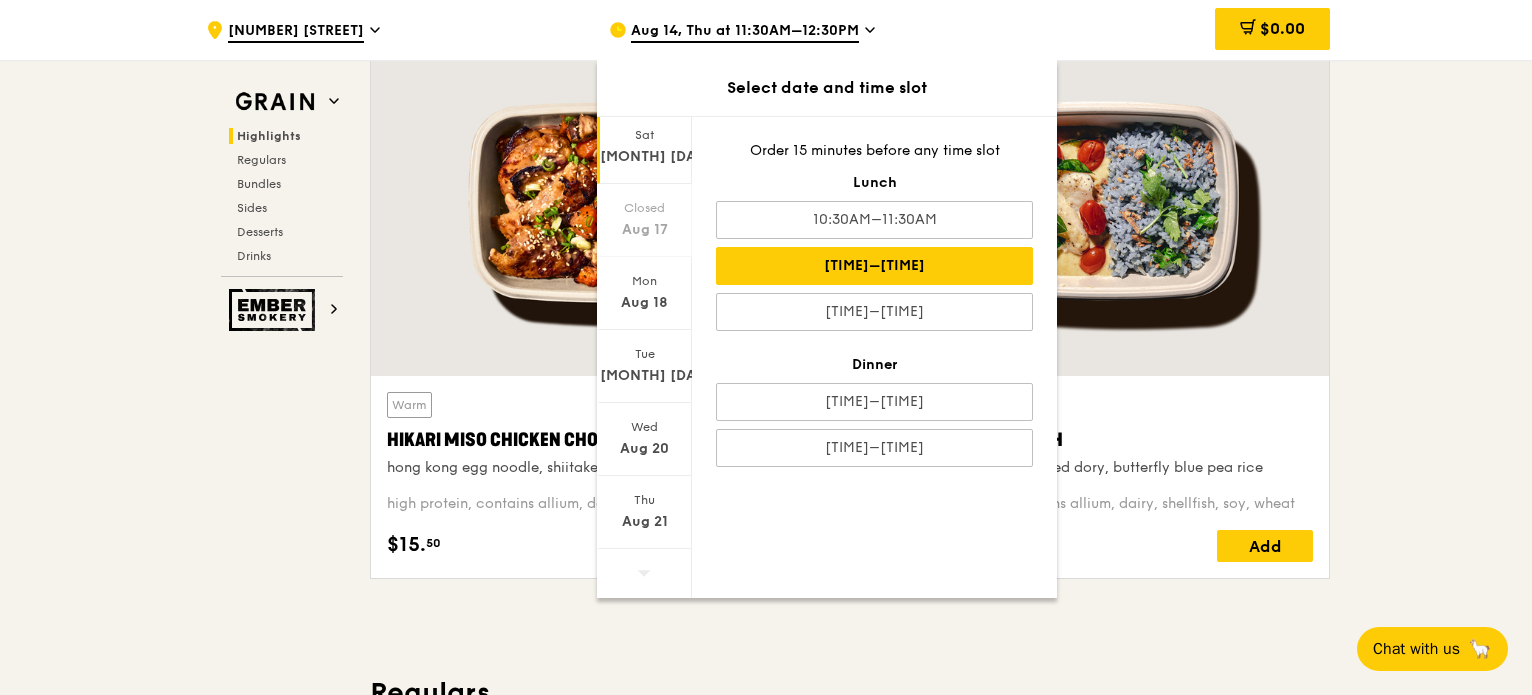 click on "[MONTH] [DAY]" at bounding box center [644, 157] 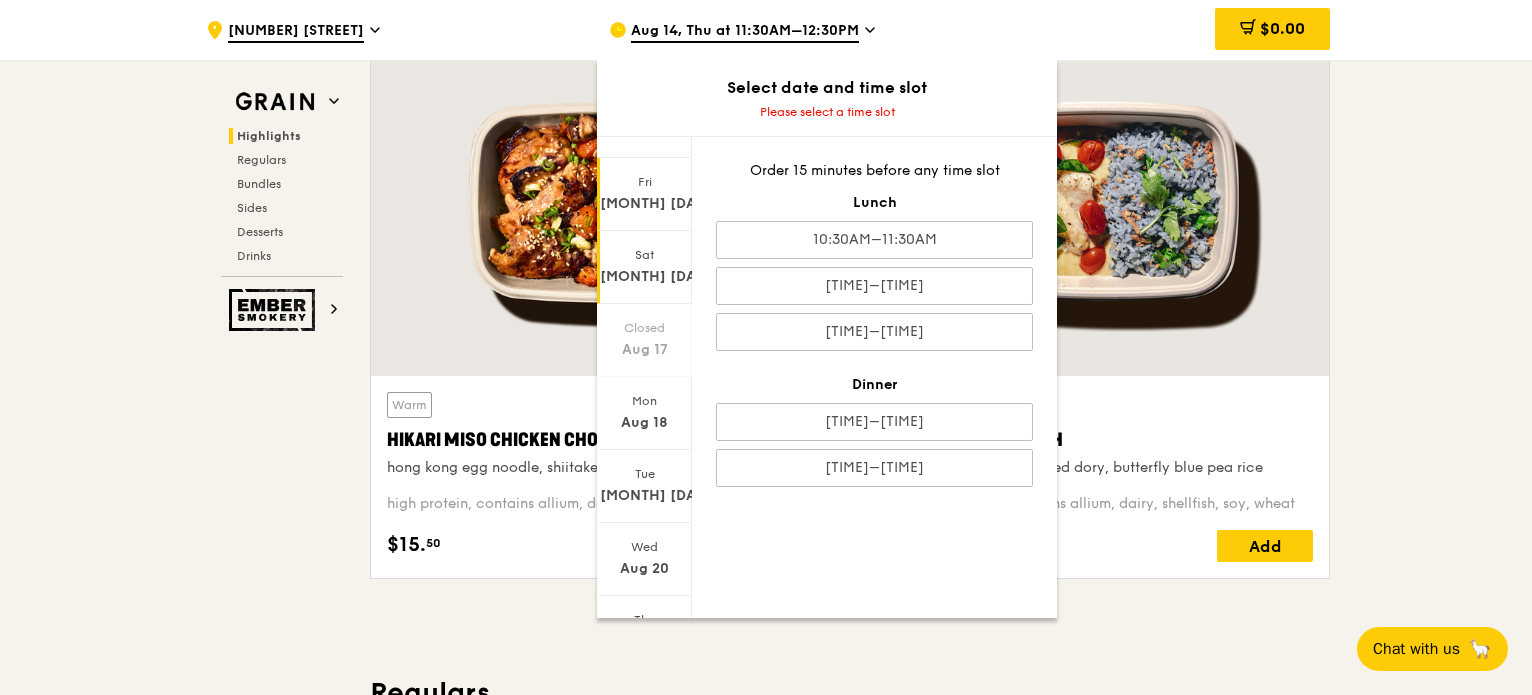 scroll, scrollTop: 0, scrollLeft: 0, axis: both 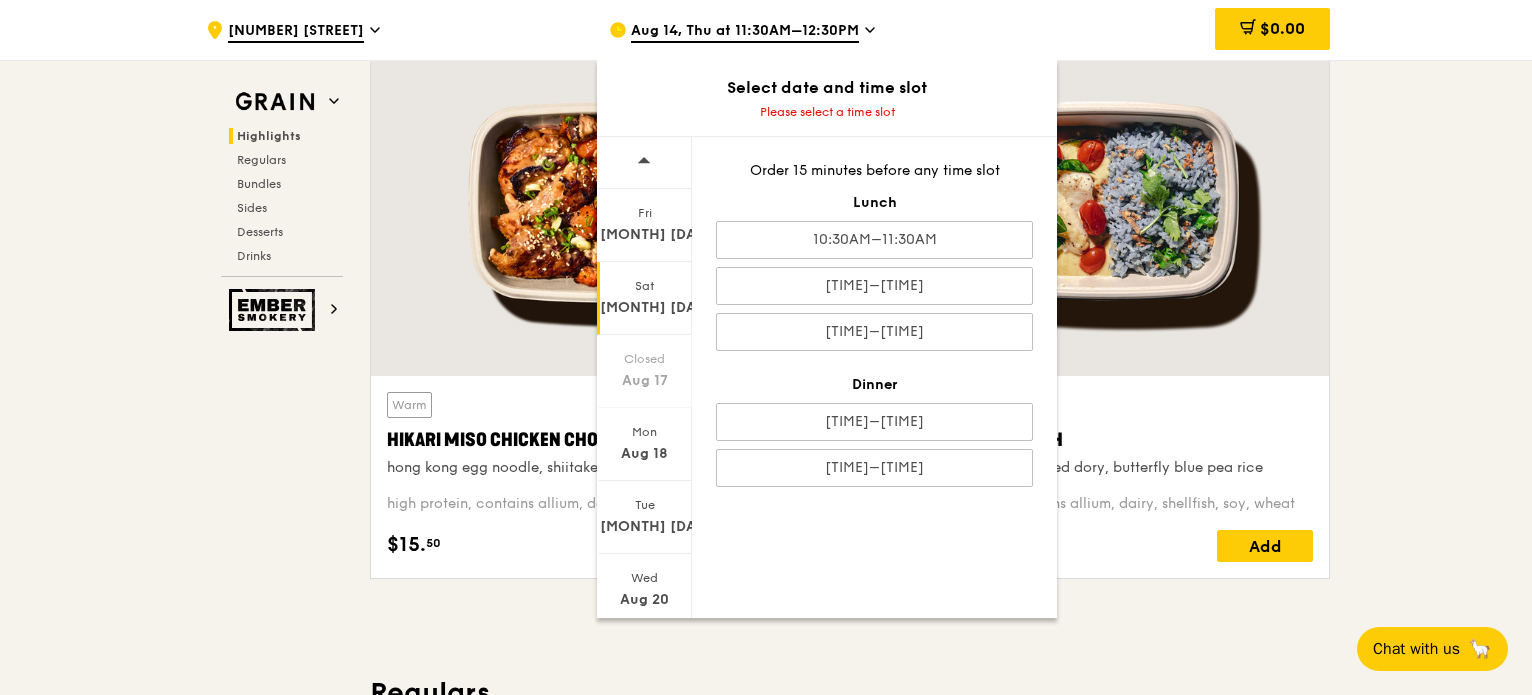 click at bounding box center [644, 163] 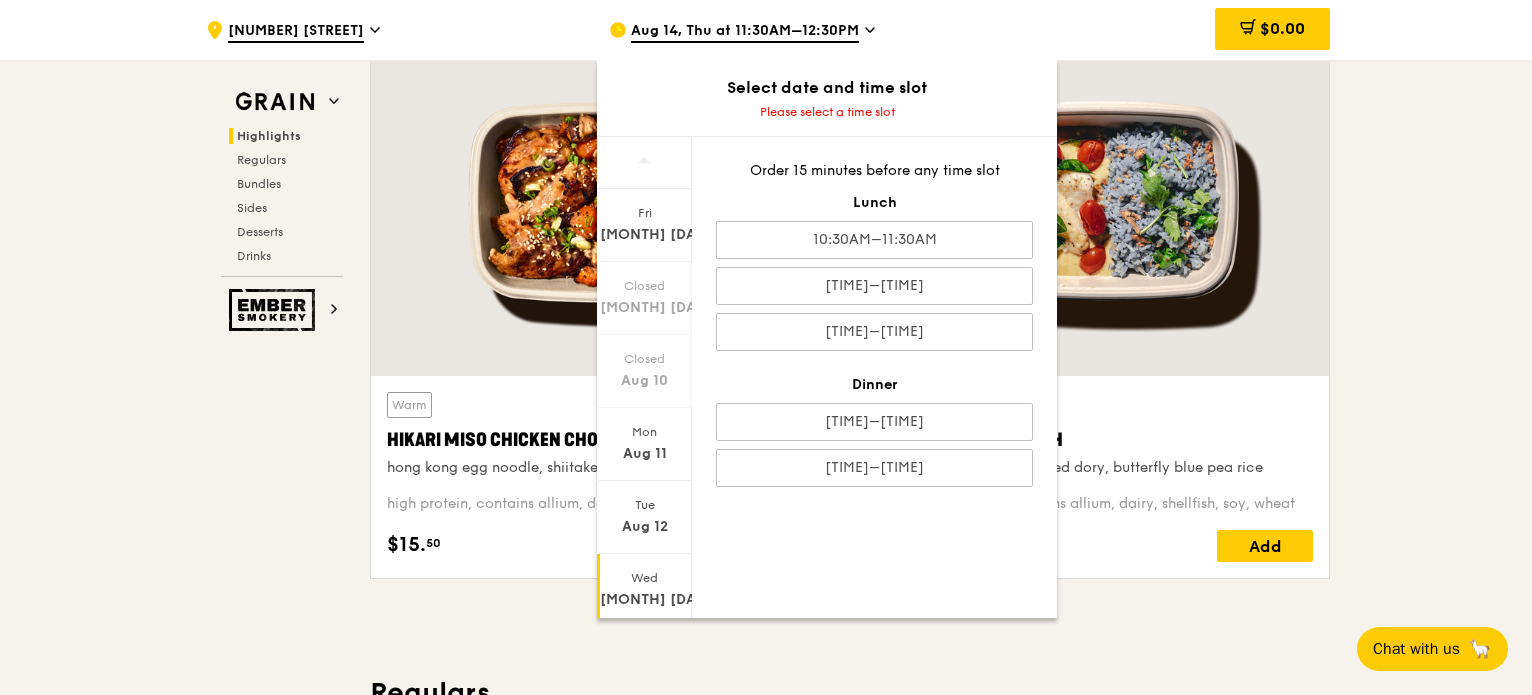 scroll, scrollTop: 100, scrollLeft: 0, axis: vertical 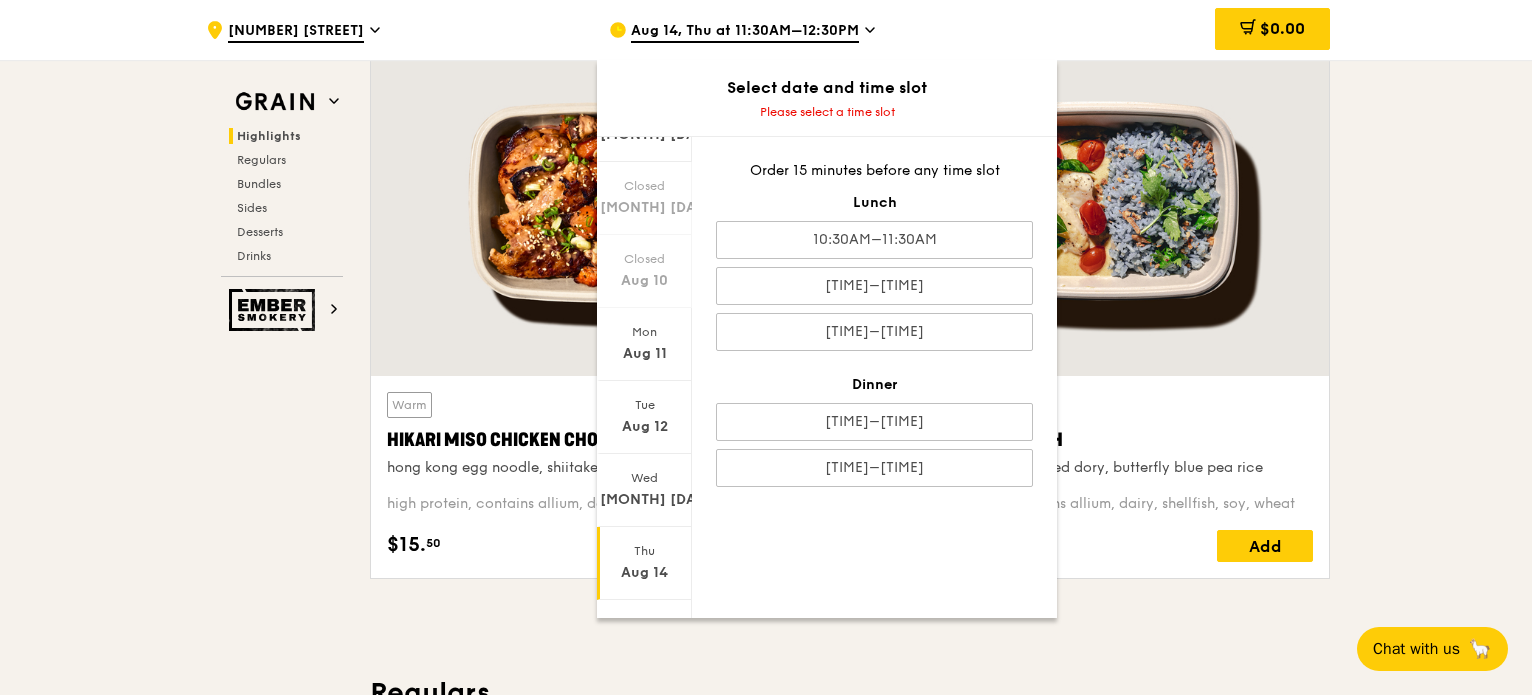 click on "Aug 14" at bounding box center (644, 573) 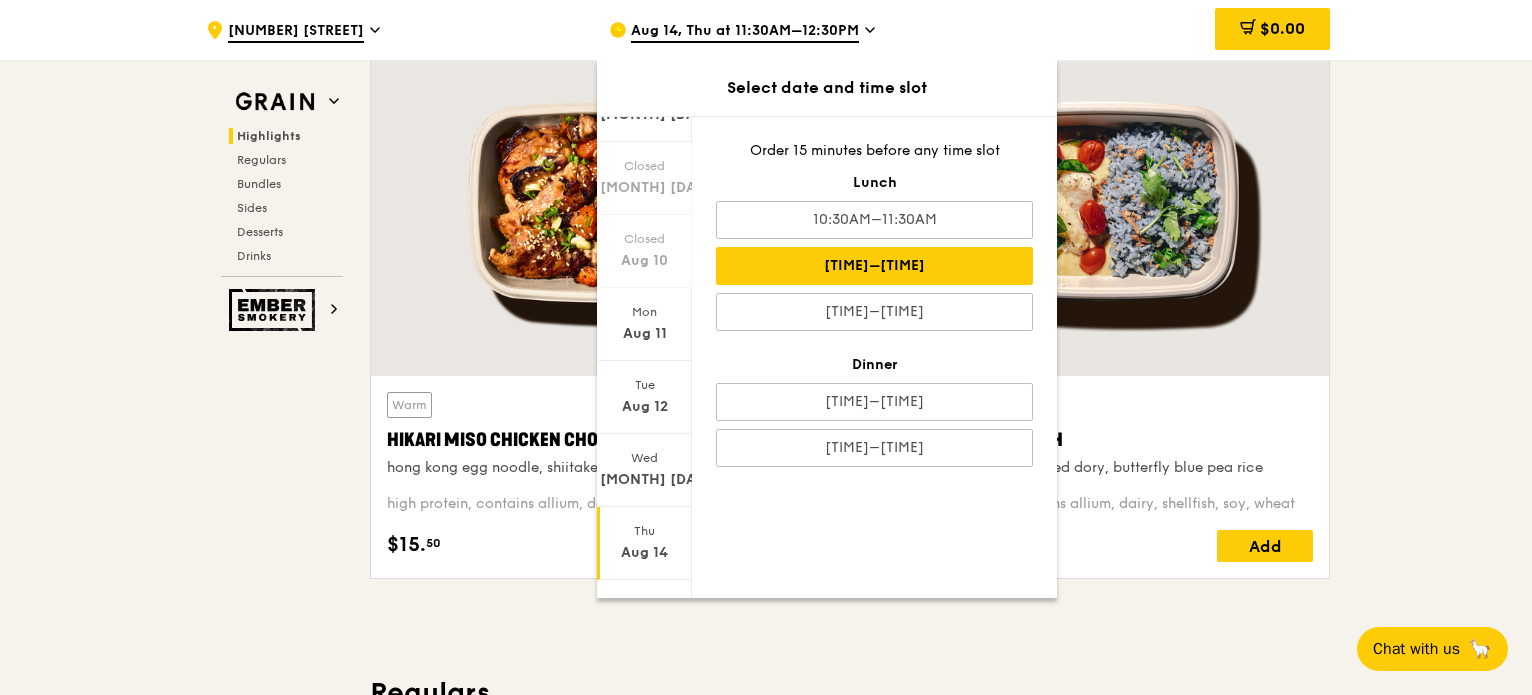 click on "[TIME]–[TIME]" at bounding box center (874, 266) 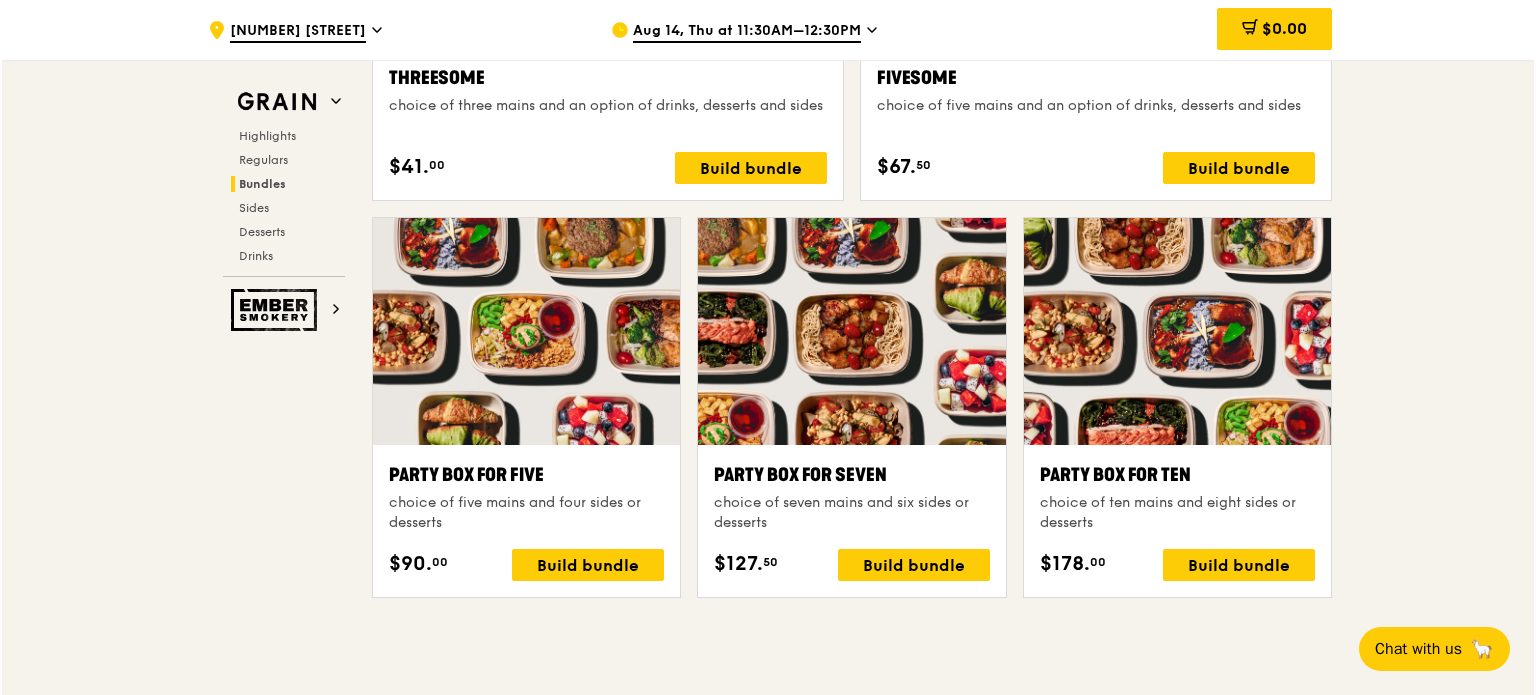 scroll, scrollTop: 3819, scrollLeft: 0, axis: vertical 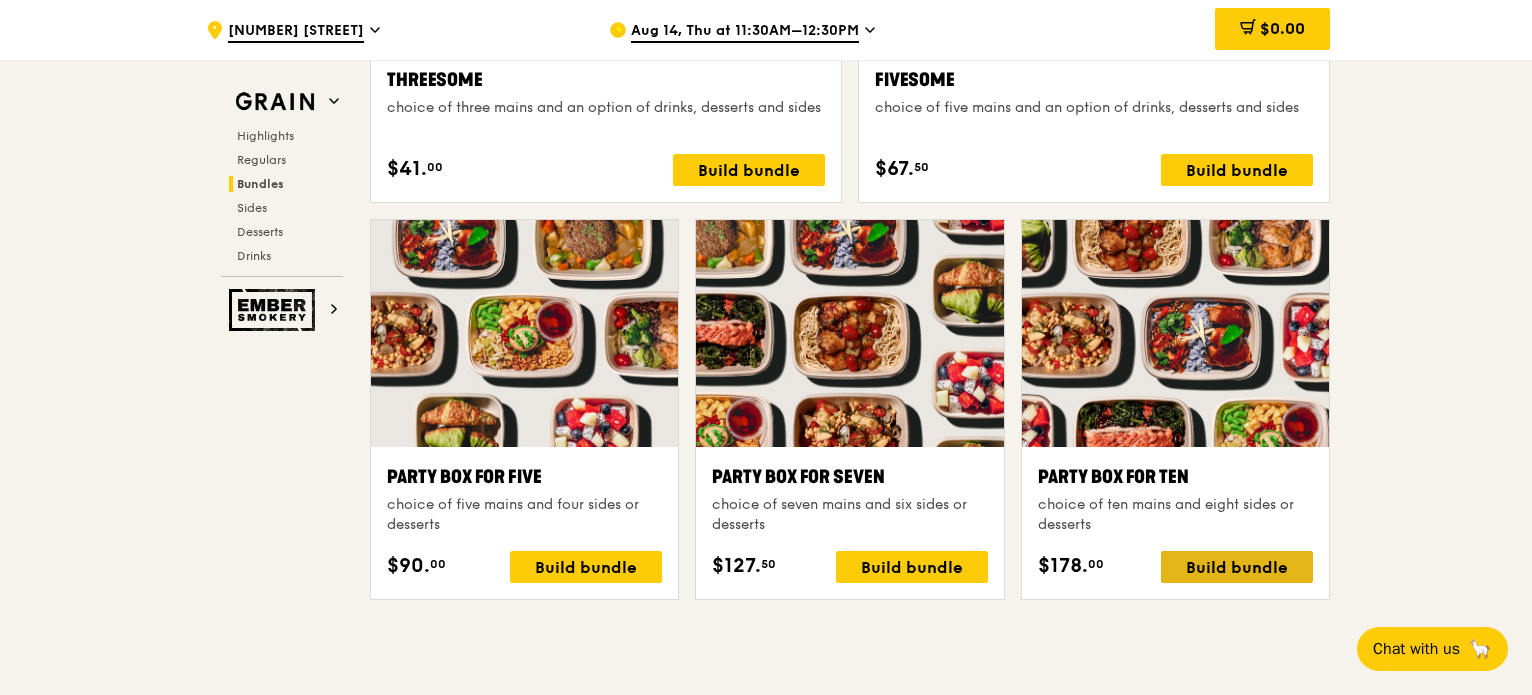 click on "Build bundle" at bounding box center (1237, 567) 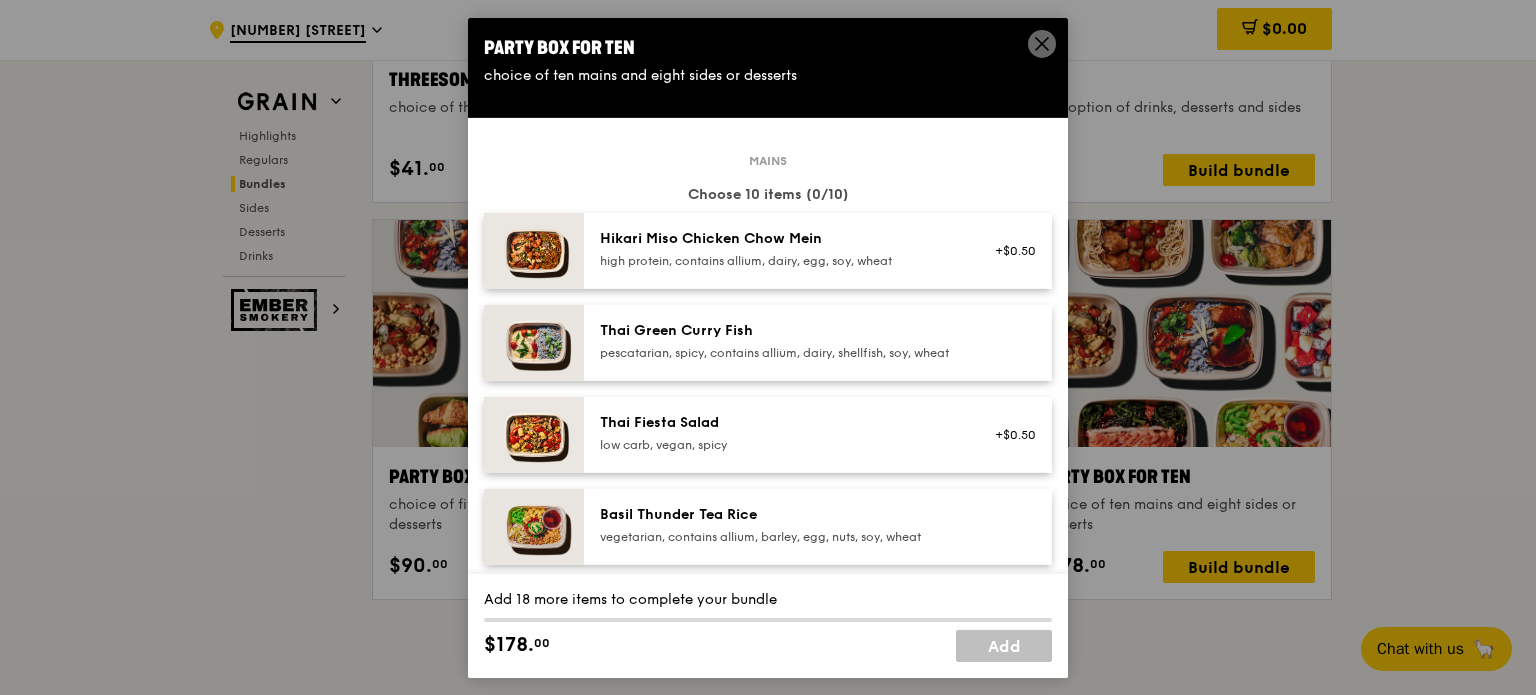 scroll, scrollTop: 0, scrollLeft: 0, axis: both 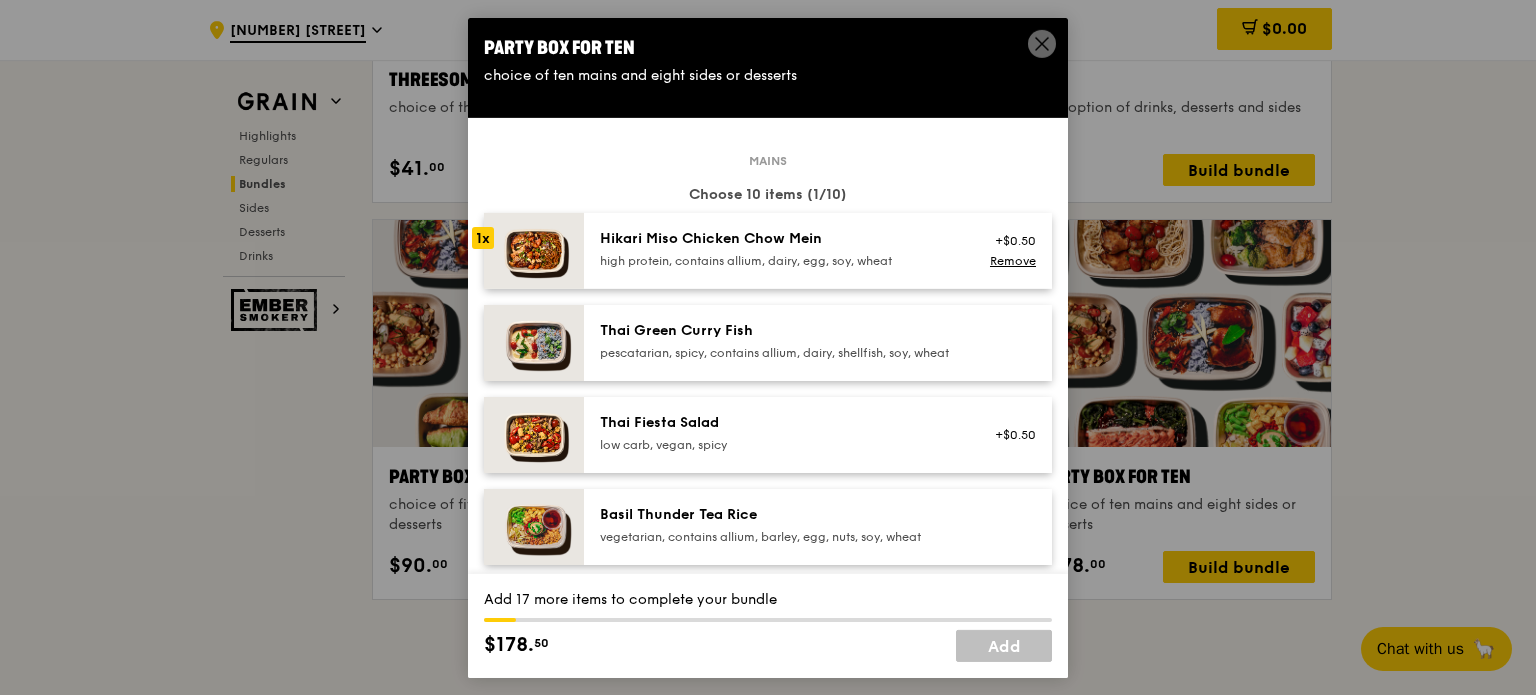 click at bounding box center (534, 250) 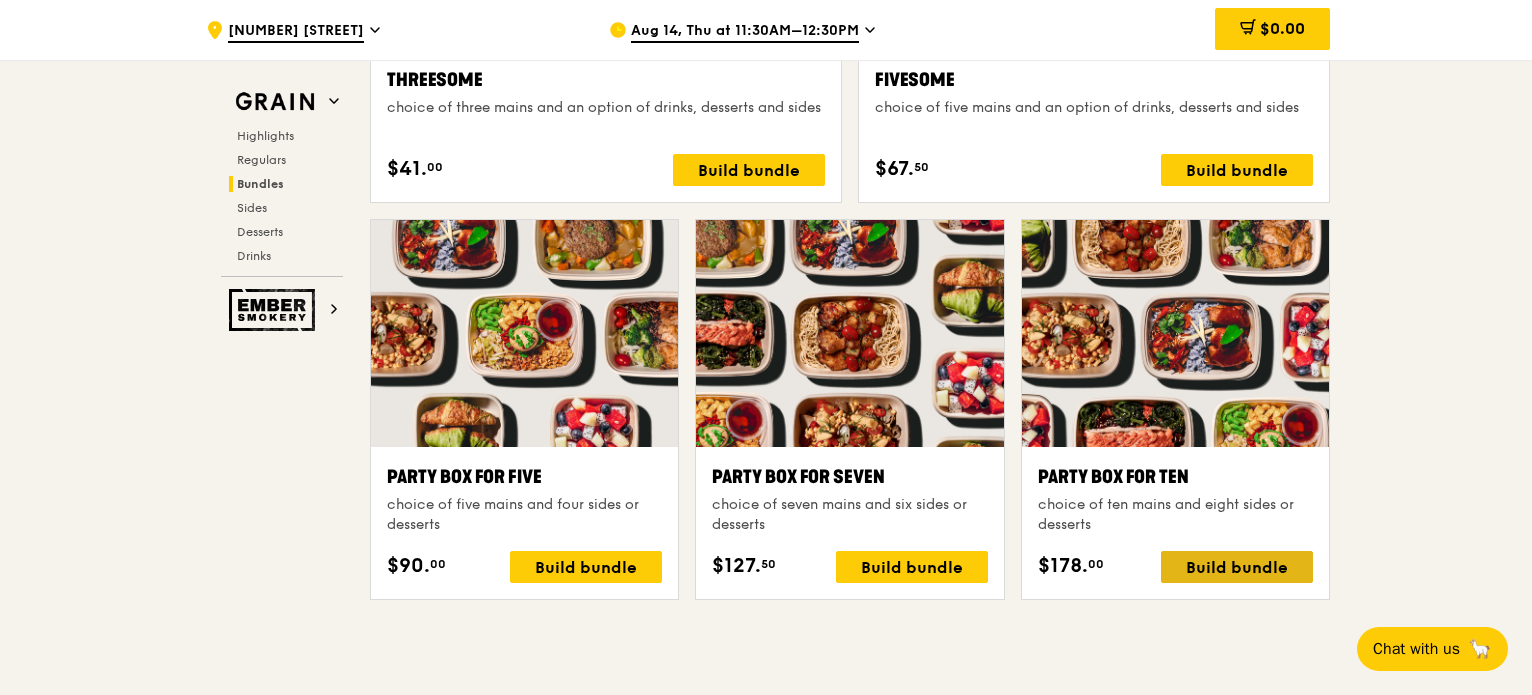 click on "Build bundle" at bounding box center [1237, 567] 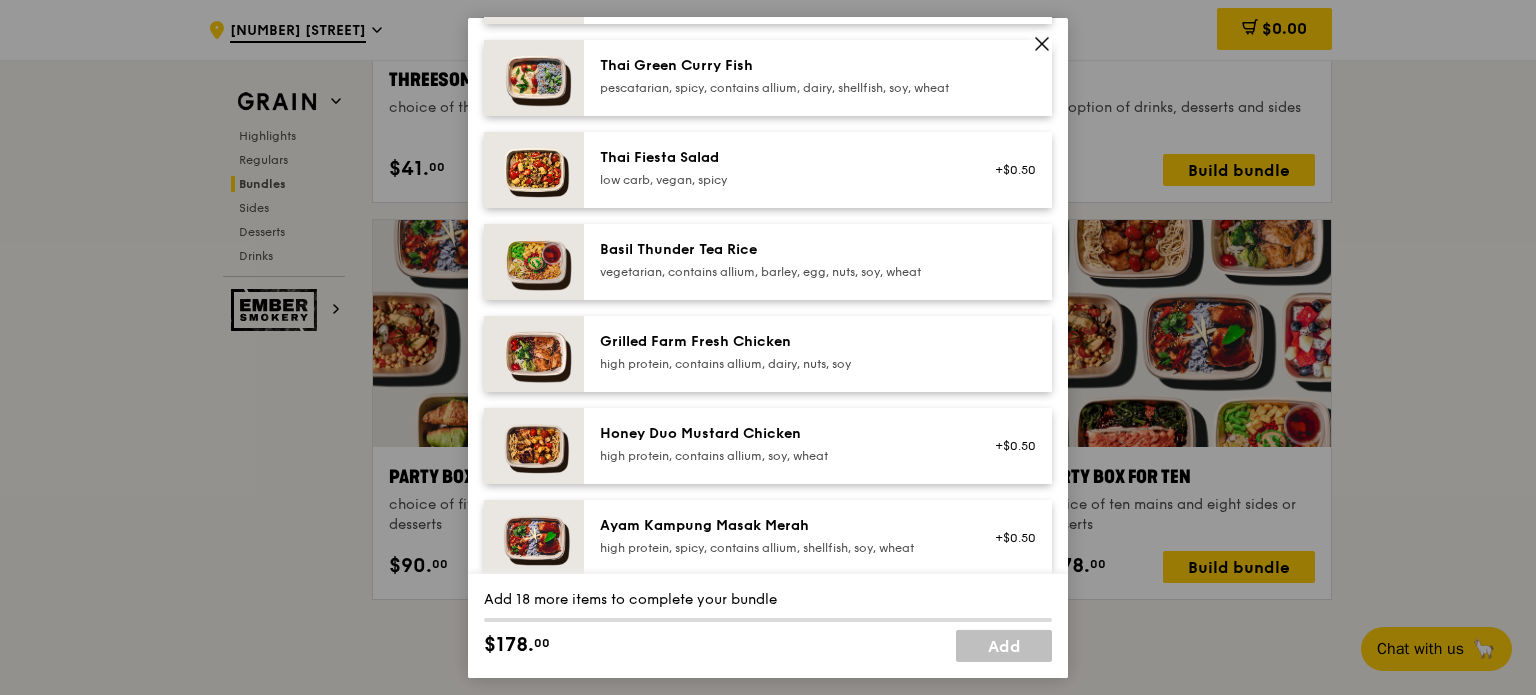 scroll, scrollTop: 300, scrollLeft: 0, axis: vertical 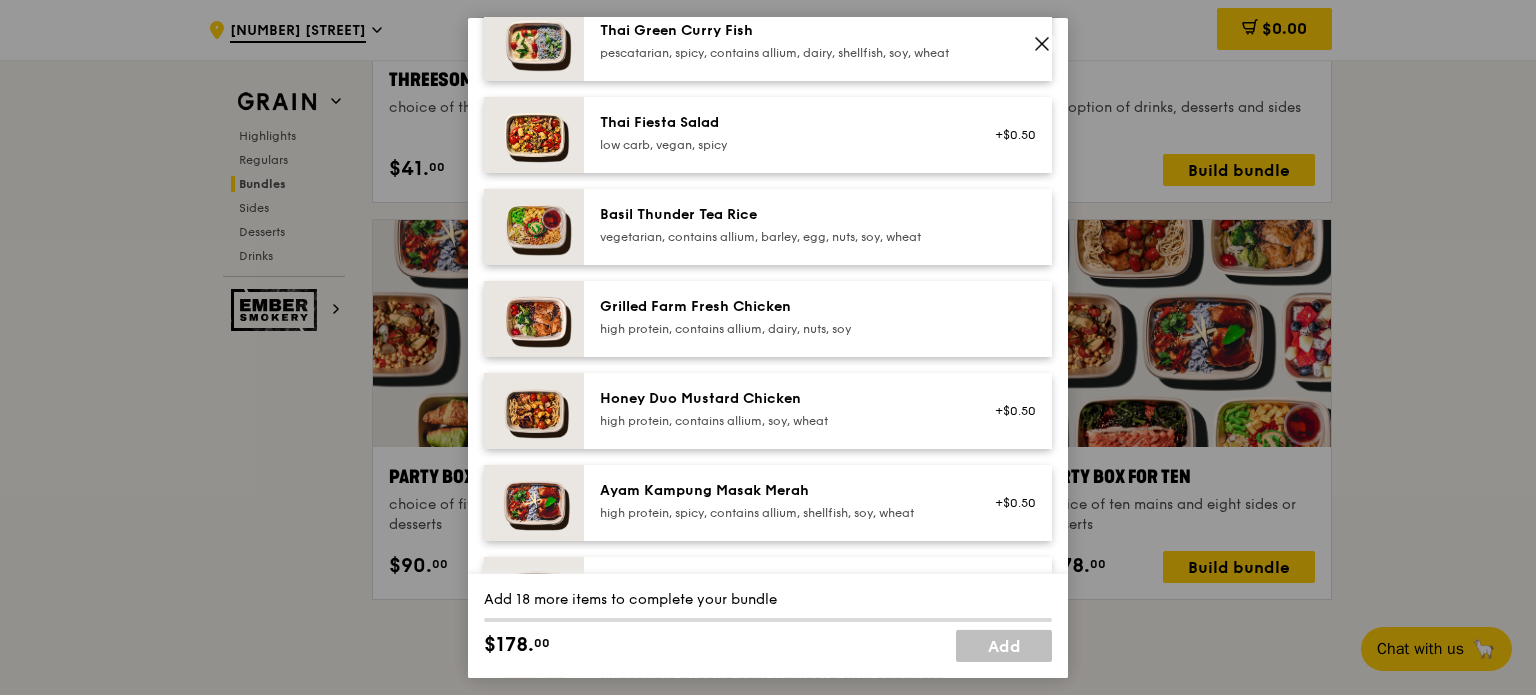 click on "high protein, spicy, contains allium, shellfish, soy, wheat" at bounding box center [779, 512] 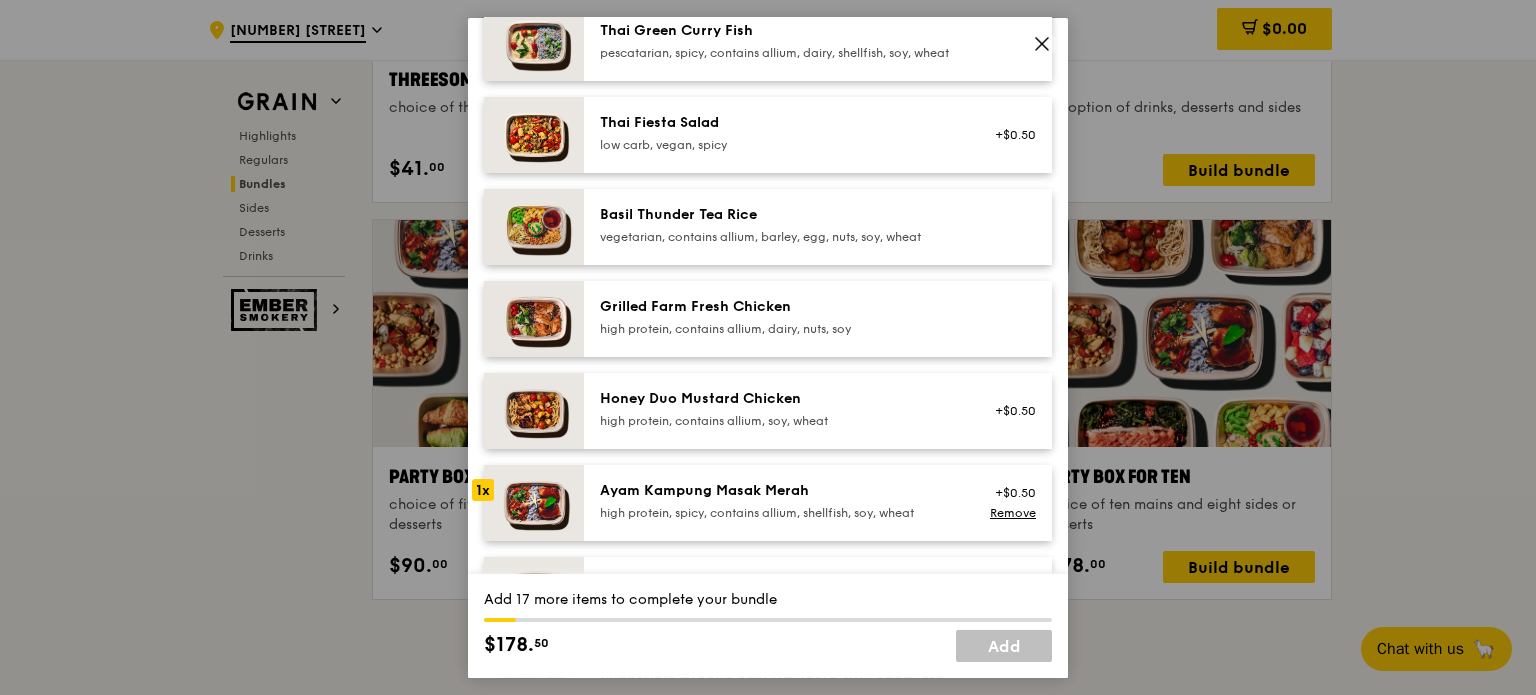 click at bounding box center (534, 502) 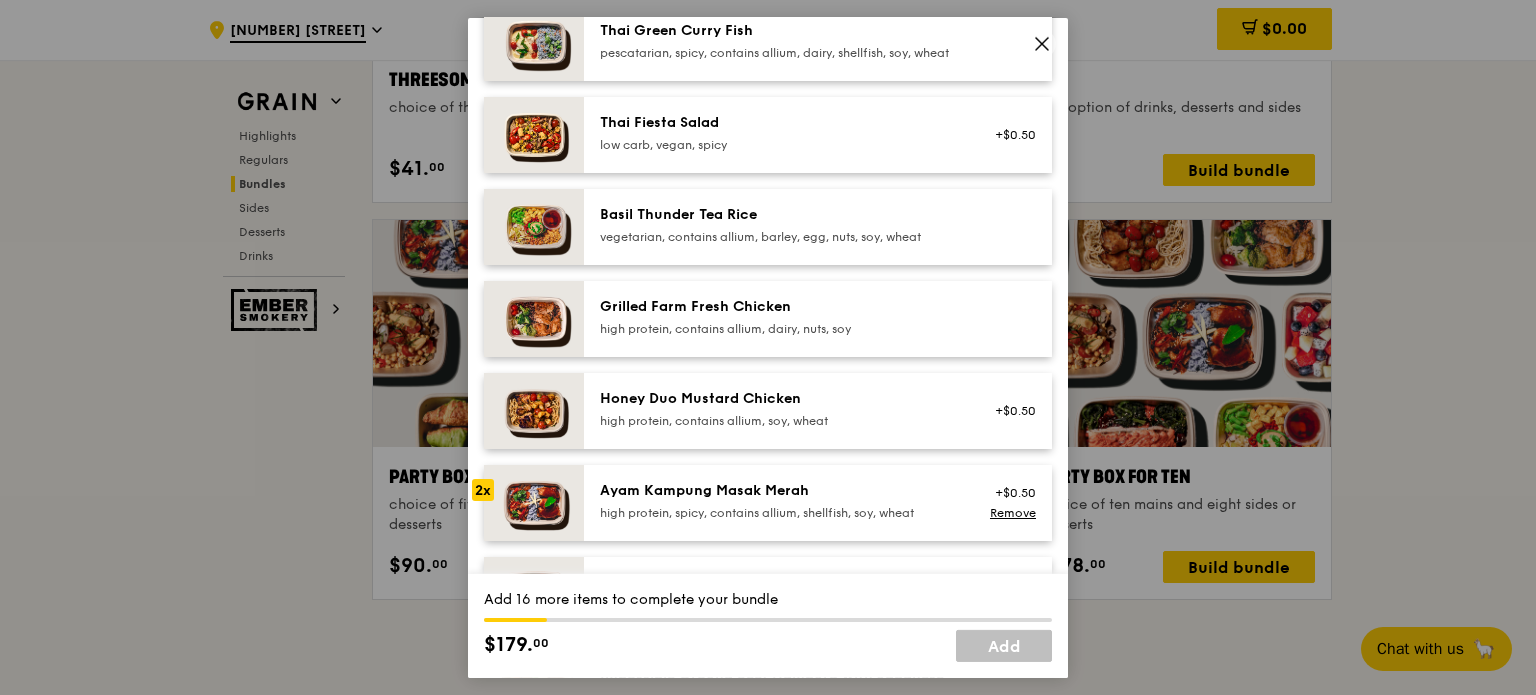 scroll, scrollTop: 400, scrollLeft: 0, axis: vertical 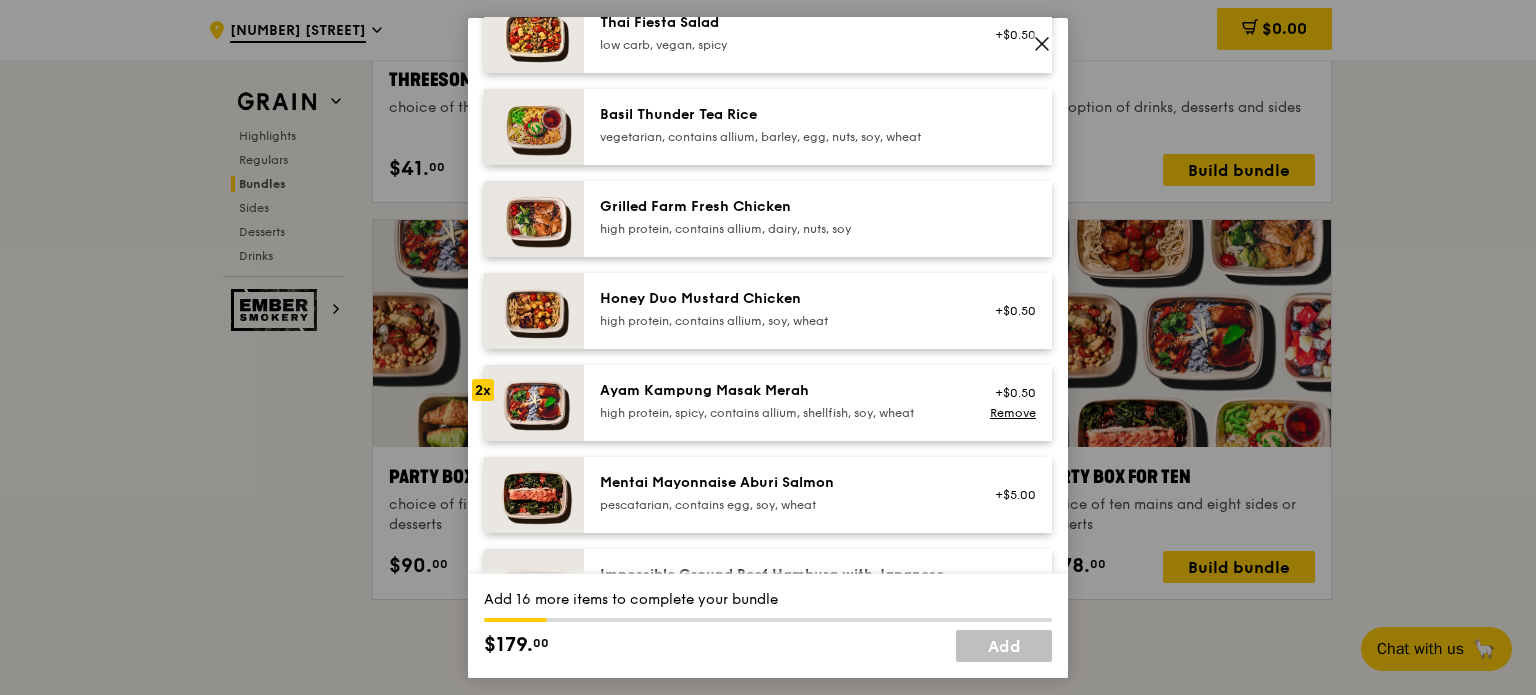click at bounding box center (534, 402) 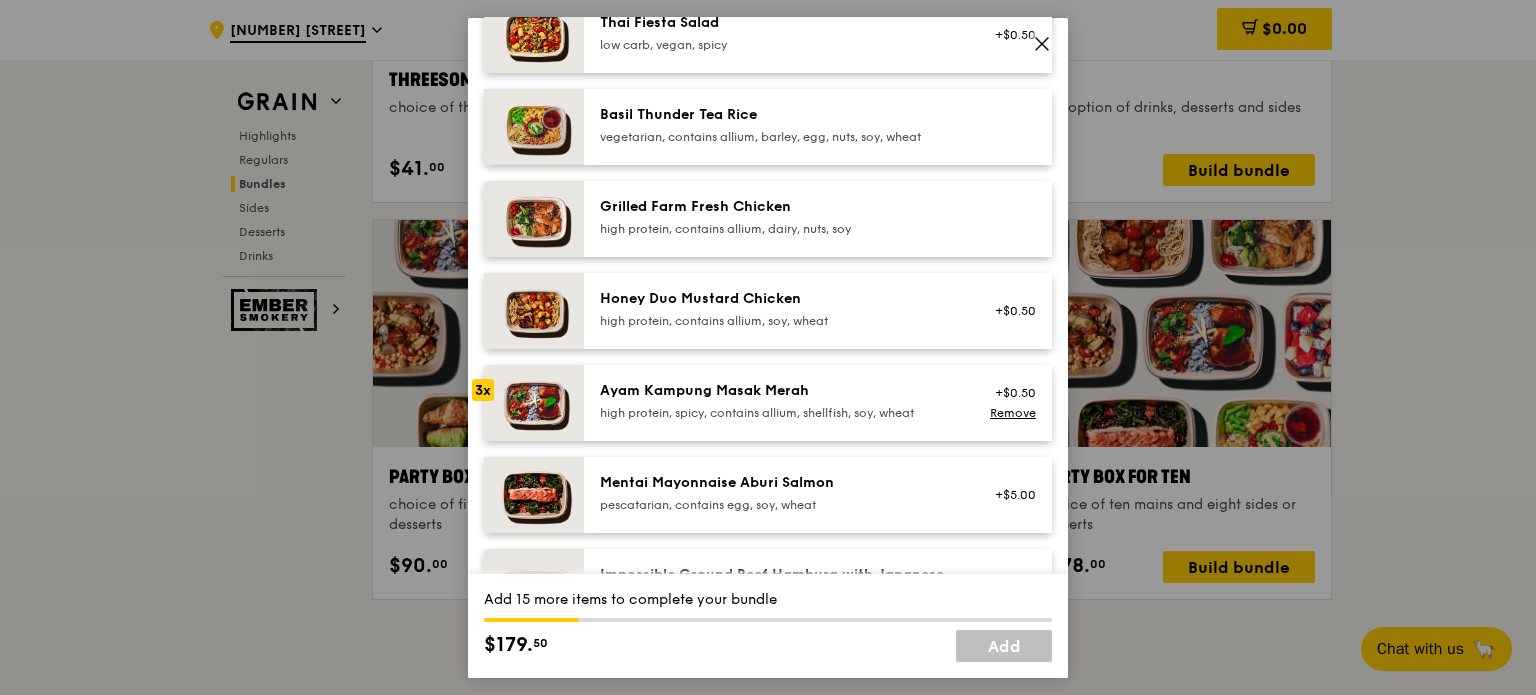 click at bounding box center [534, 402] 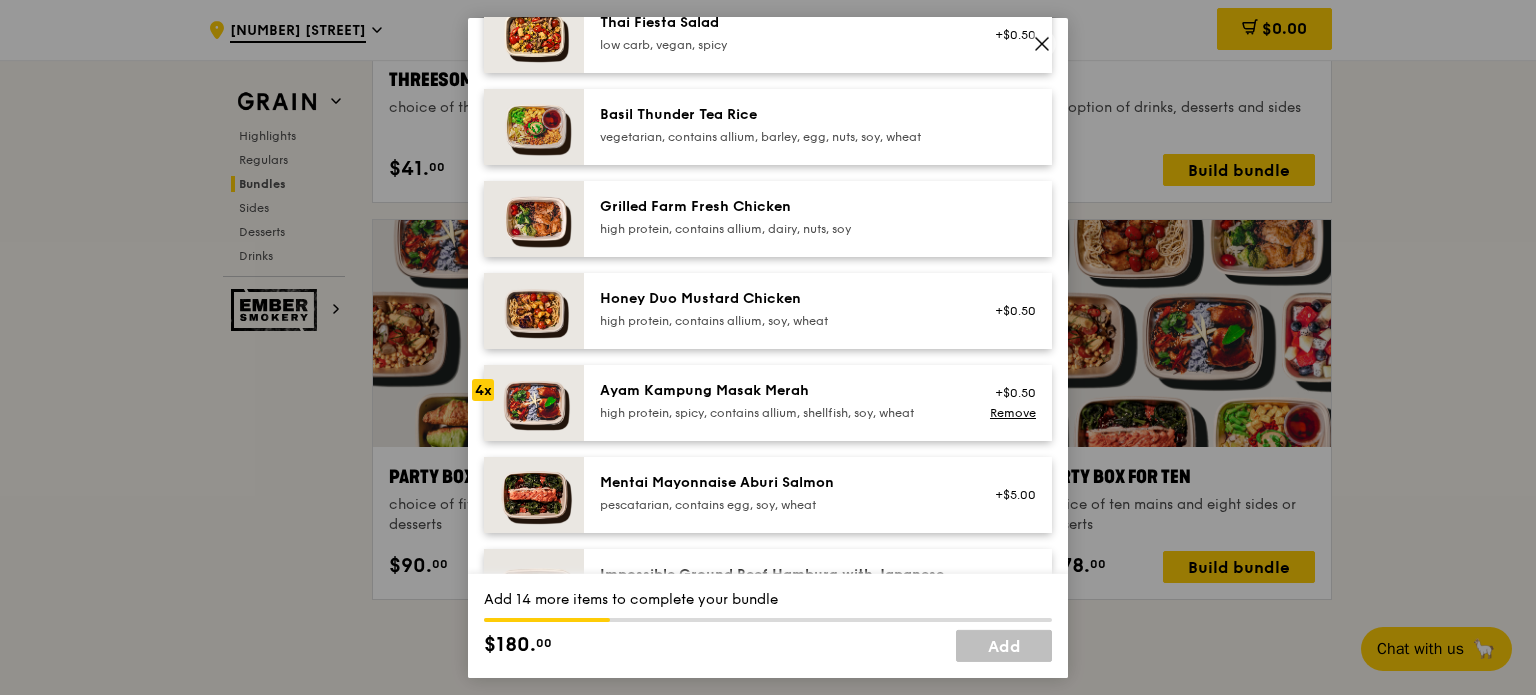 click on "4x" at bounding box center (483, 389) 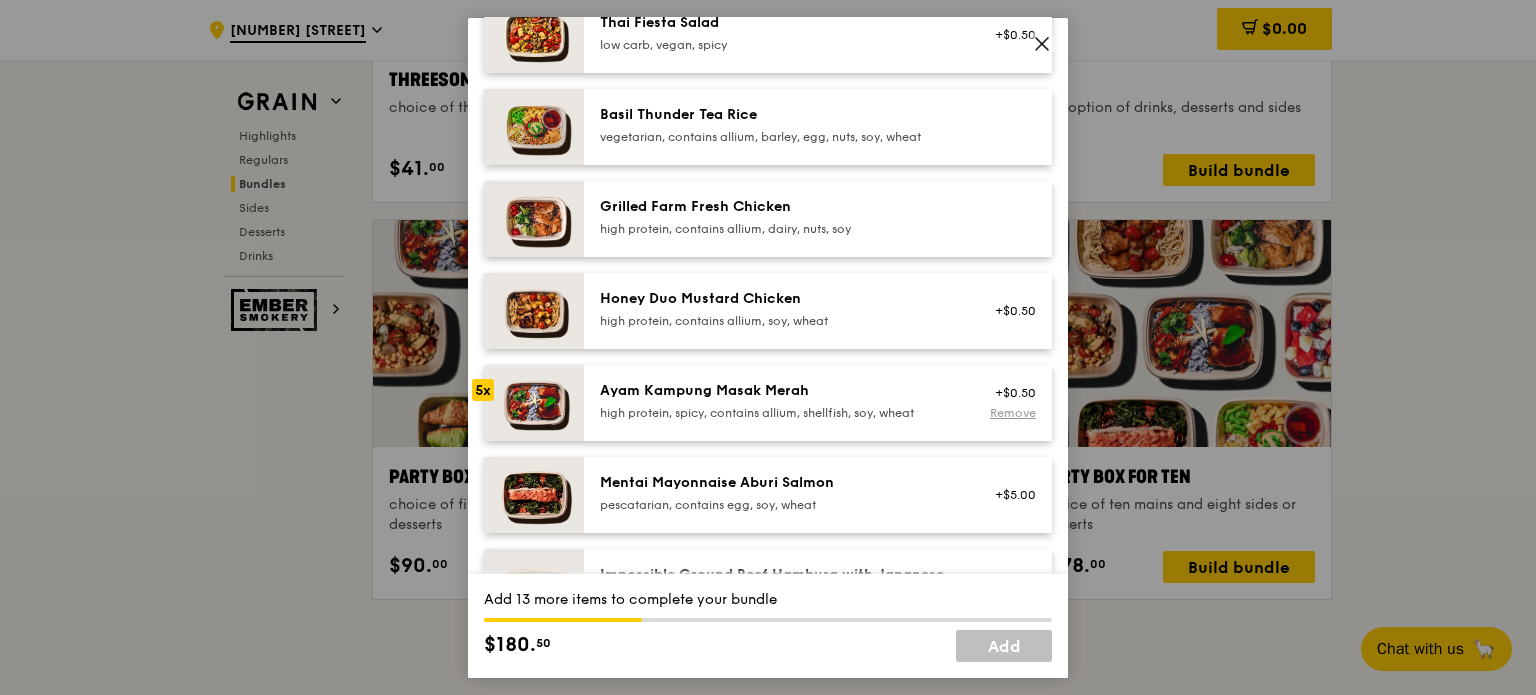 click on "Remove" at bounding box center (1013, 412) 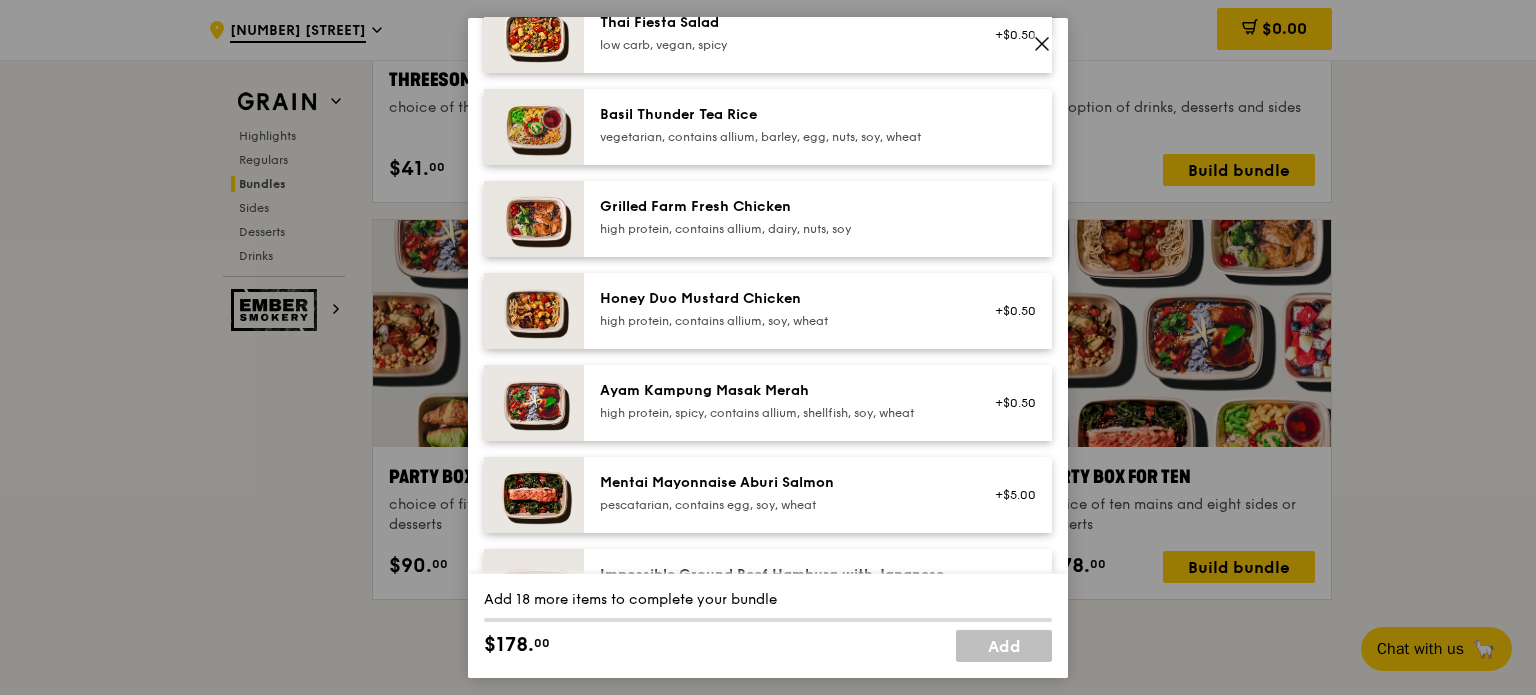 click at bounding box center (534, 402) 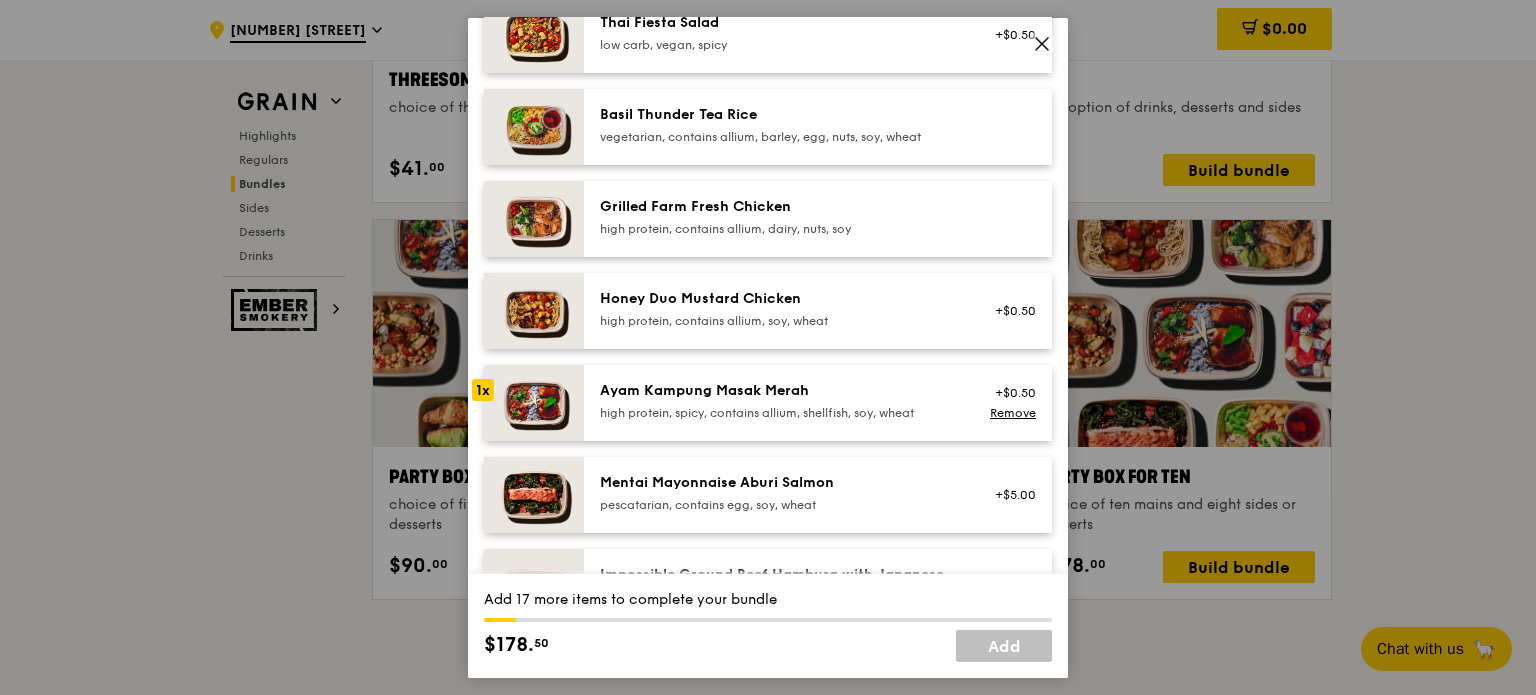 click at bounding box center [534, 402] 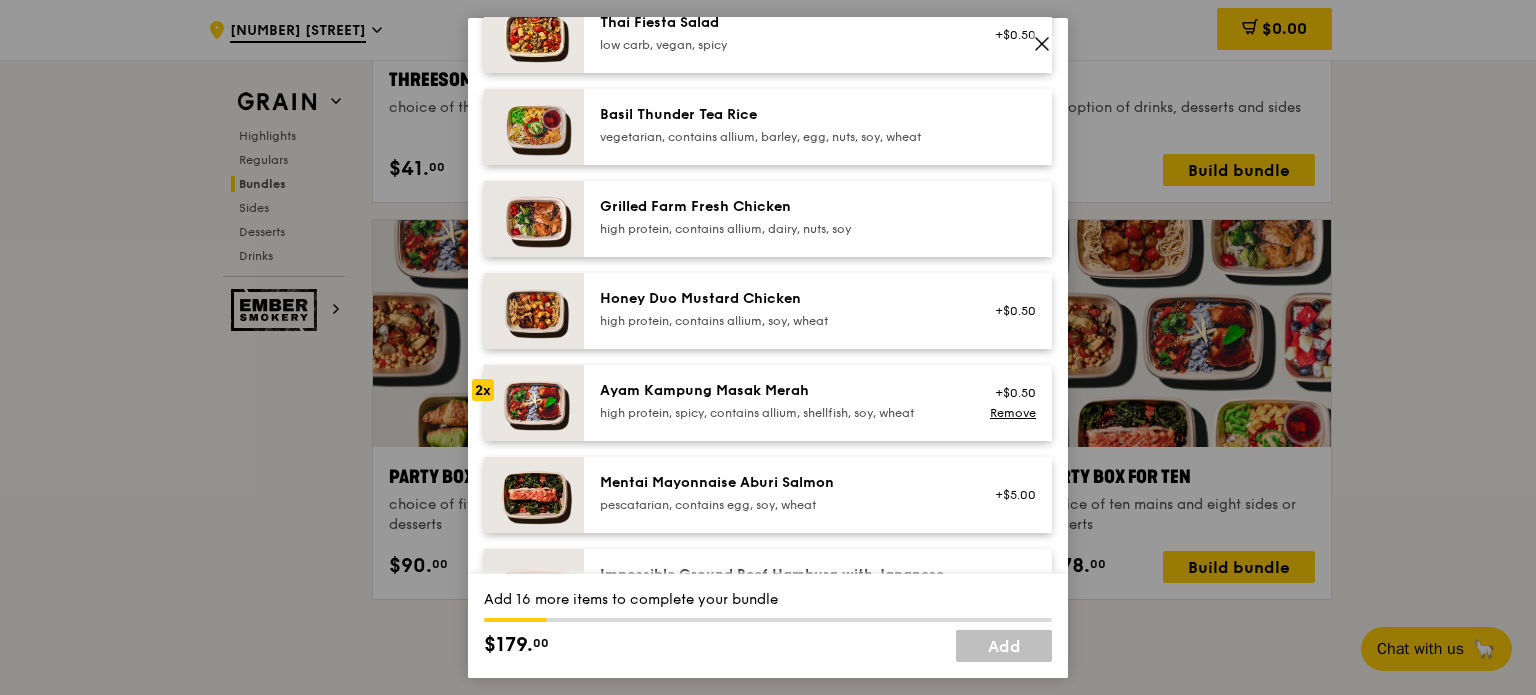 click at bounding box center (534, 402) 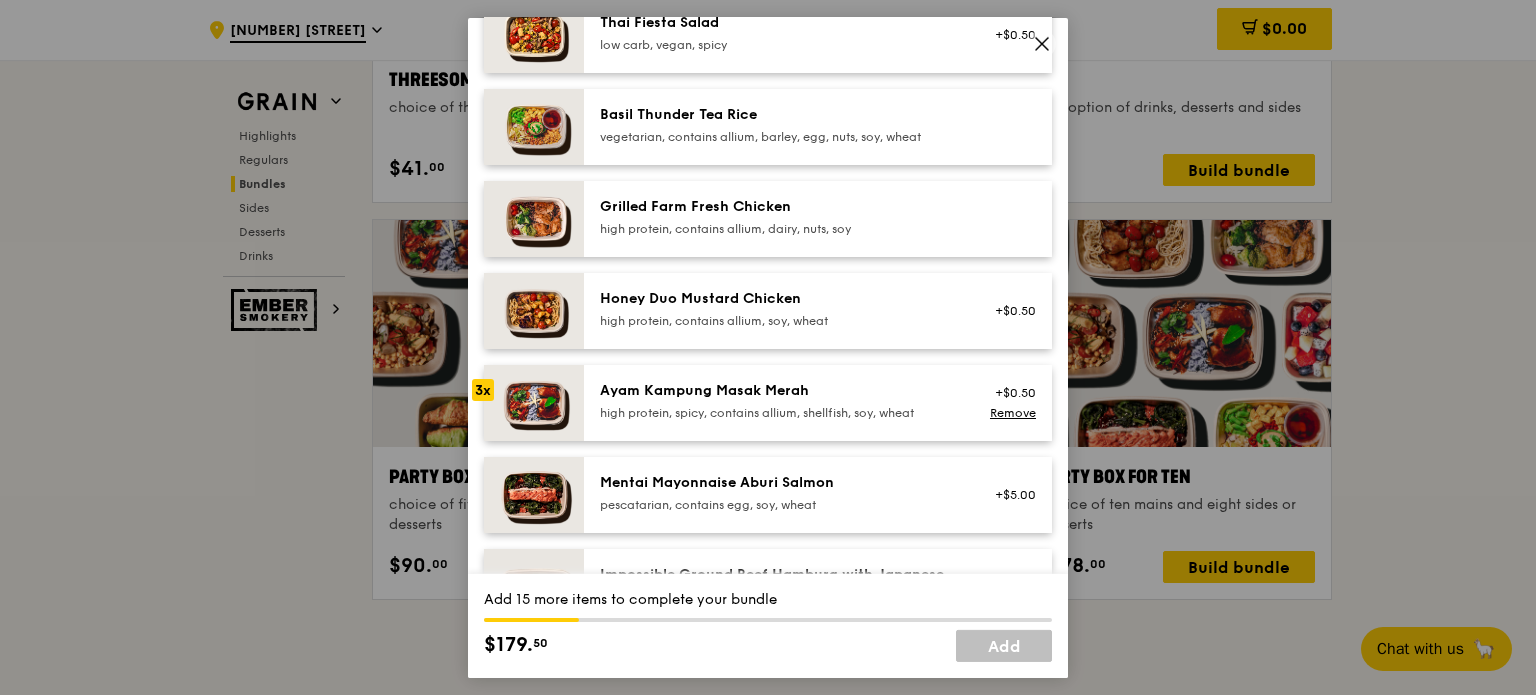 click at bounding box center (534, 402) 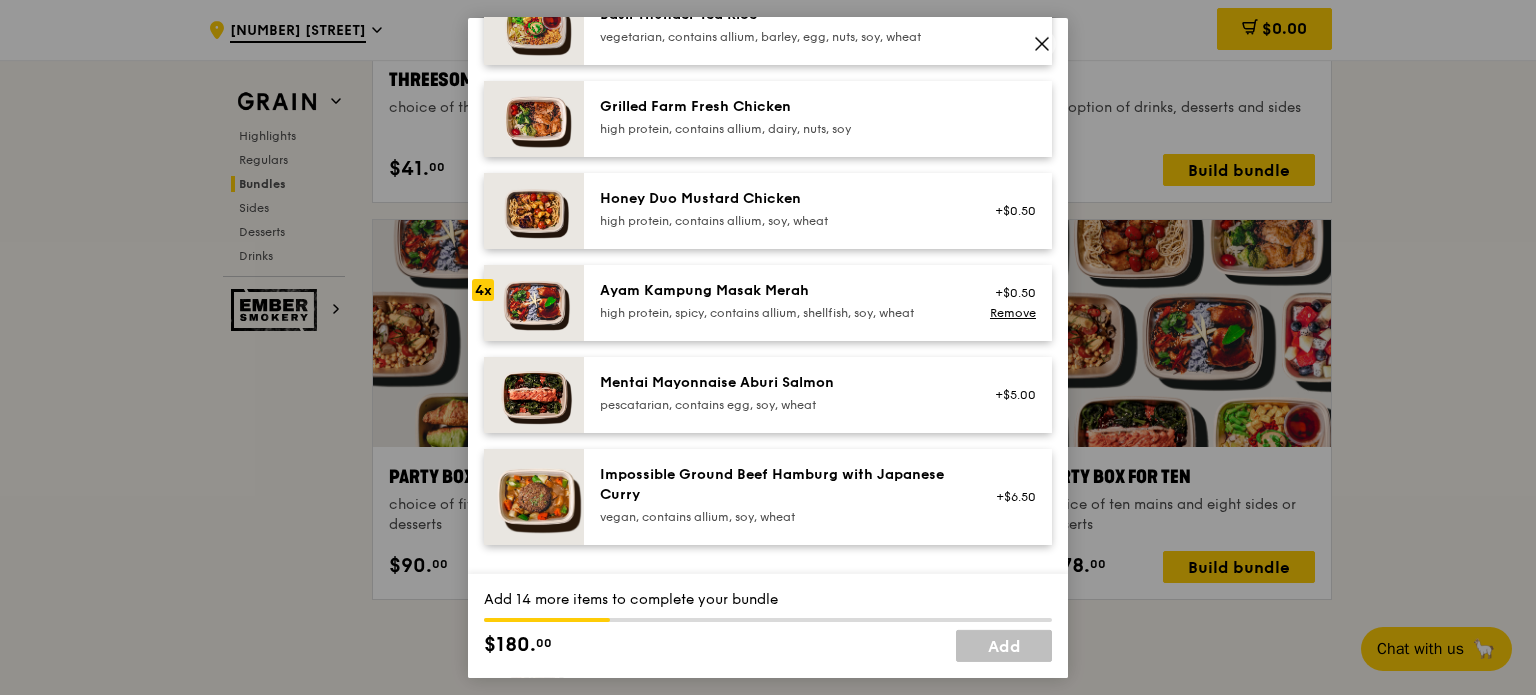scroll, scrollTop: 400, scrollLeft: 0, axis: vertical 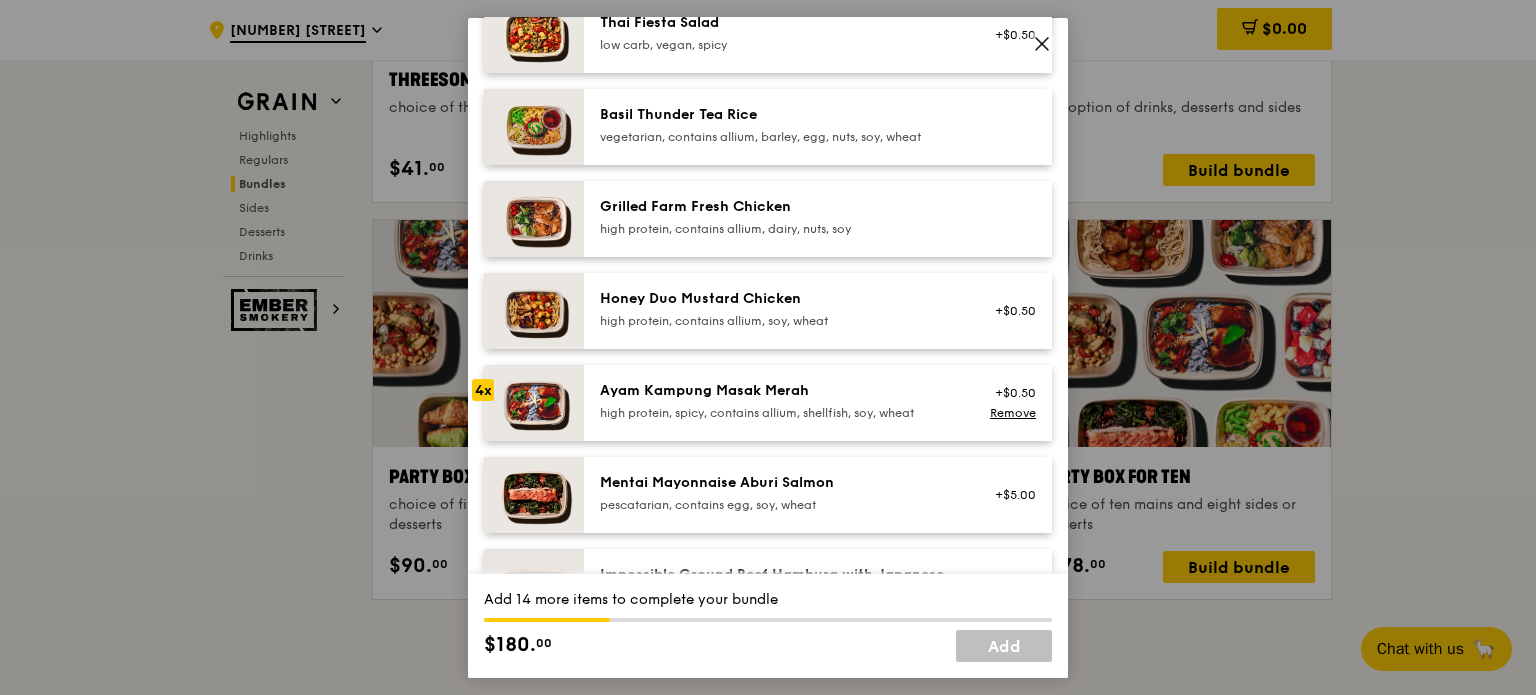 click at bounding box center [534, 310] 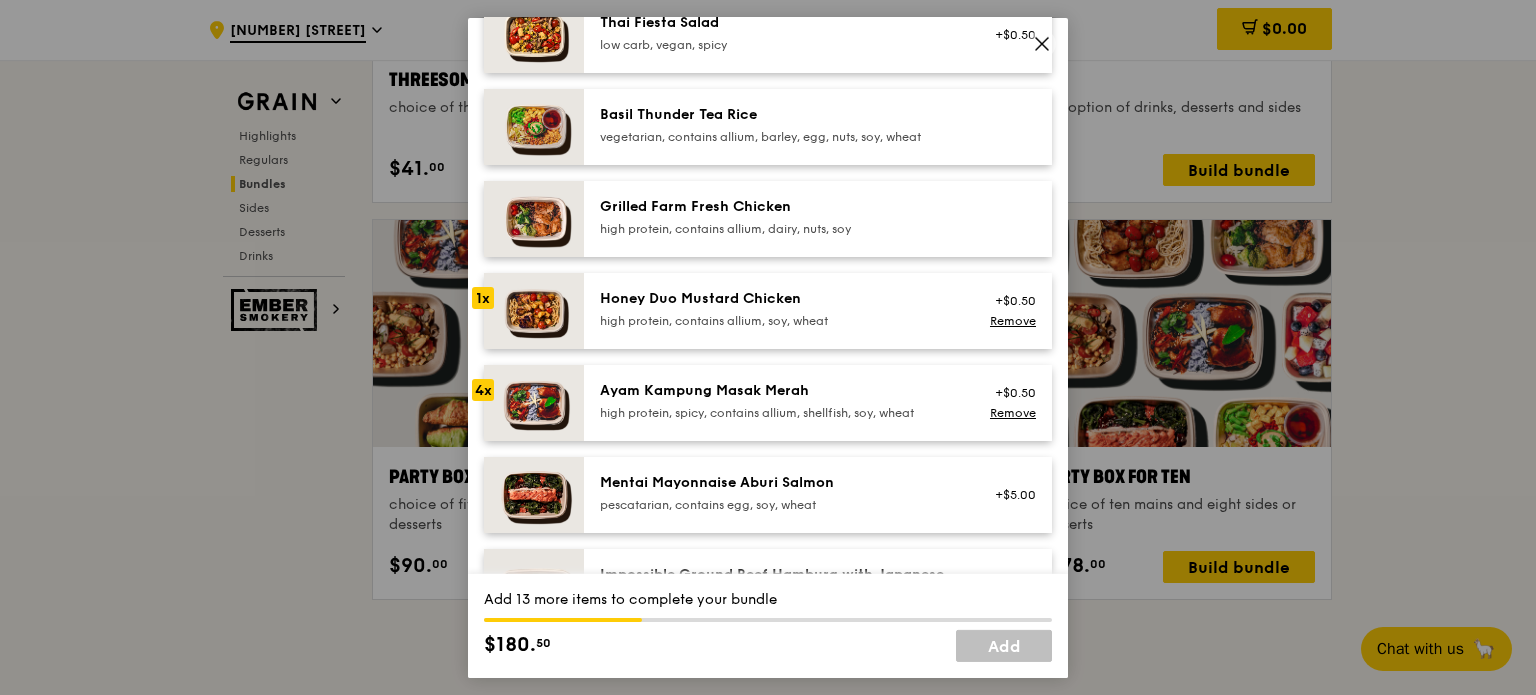click at bounding box center (534, 310) 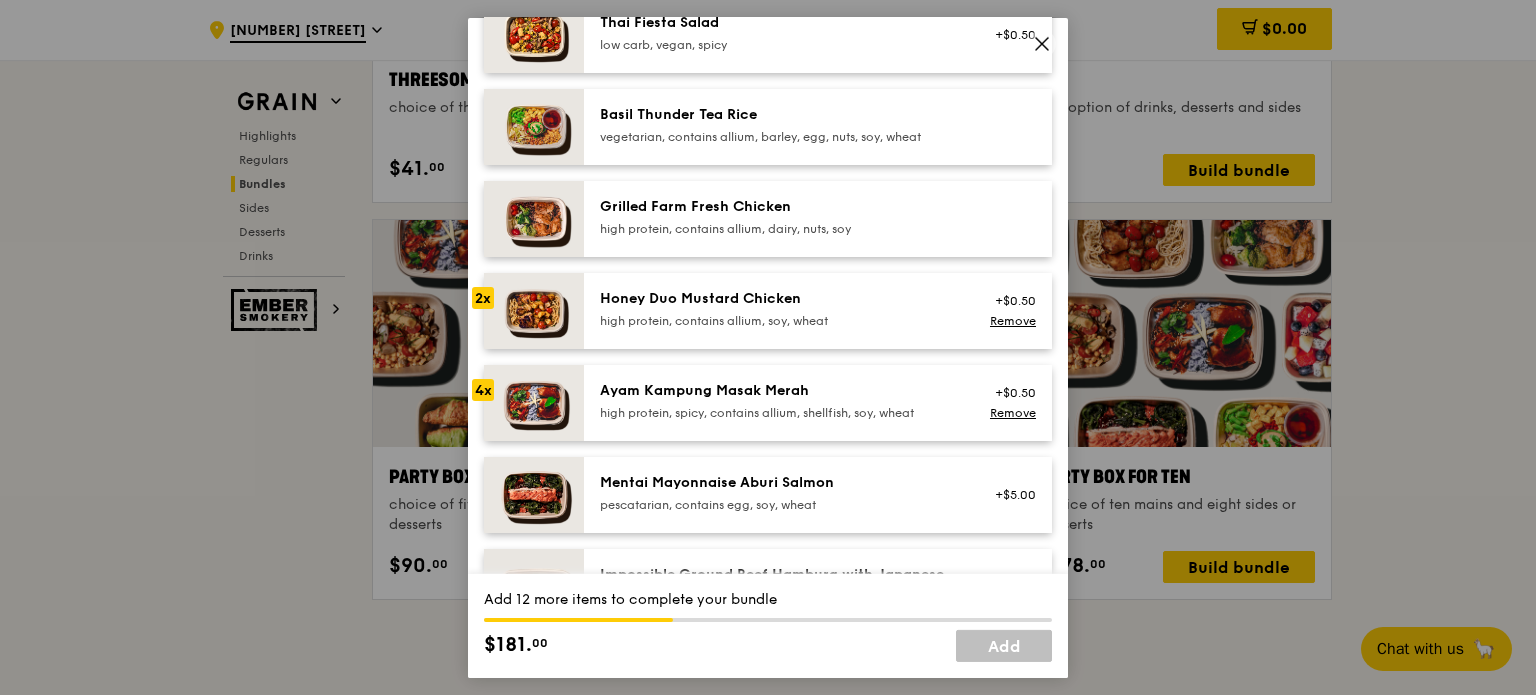 click at bounding box center [534, 310] 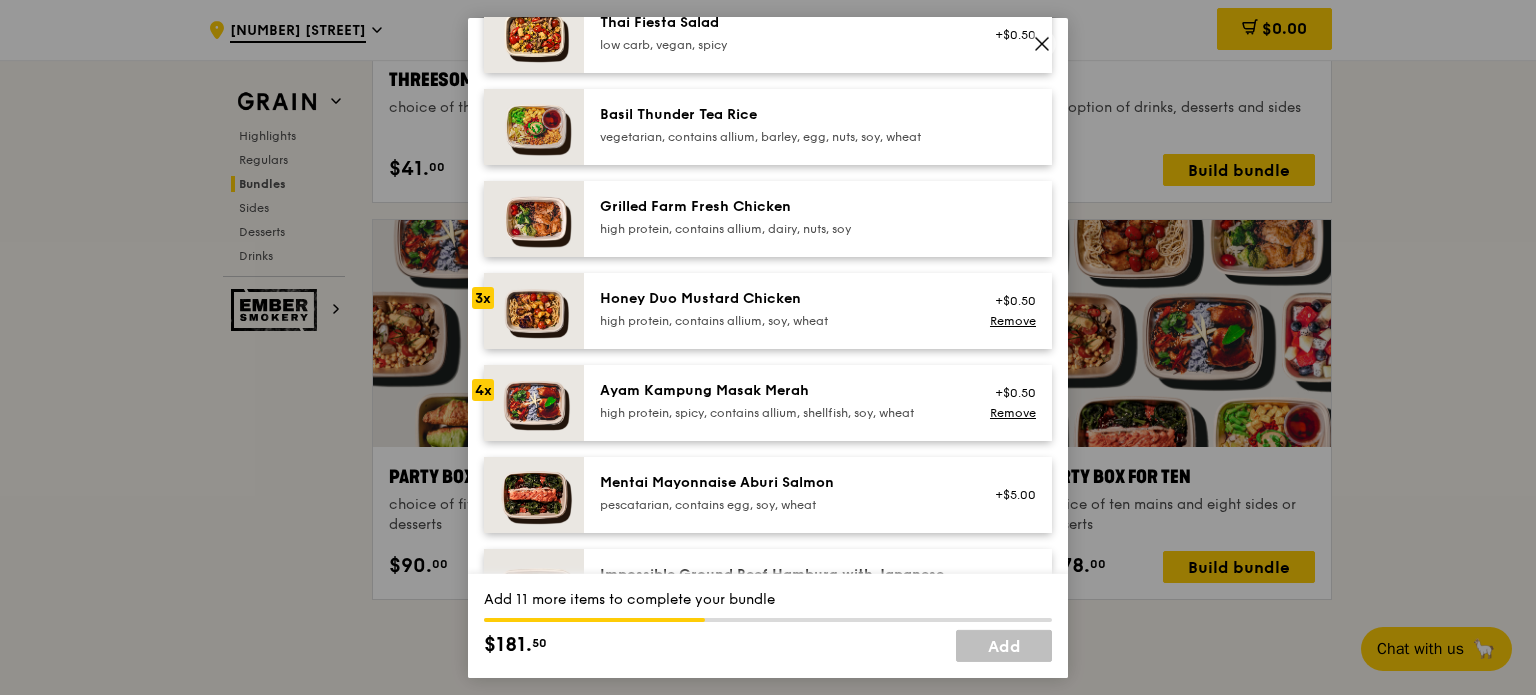 click at bounding box center (534, 310) 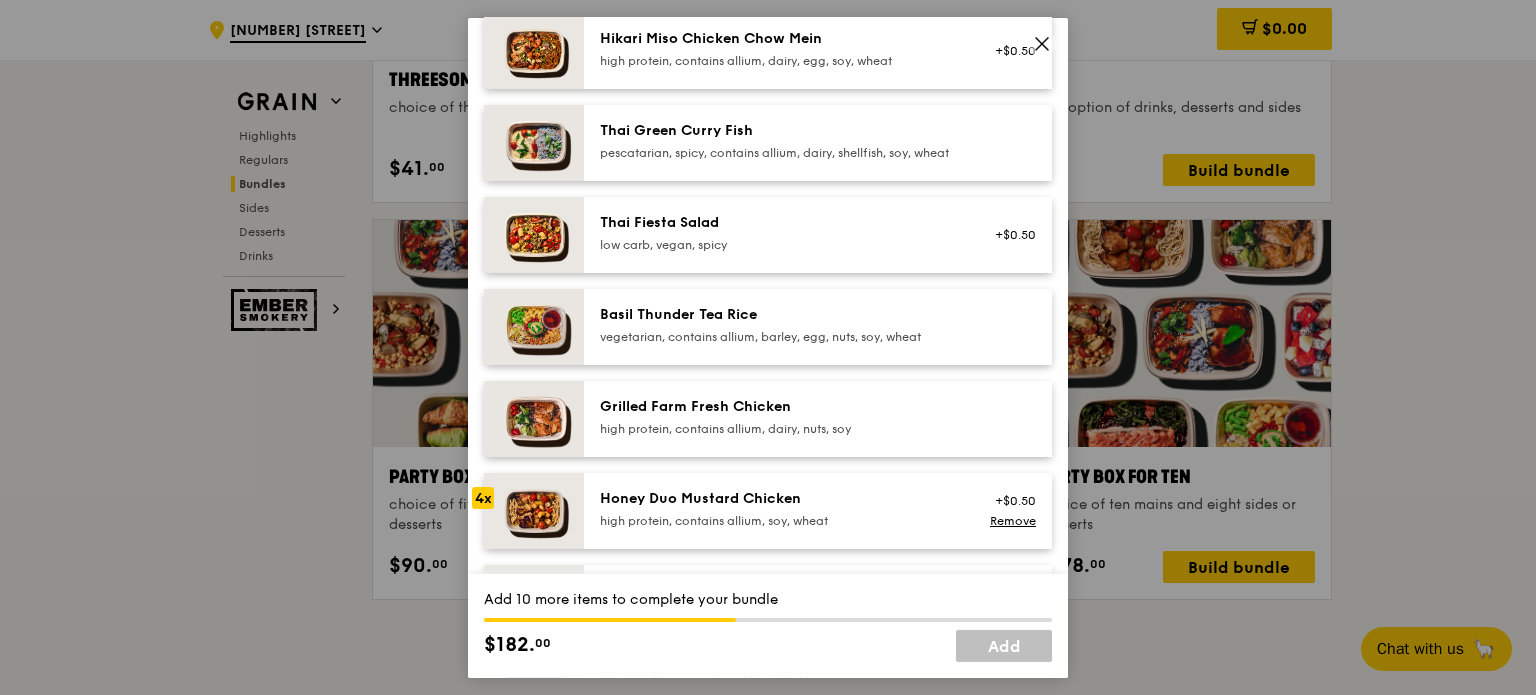 scroll, scrollTop: 100, scrollLeft: 0, axis: vertical 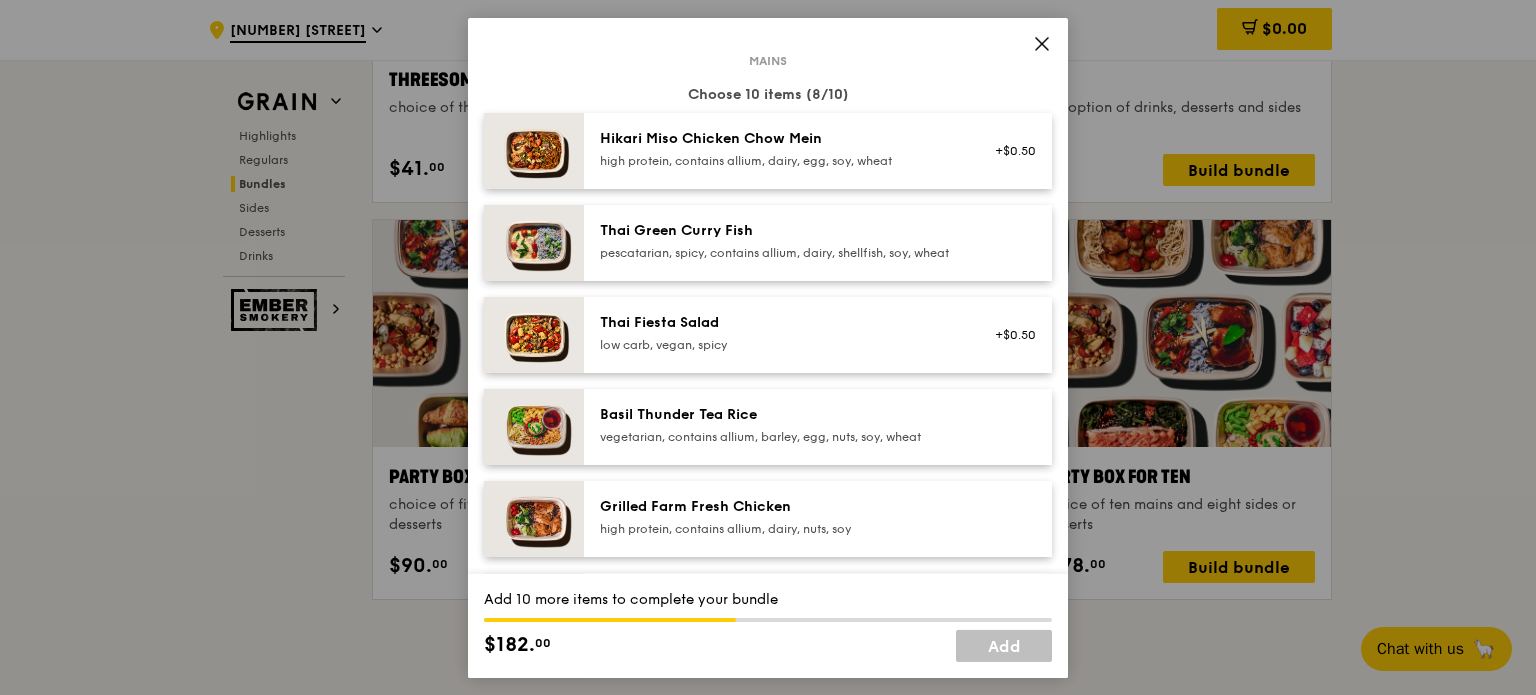 click at bounding box center [534, 150] 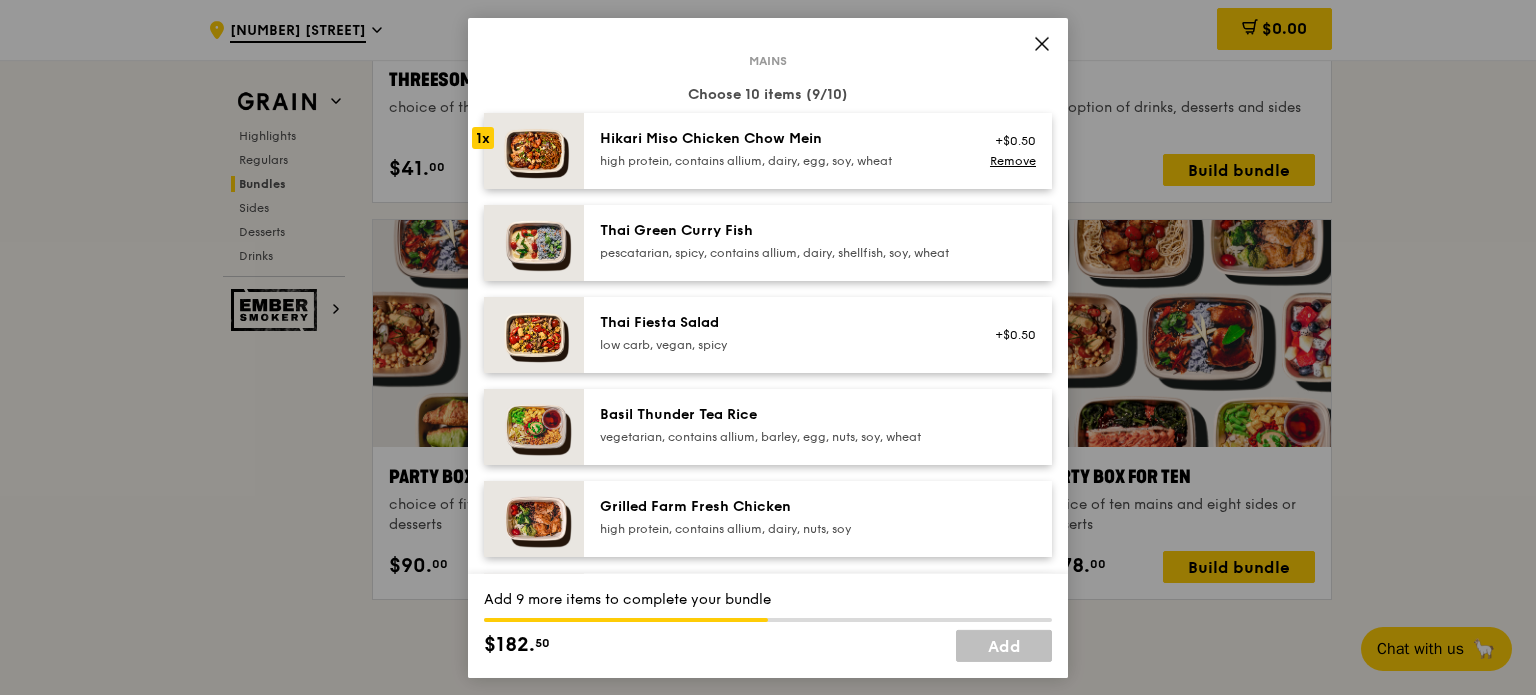 click at bounding box center (534, 150) 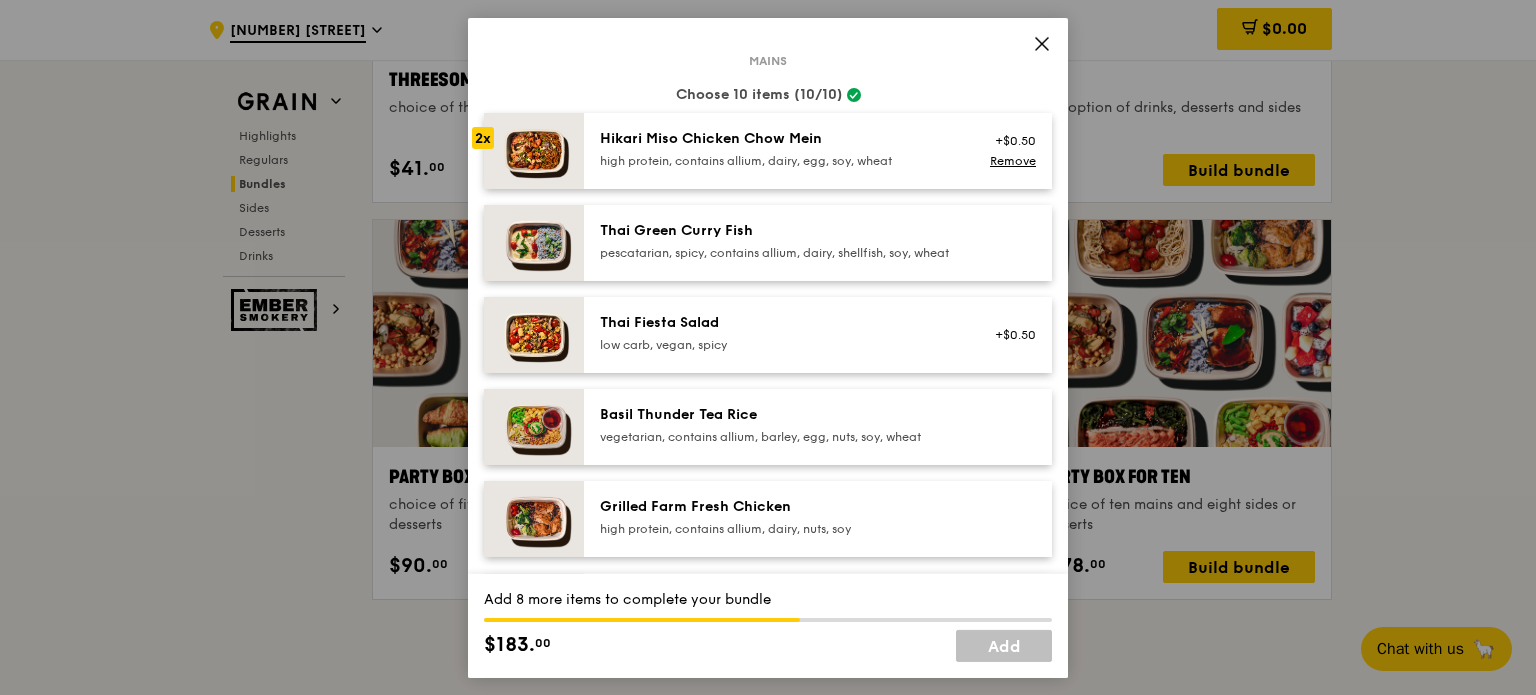 click at bounding box center [534, 150] 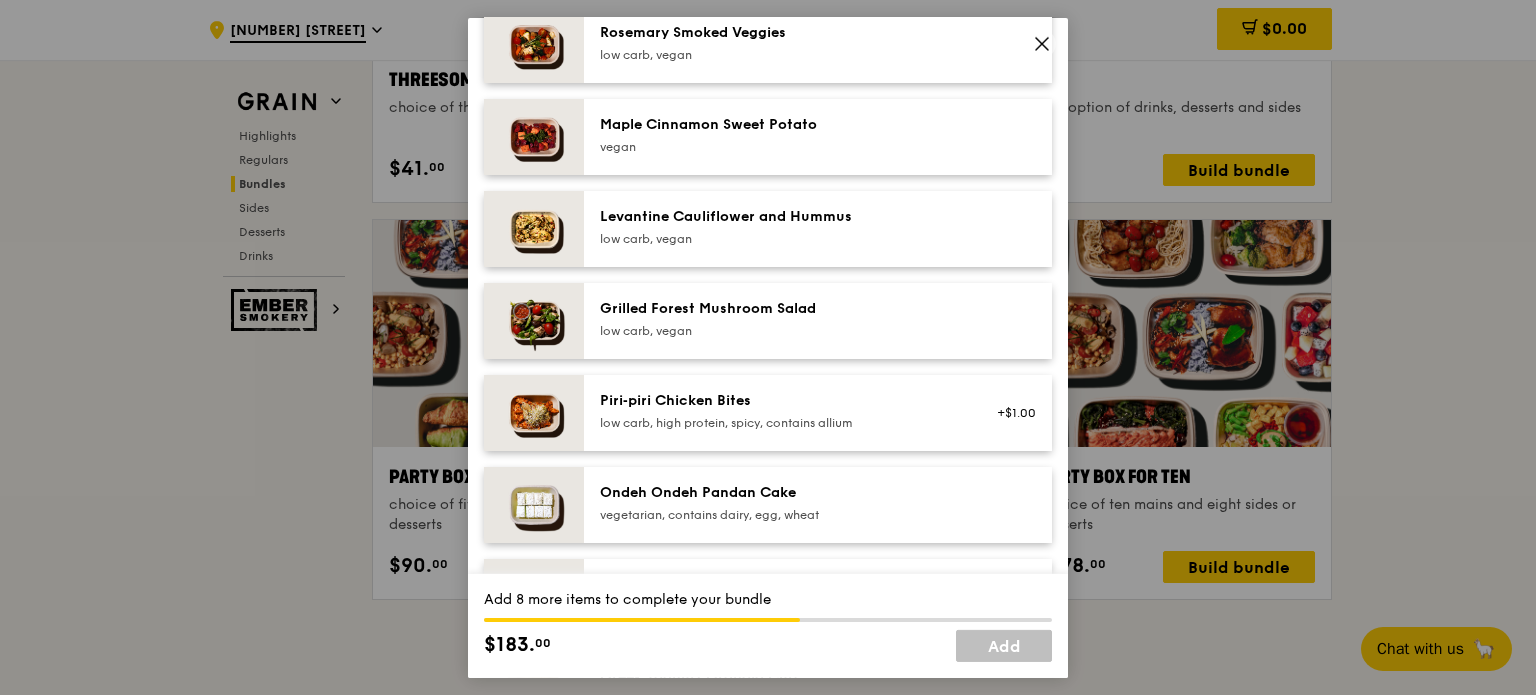 scroll, scrollTop: 1100, scrollLeft: 0, axis: vertical 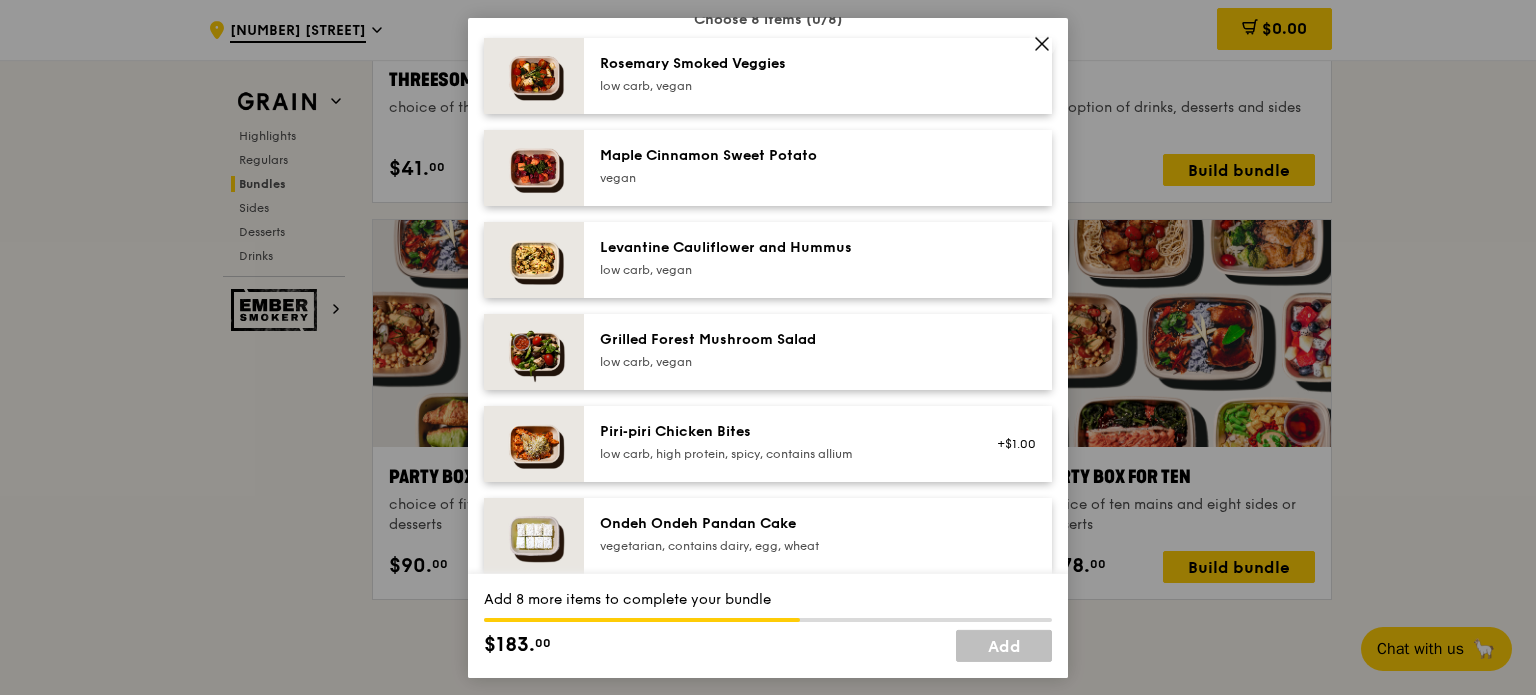 click at bounding box center (534, 351) 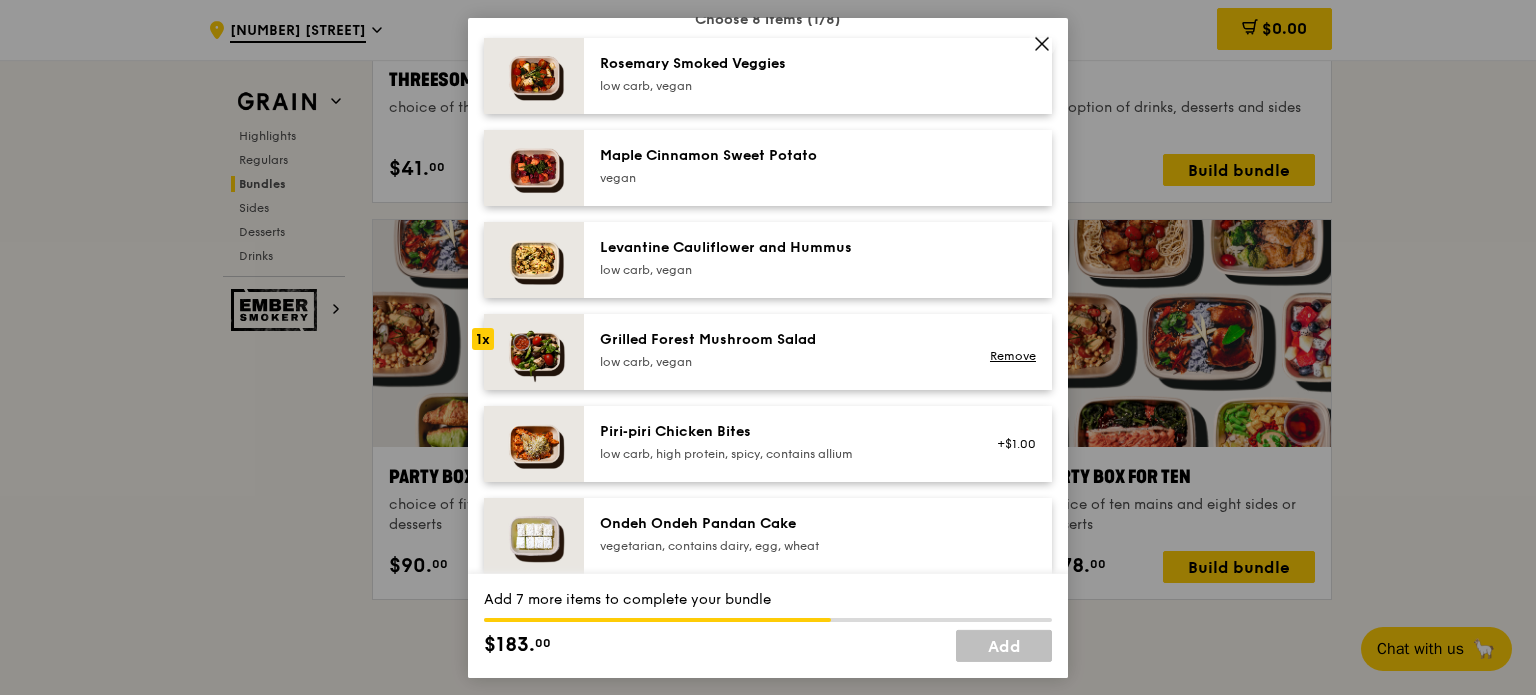 click at bounding box center [534, 351] 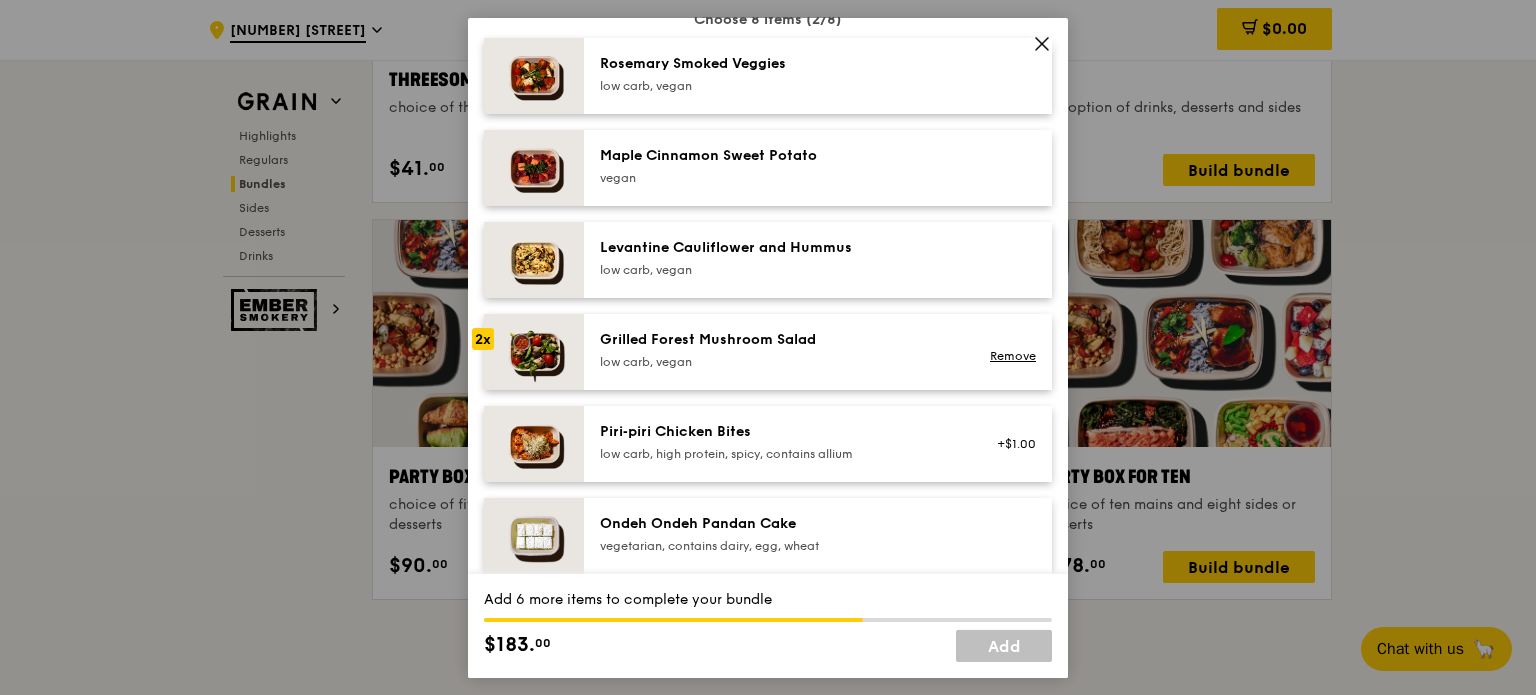 click at bounding box center [534, 351] 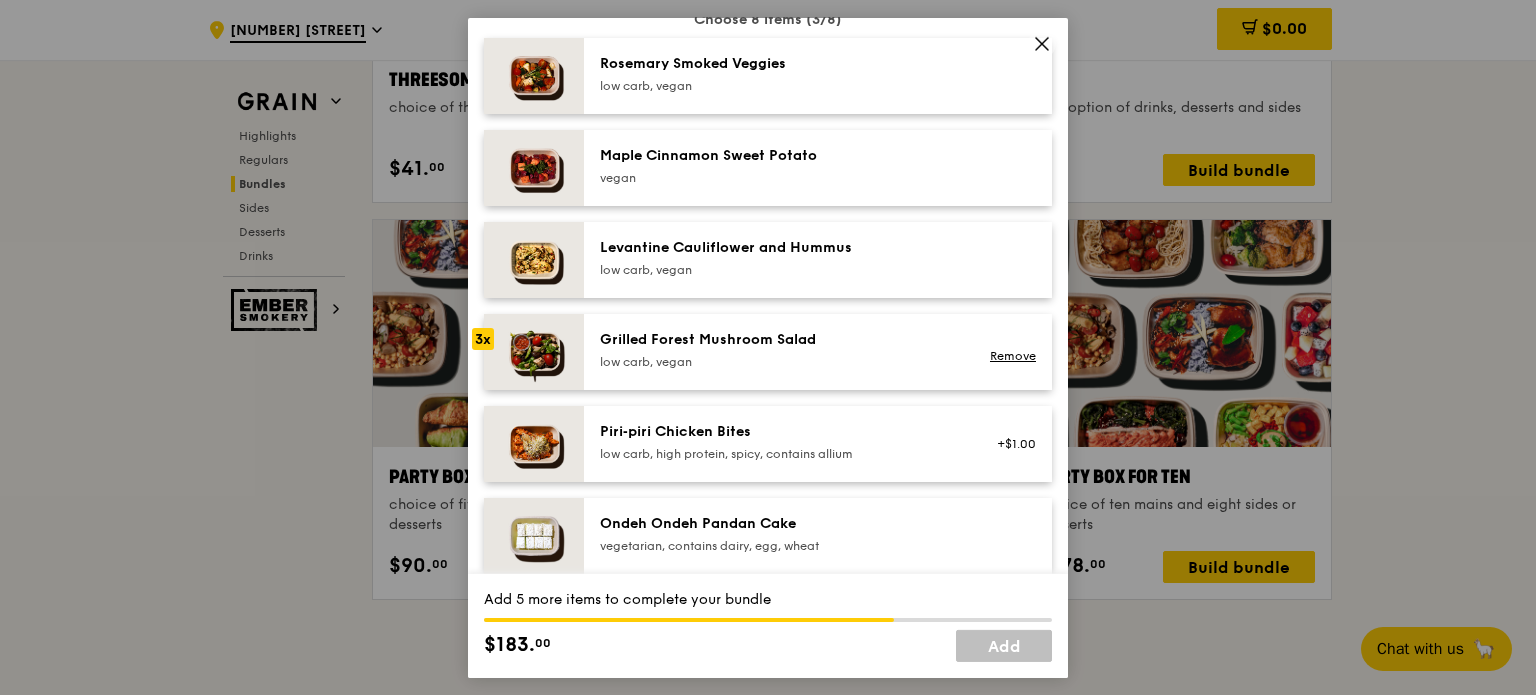 click at bounding box center (534, 351) 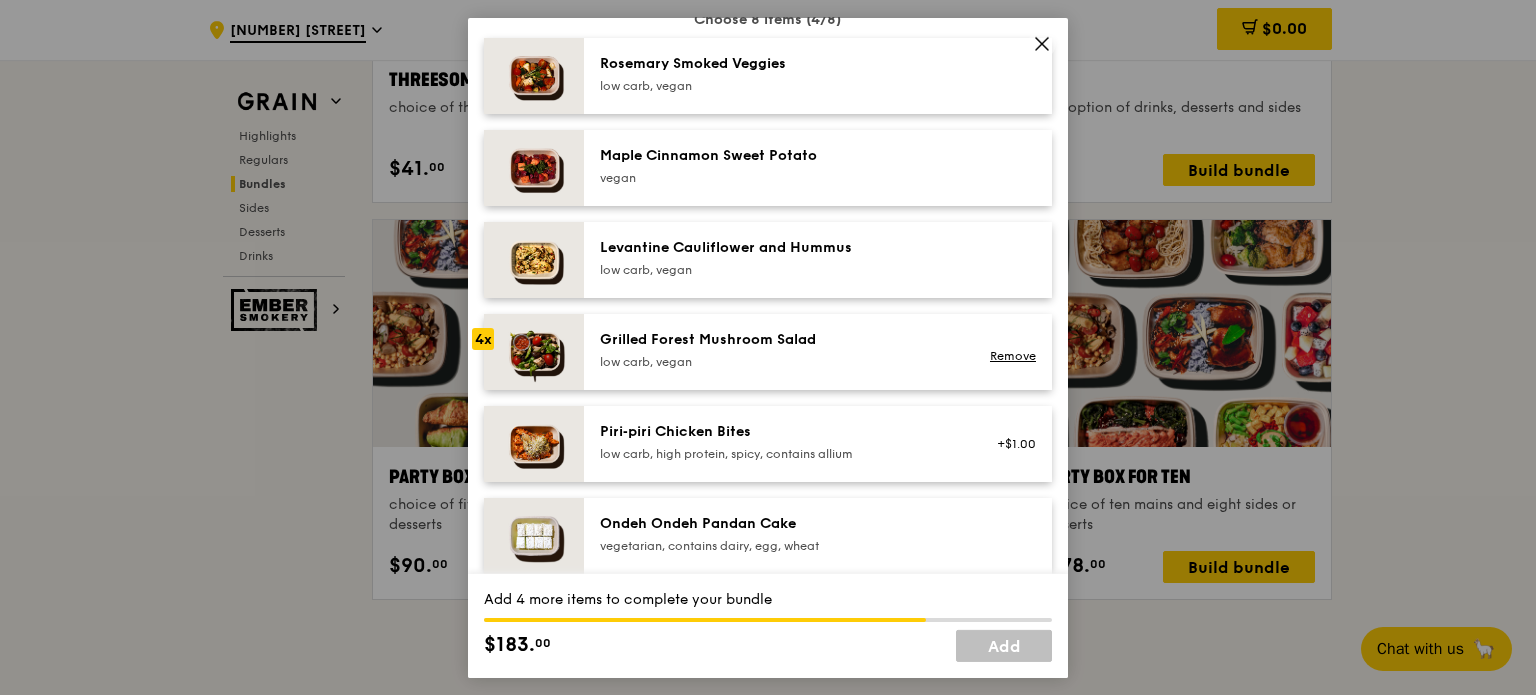click at bounding box center (534, 351) 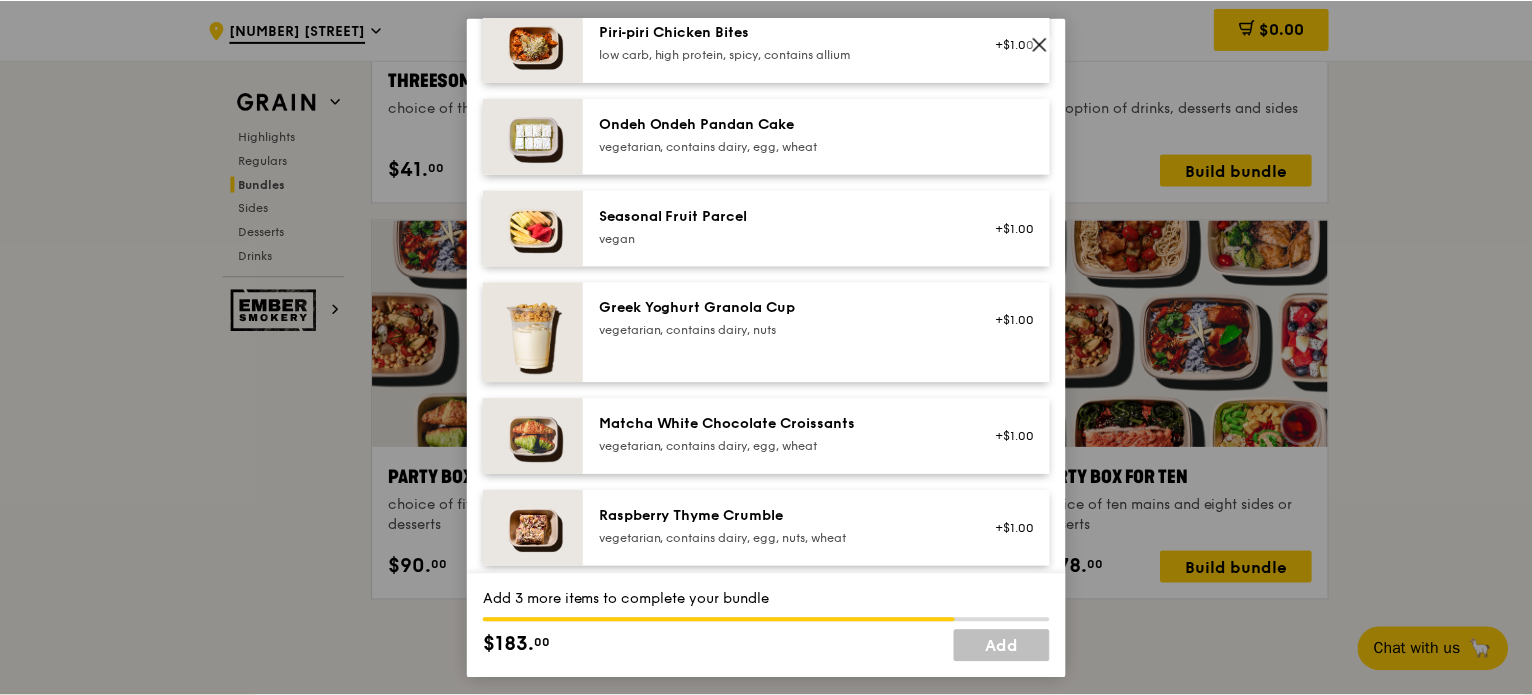 scroll, scrollTop: 1000, scrollLeft: 0, axis: vertical 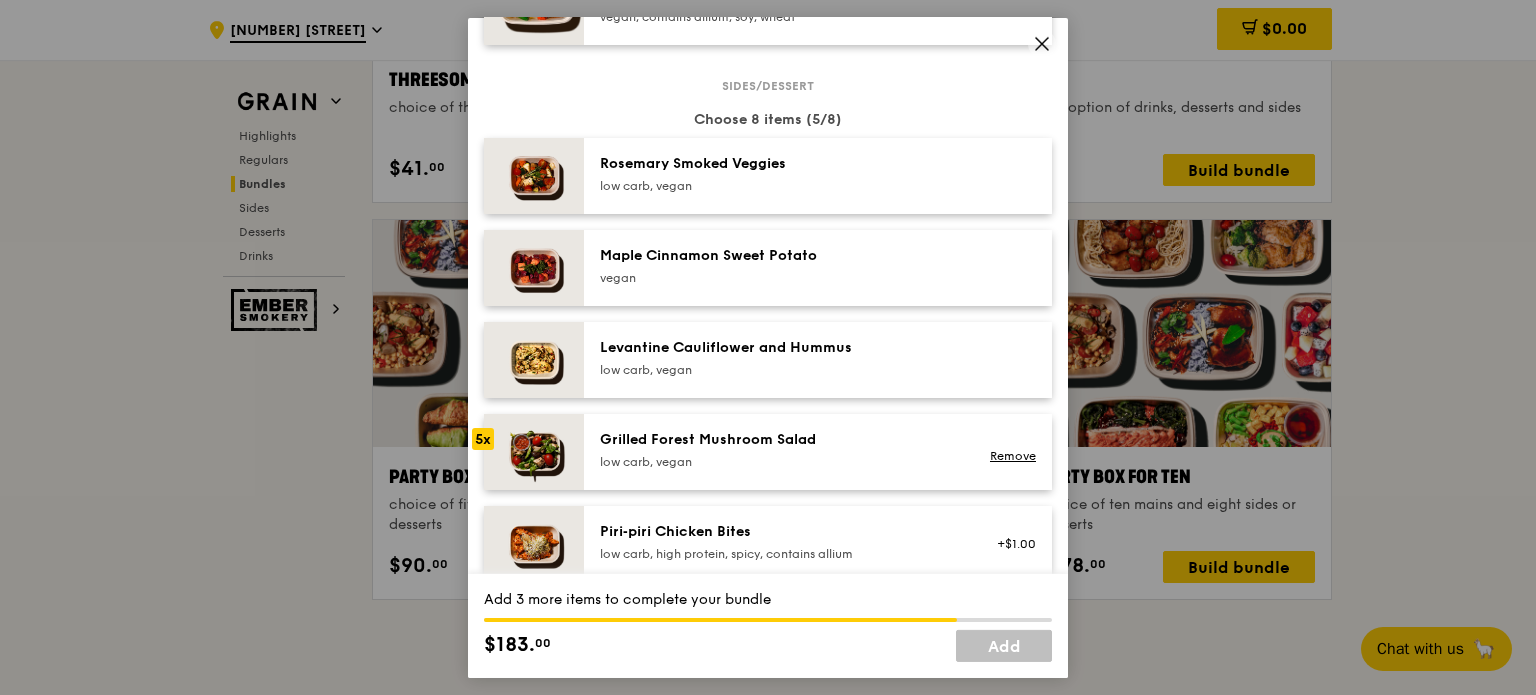click at bounding box center [534, 451] 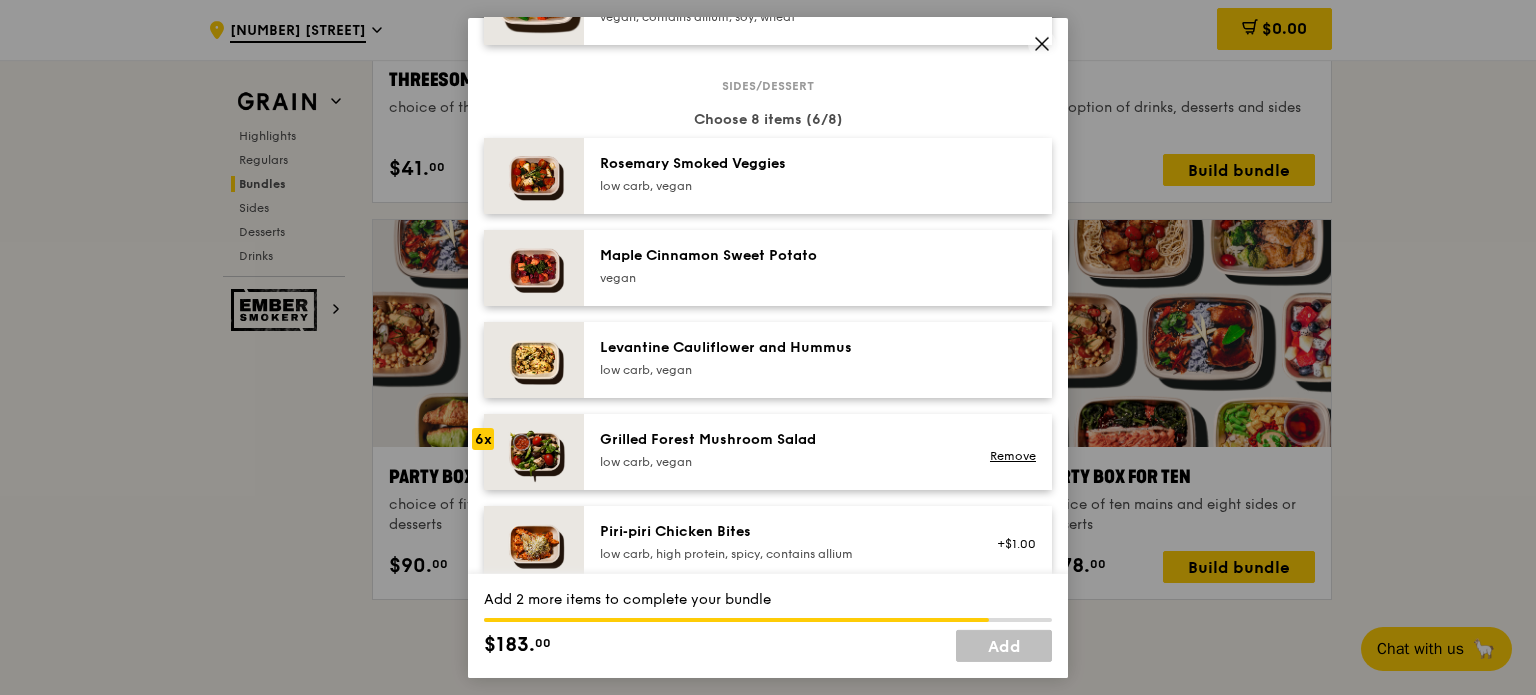 click at bounding box center [534, 451] 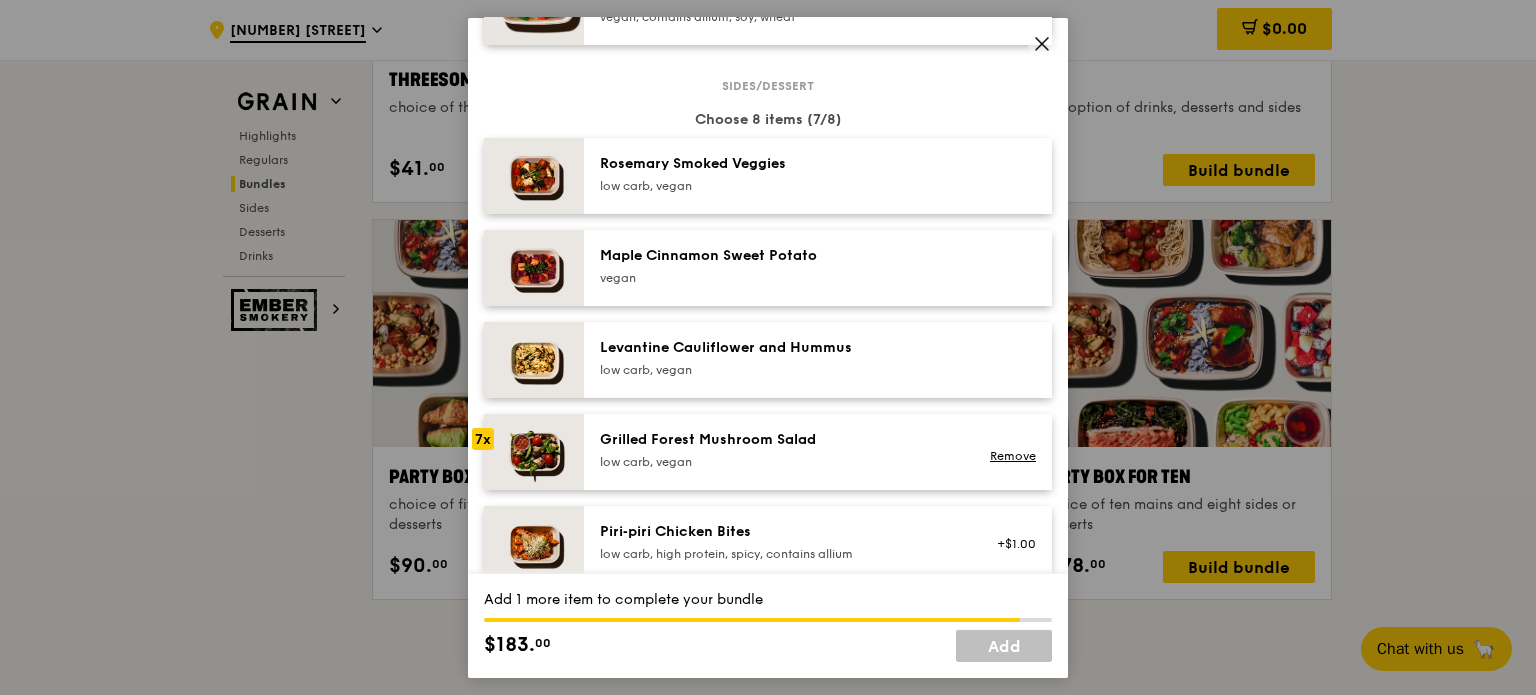 click at bounding box center (534, 451) 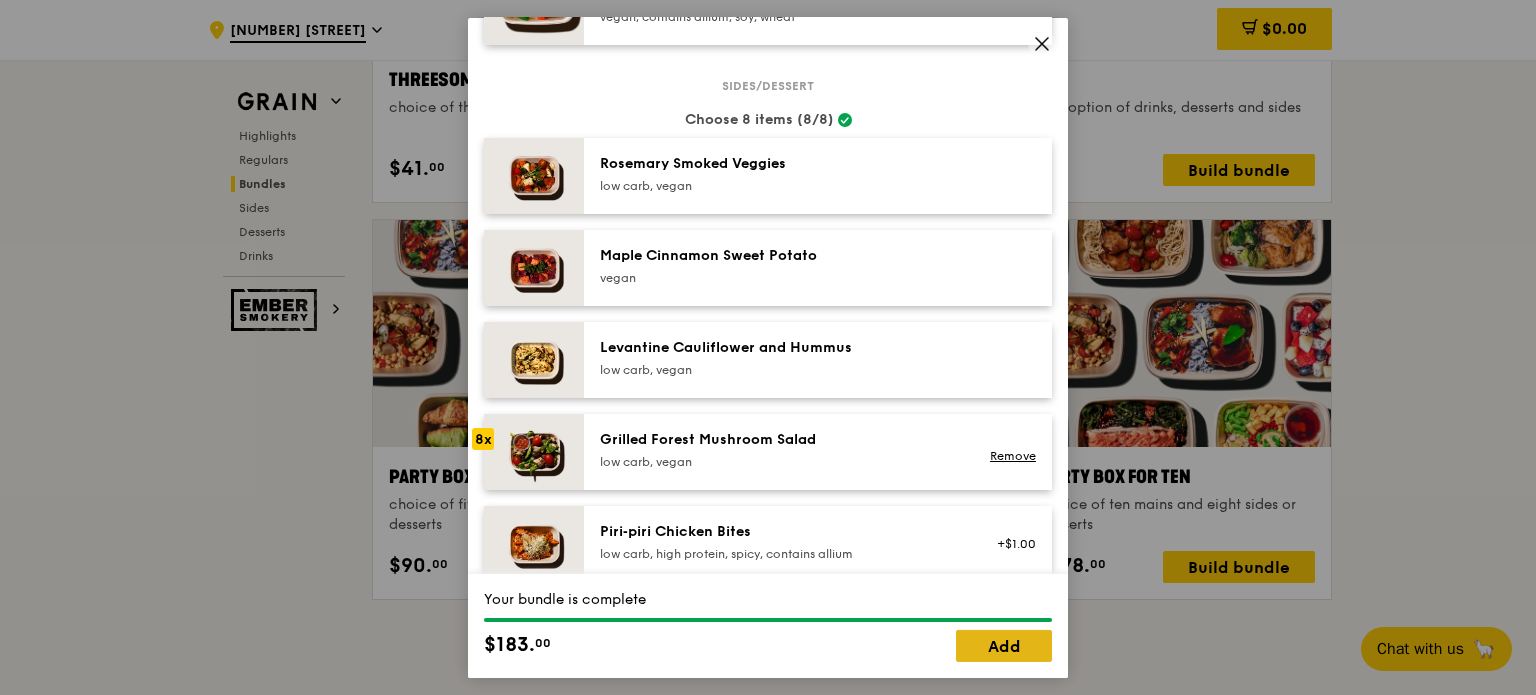 click on "Add" at bounding box center (1004, 646) 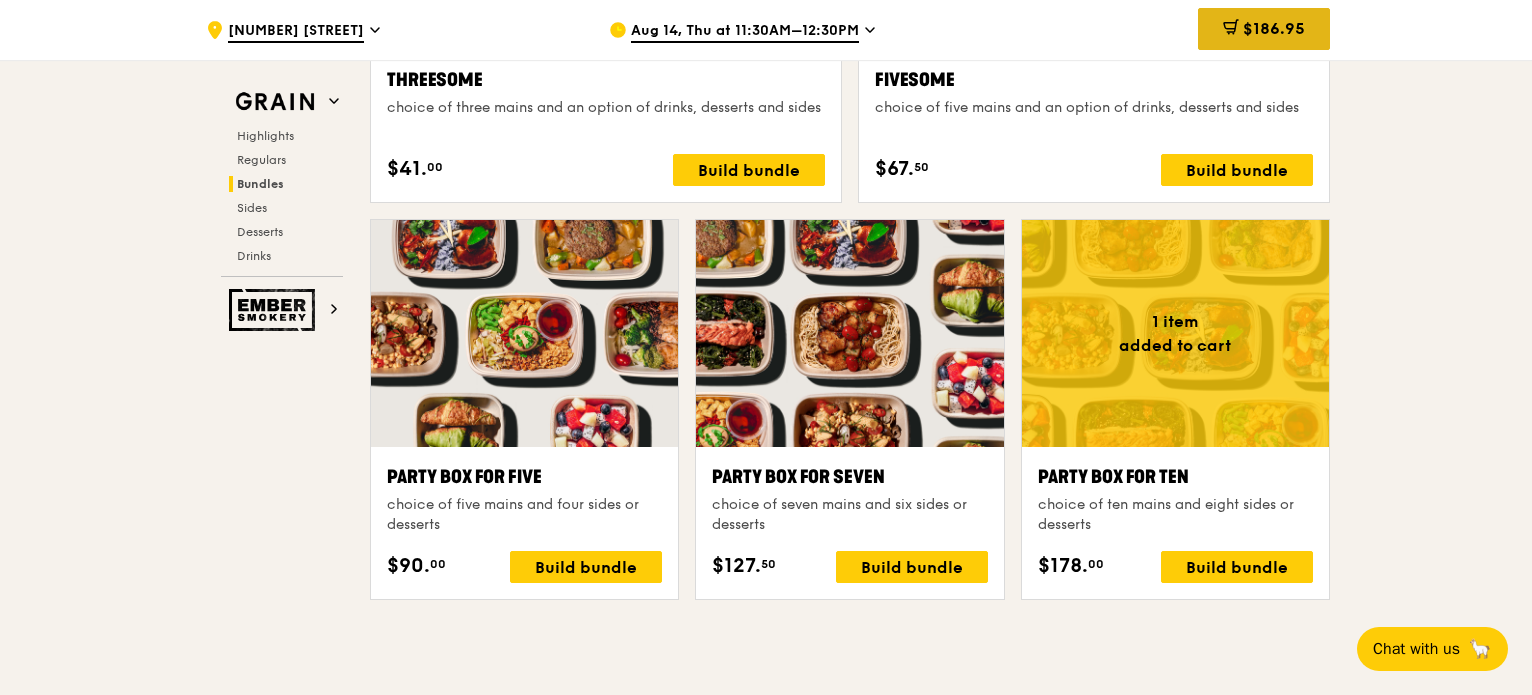 click on "$186.95" at bounding box center [1274, 28] 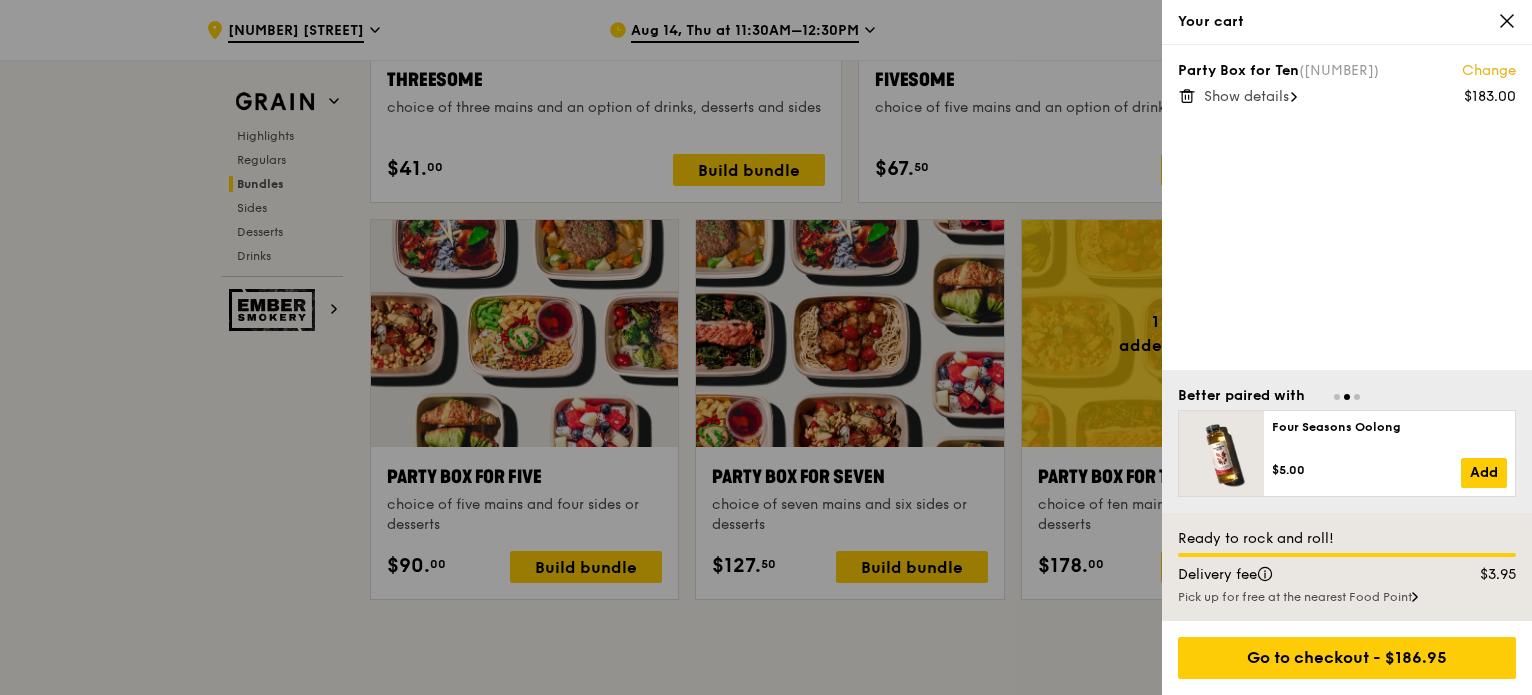 click at bounding box center [766, 347] 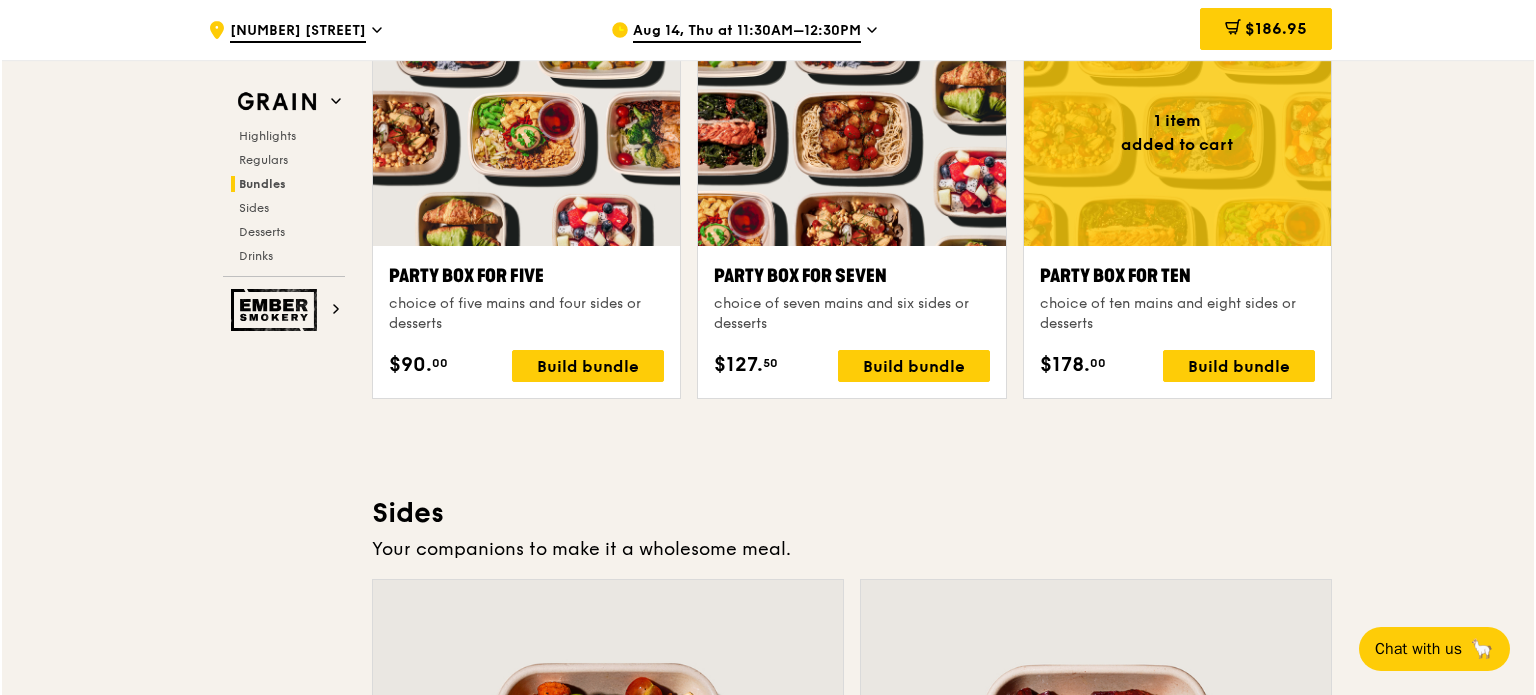 scroll, scrollTop: 3820, scrollLeft: 0, axis: vertical 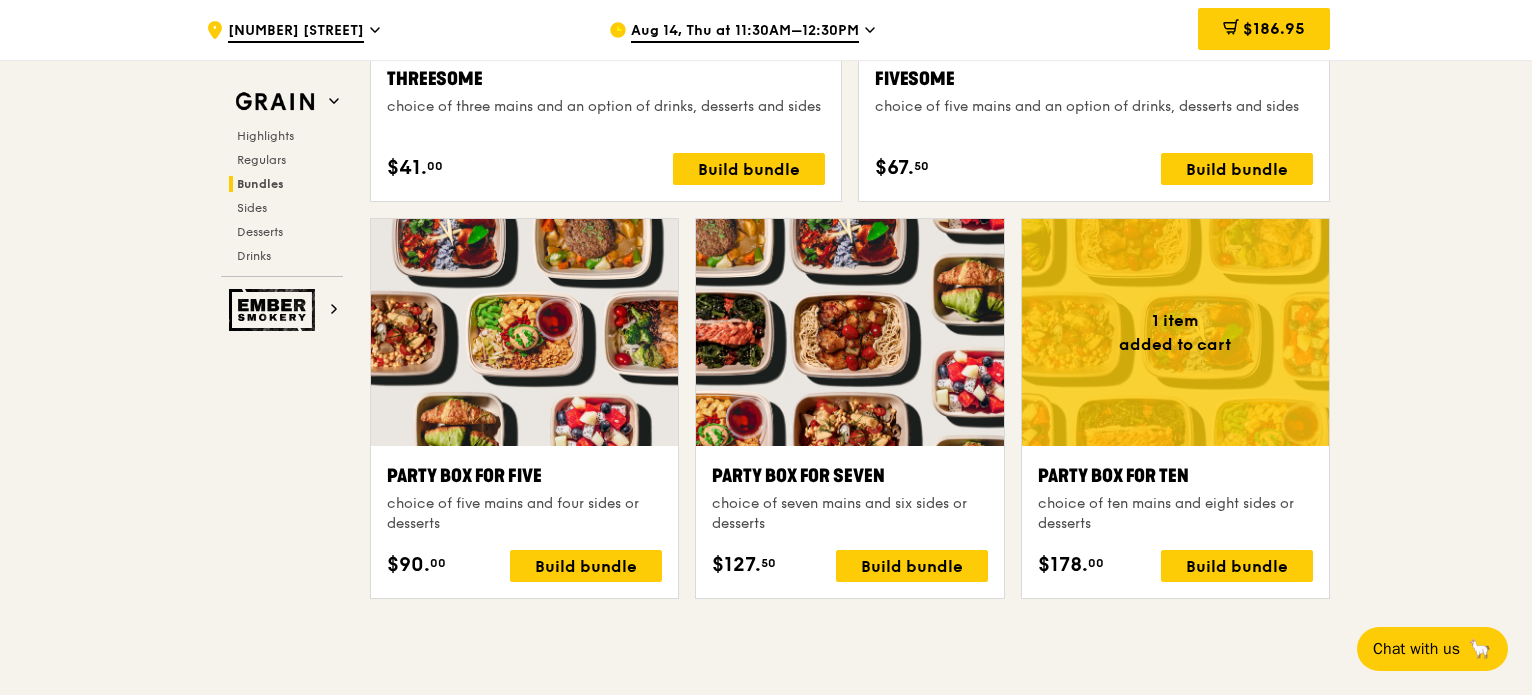 click at bounding box center (1175, 332) 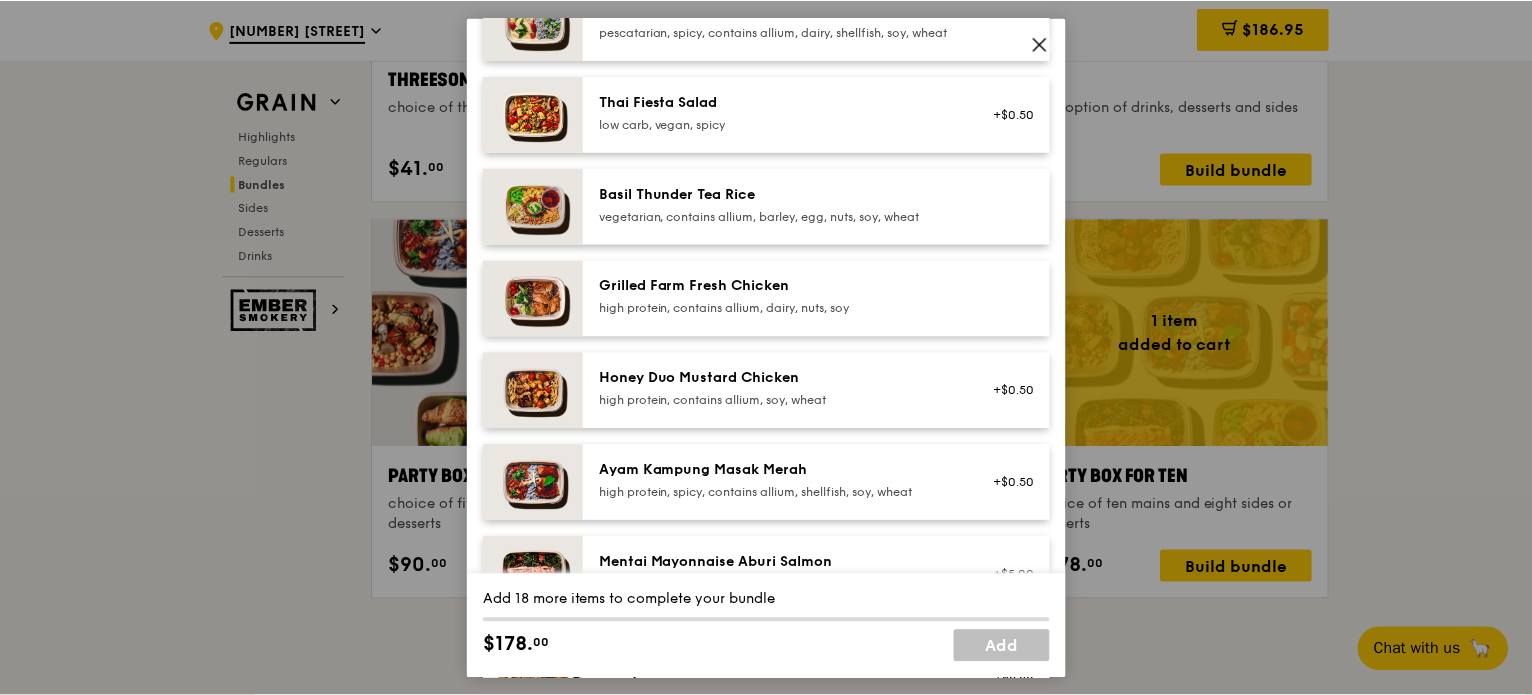 scroll, scrollTop: 300, scrollLeft: 0, axis: vertical 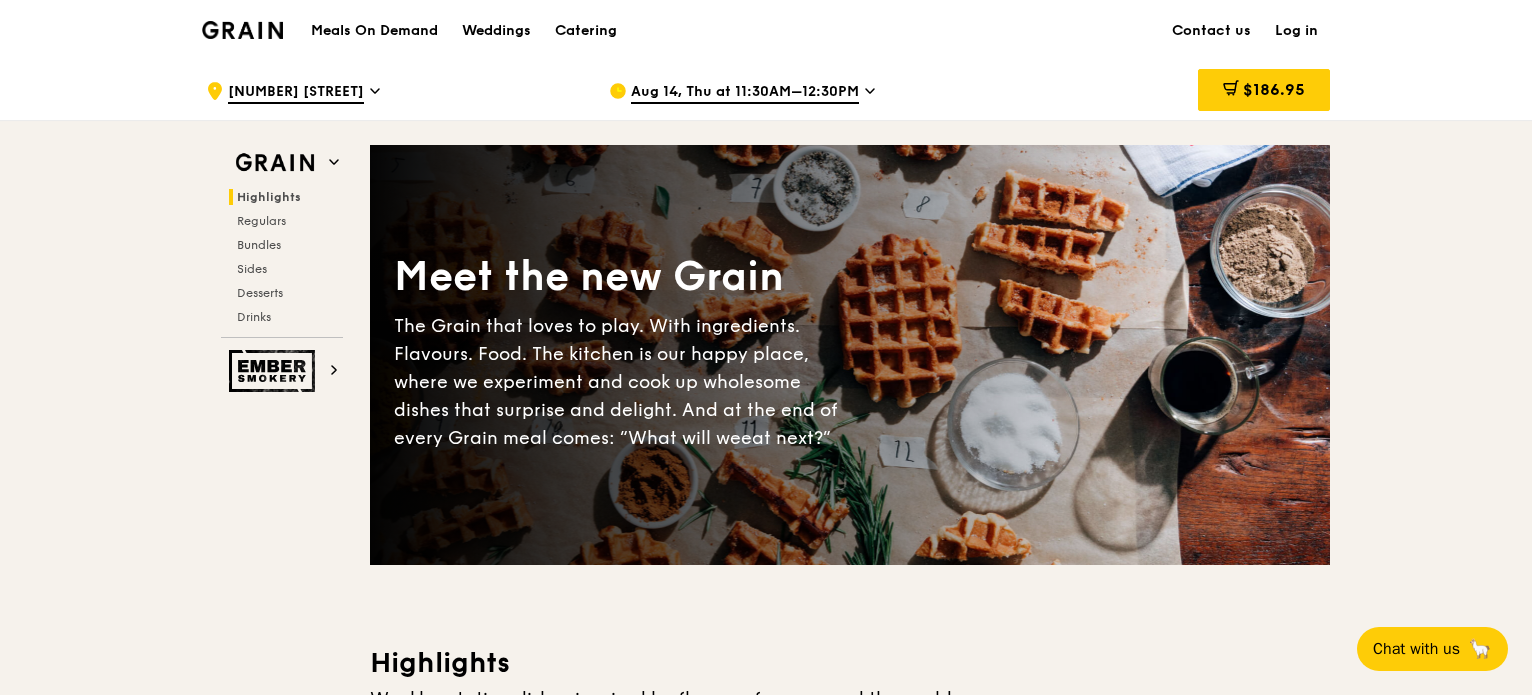 click on "Meals On Demand" at bounding box center (374, 31) 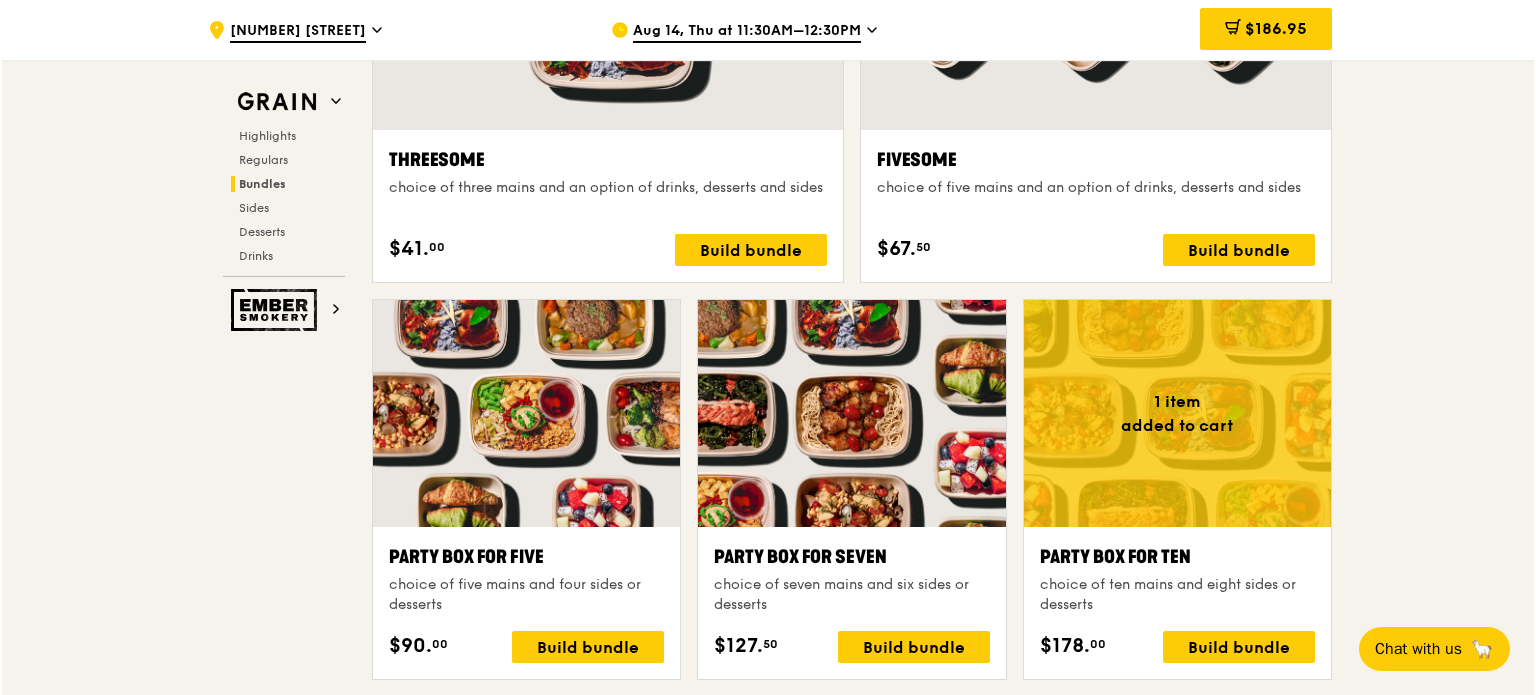 scroll, scrollTop: 3900, scrollLeft: 0, axis: vertical 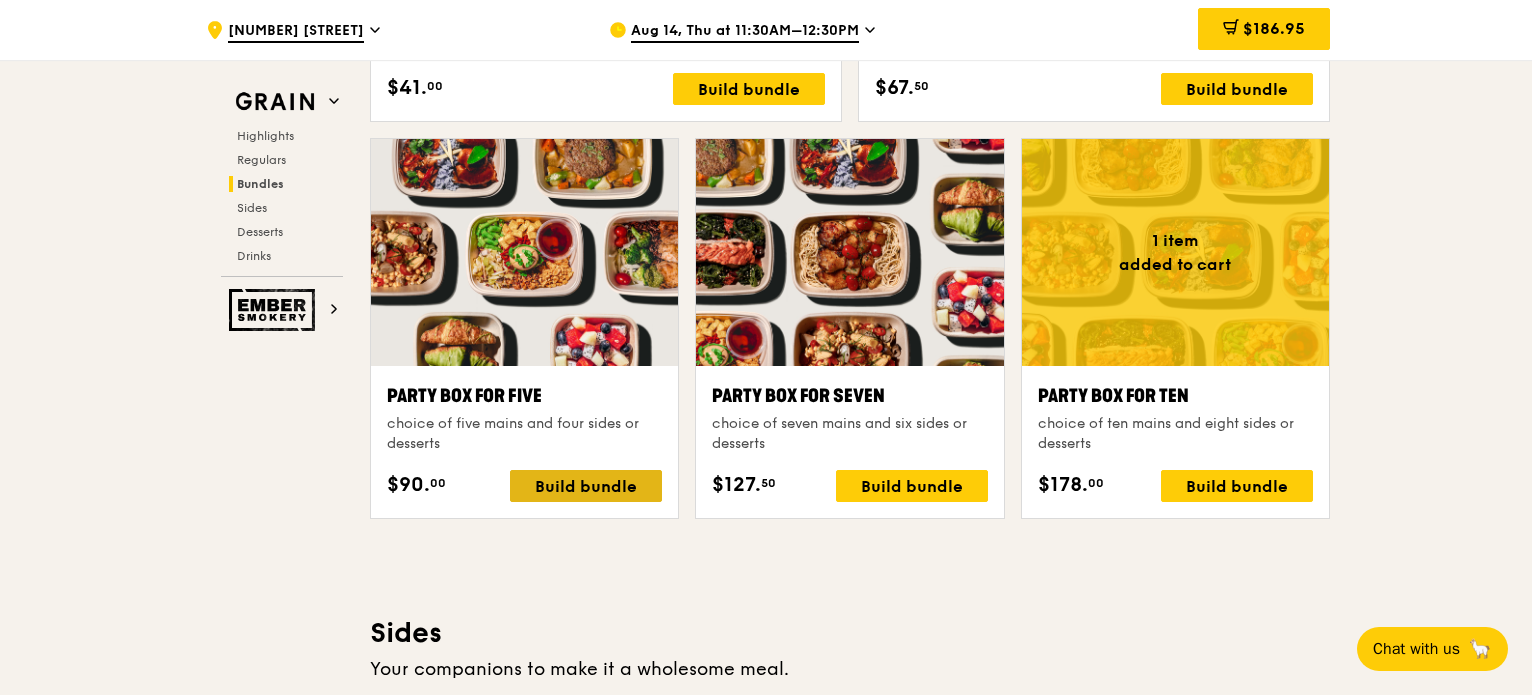 click on "Build bundle" at bounding box center [586, 486] 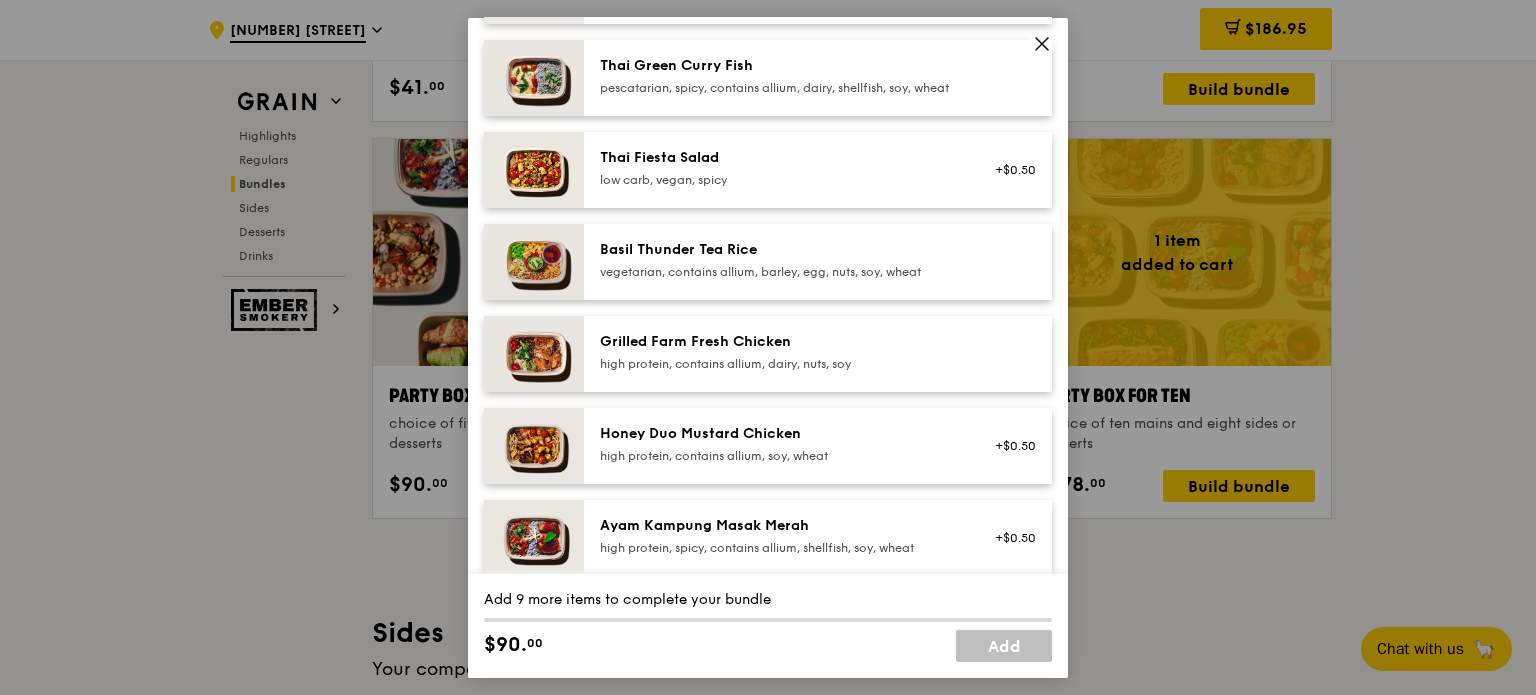 scroll, scrollTop: 300, scrollLeft: 0, axis: vertical 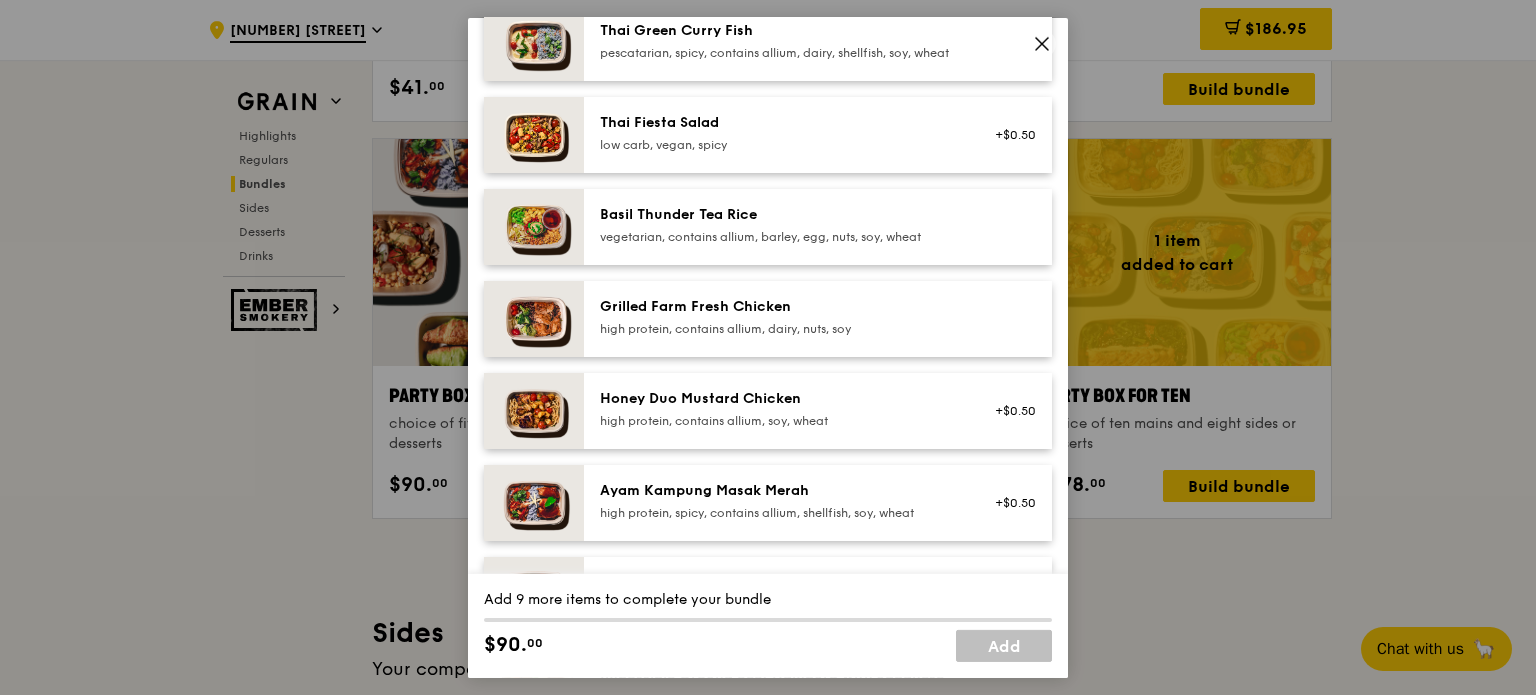 click at bounding box center (534, 410) 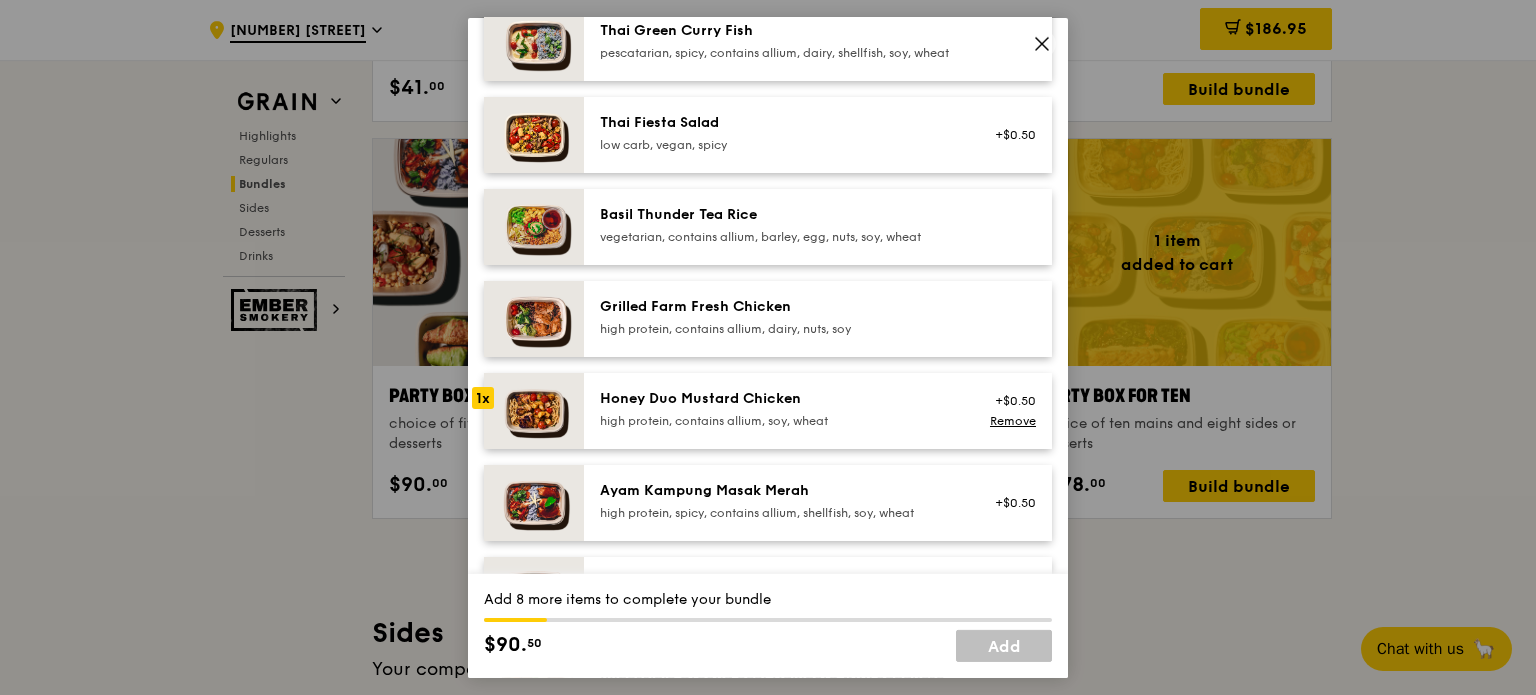 click at bounding box center (534, 410) 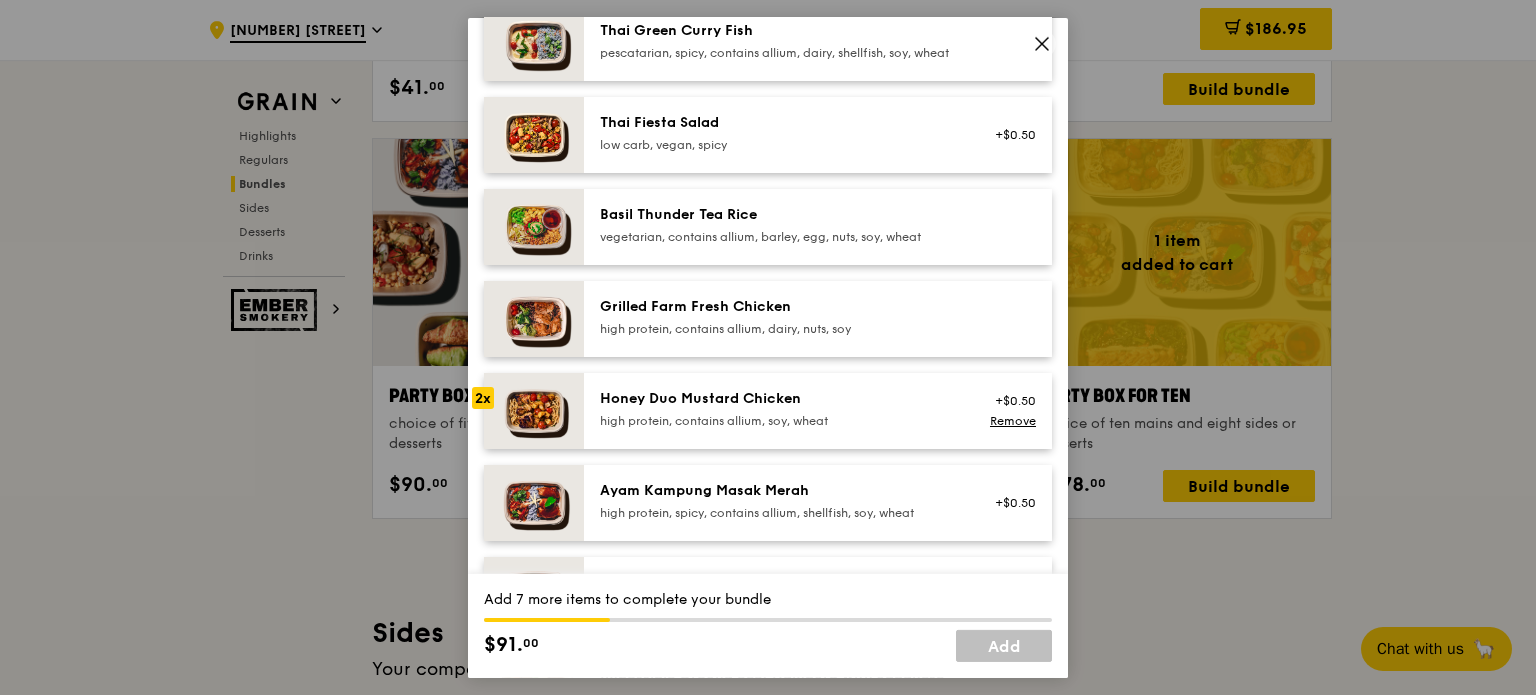 click at bounding box center [534, 410] 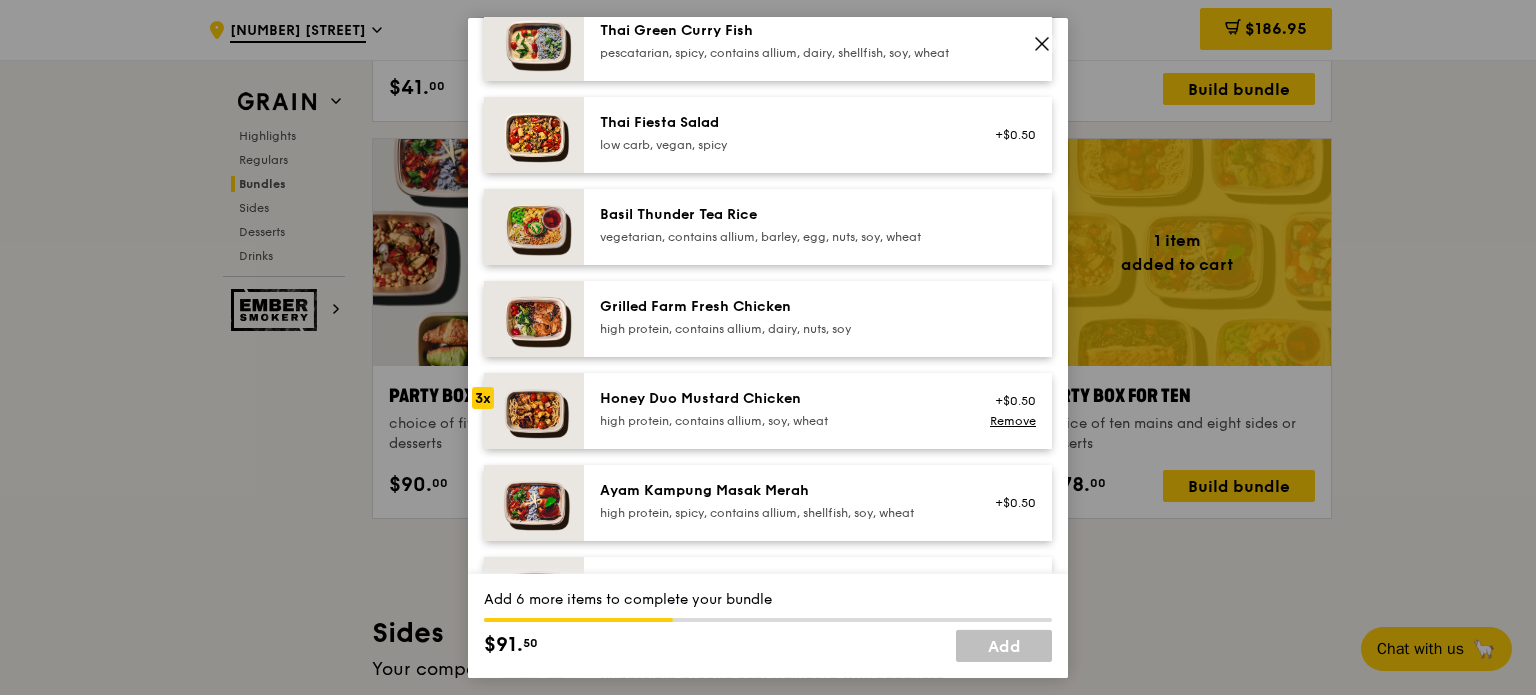 click at bounding box center [534, 410] 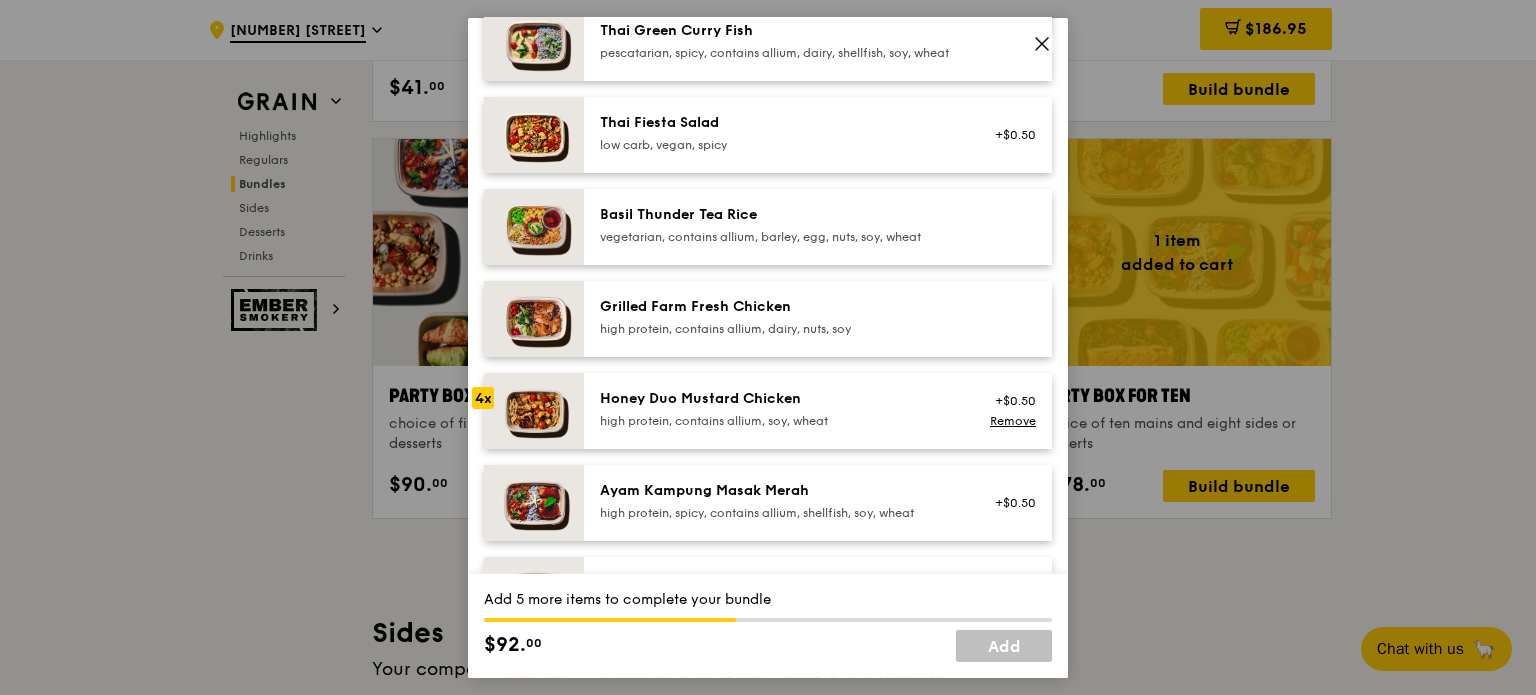 click at bounding box center [534, 410] 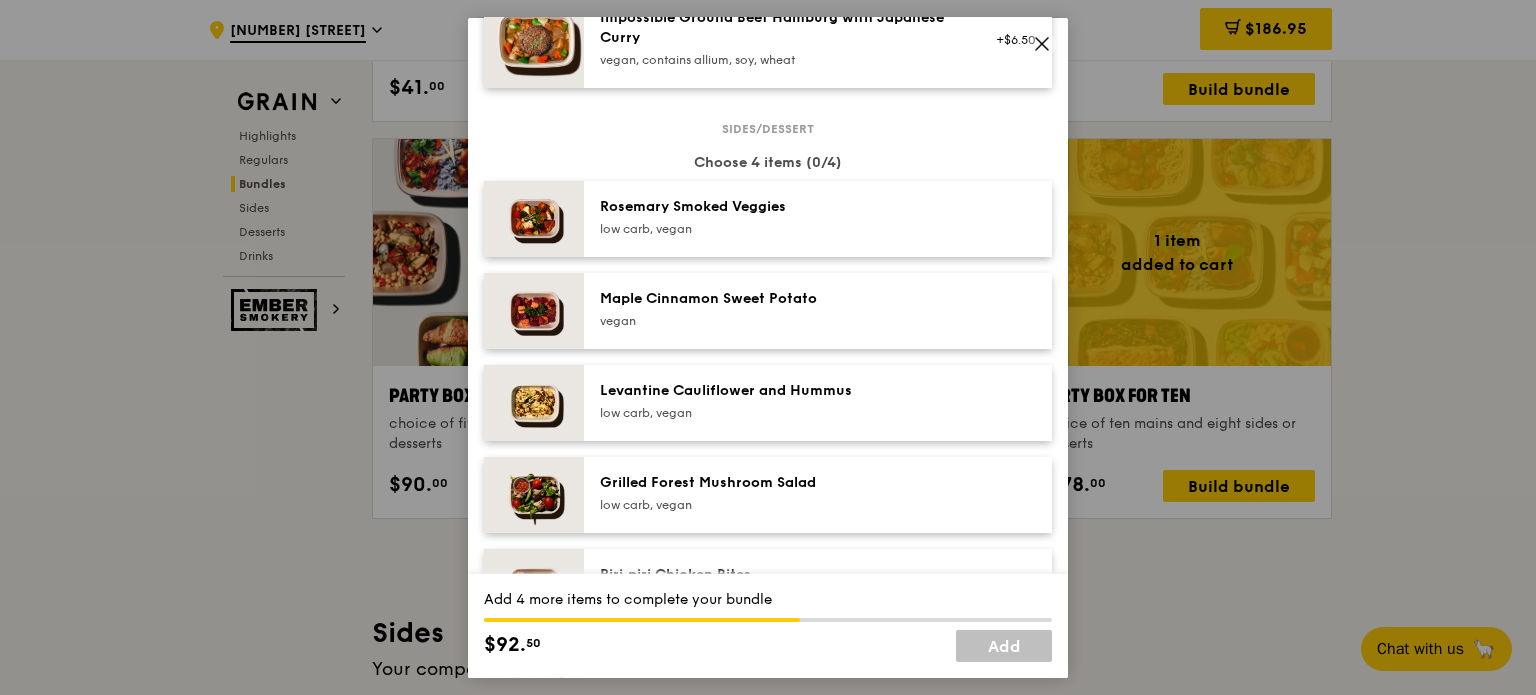 scroll, scrollTop: 1000, scrollLeft: 0, axis: vertical 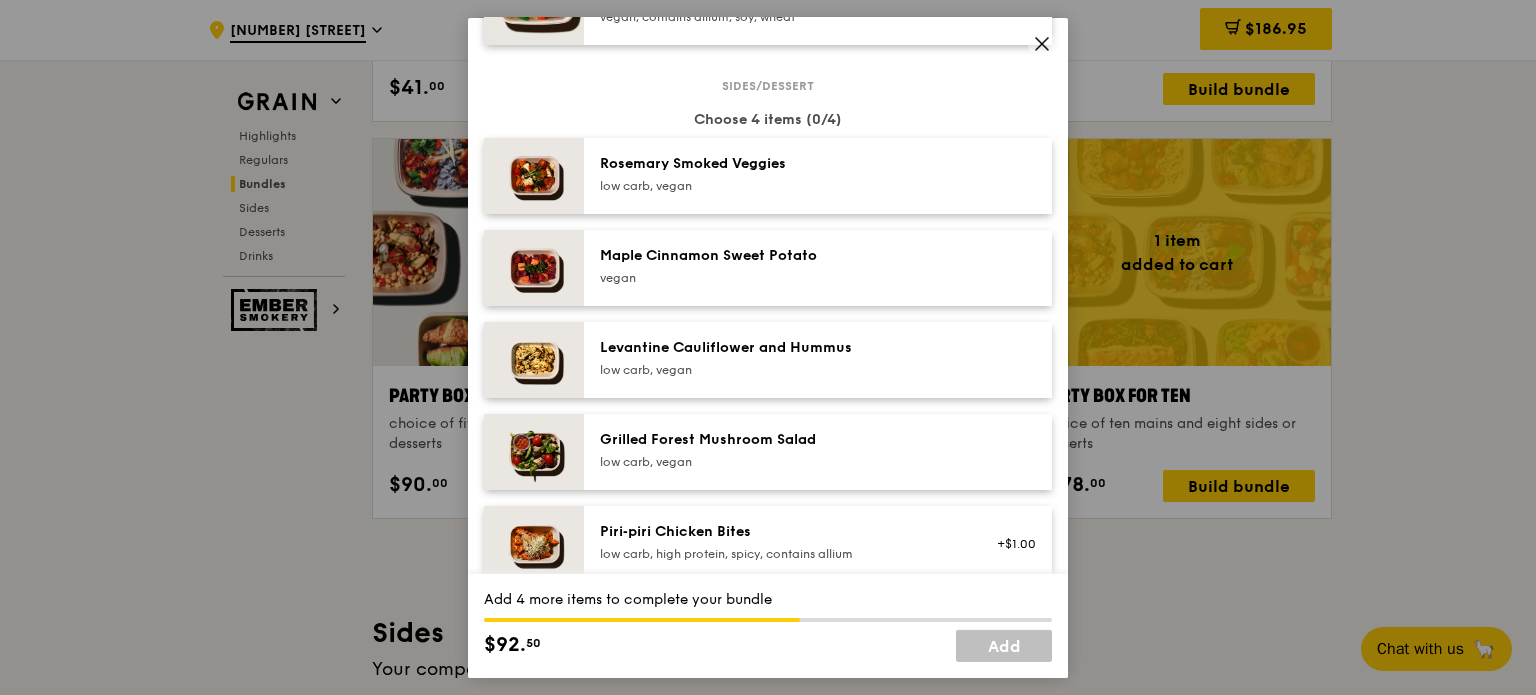 click at bounding box center [534, 451] 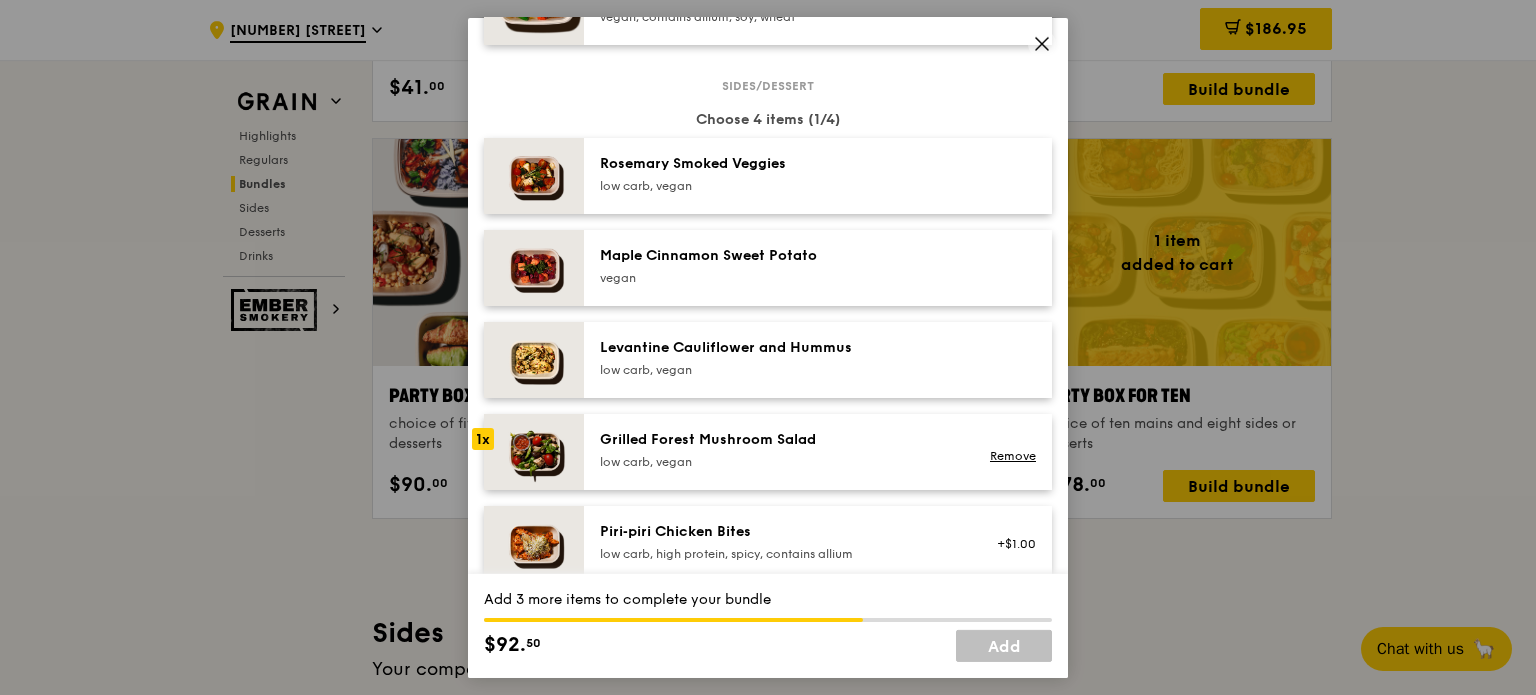 click at bounding box center [534, 451] 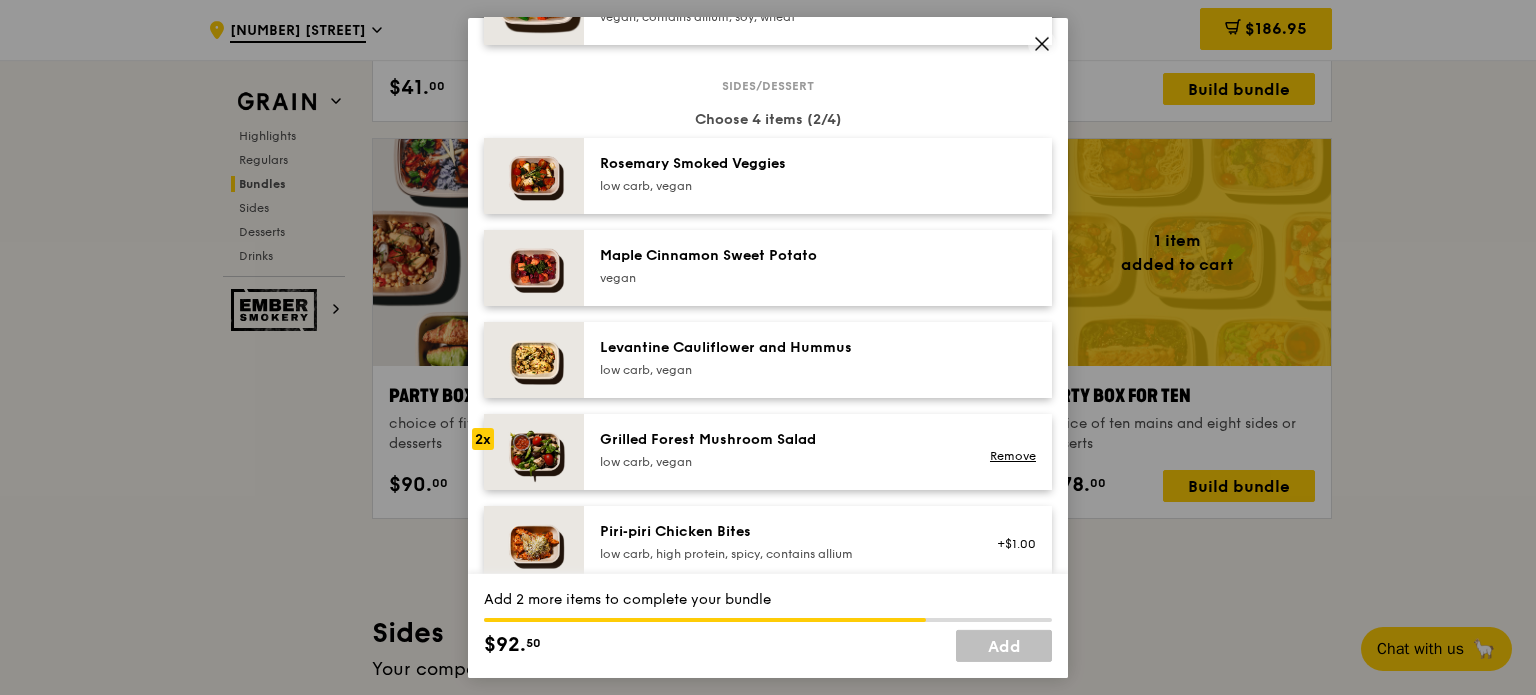 click at bounding box center (534, 451) 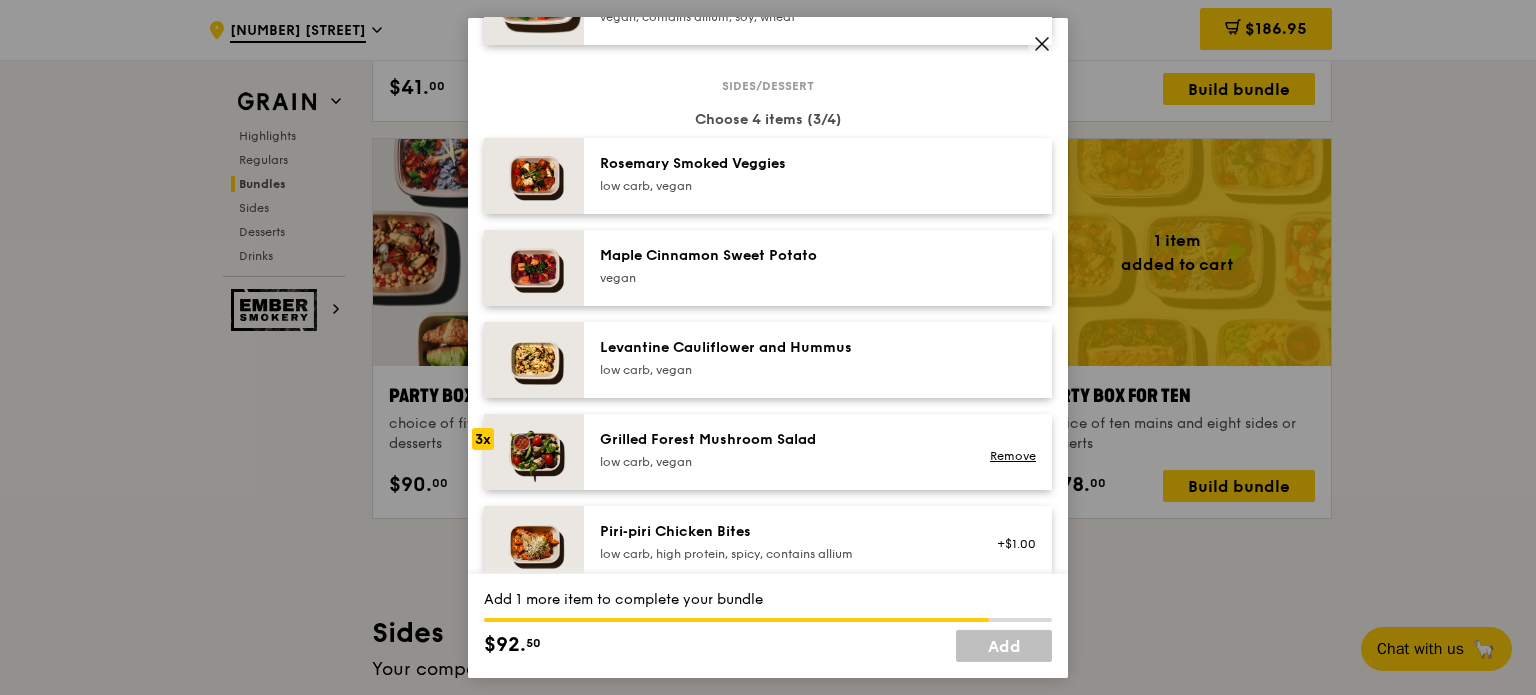 click at bounding box center [534, 451] 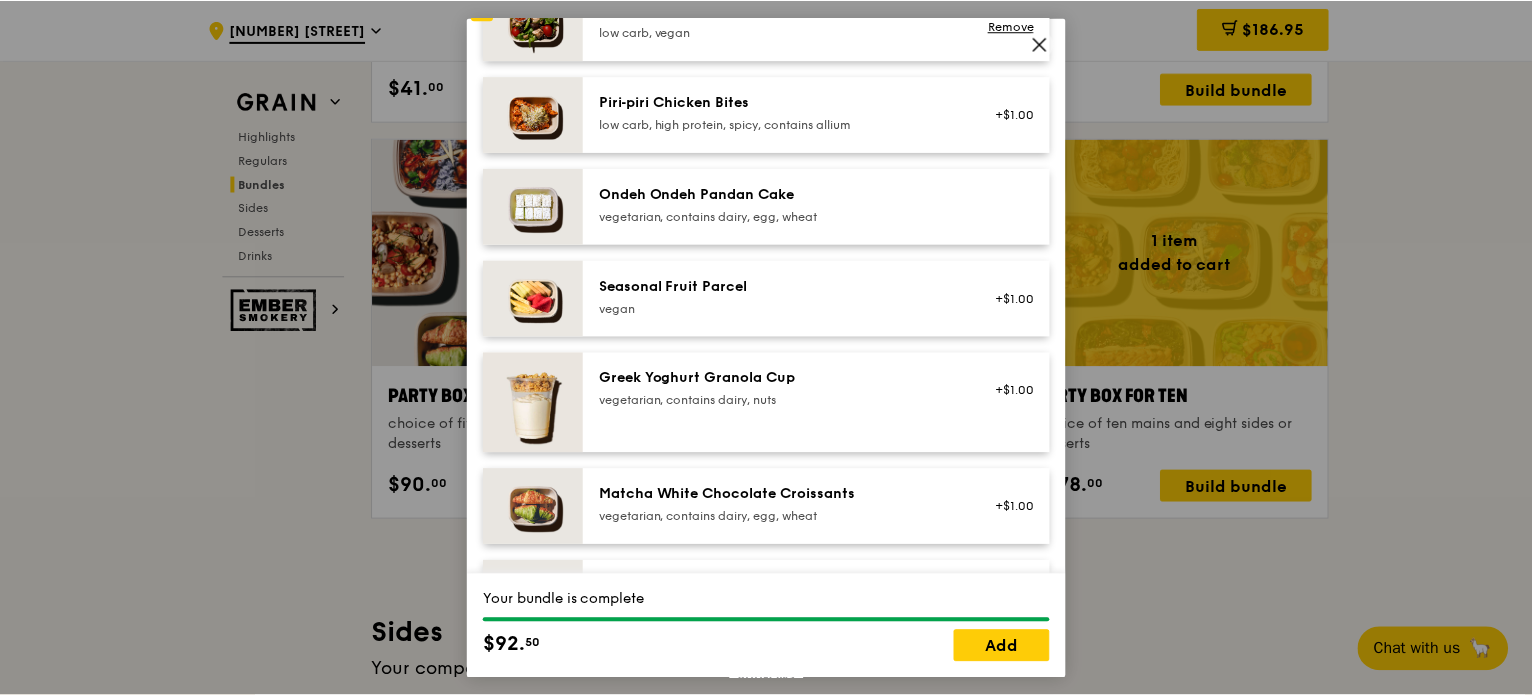 scroll, scrollTop: 1428, scrollLeft: 0, axis: vertical 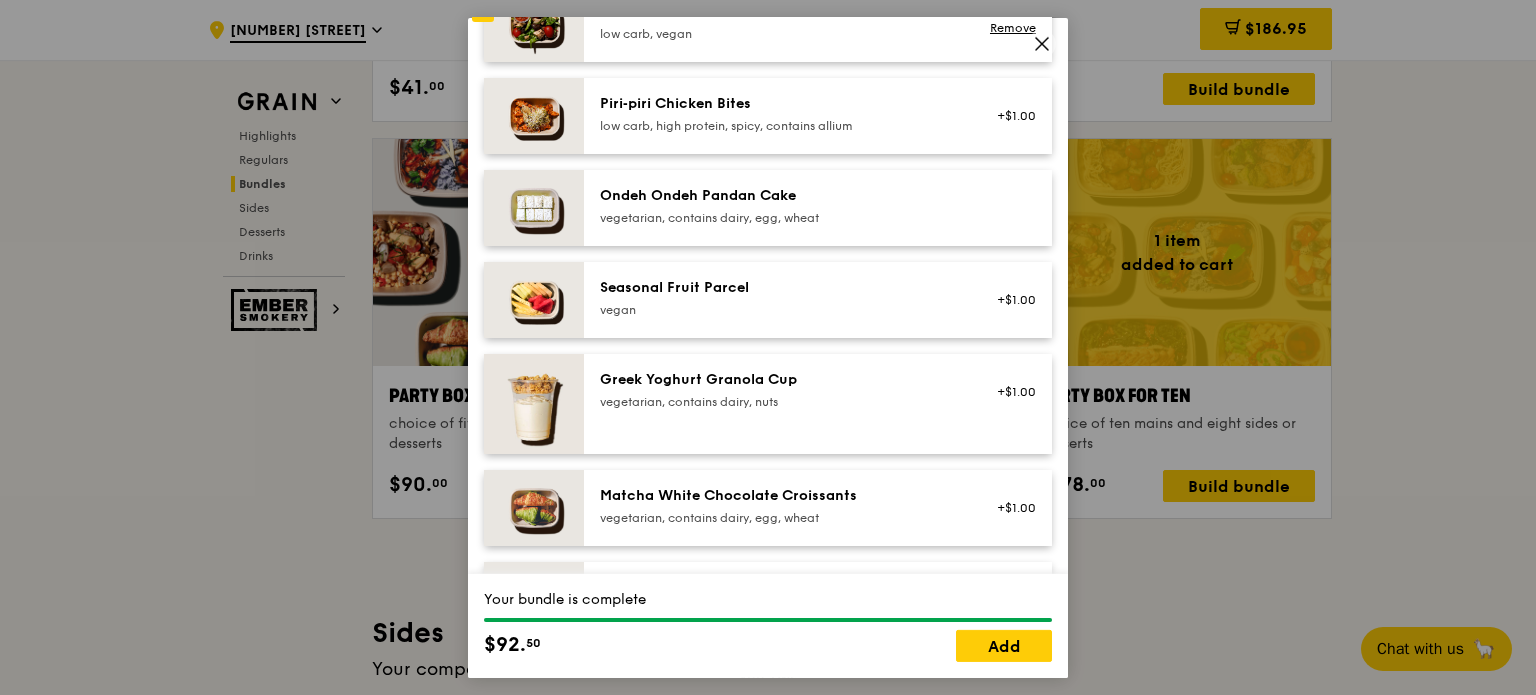 click at bounding box center (534, 23) 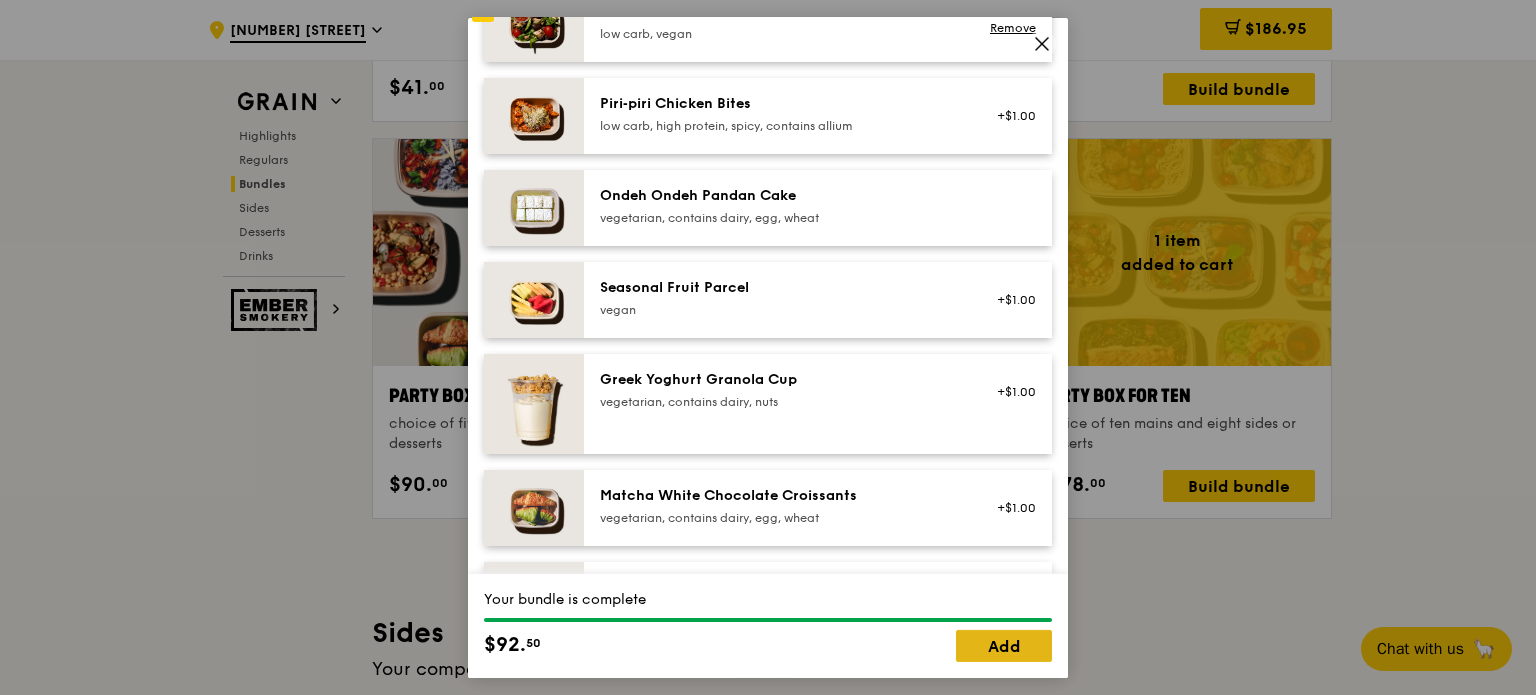 click on "Add" at bounding box center [1004, 646] 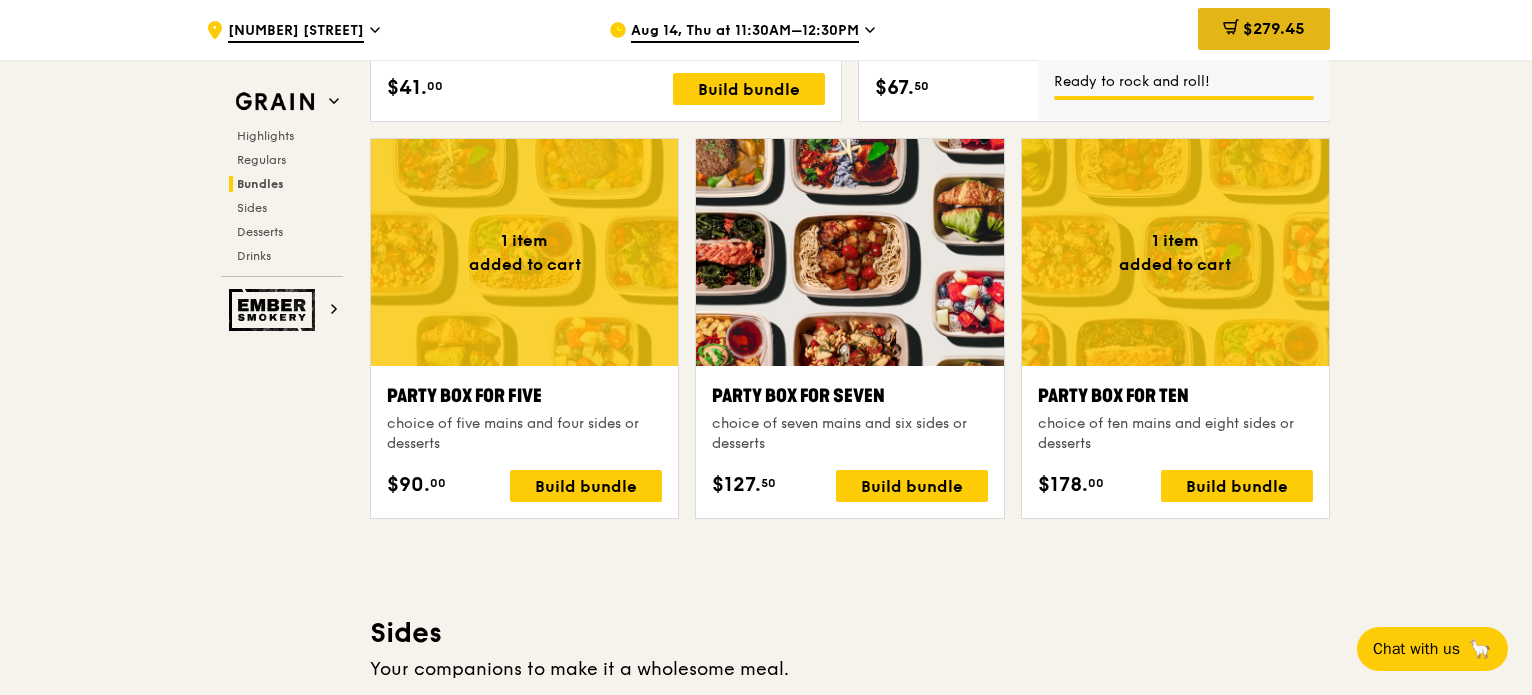 click on "$279.45" at bounding box center (1264, 29) 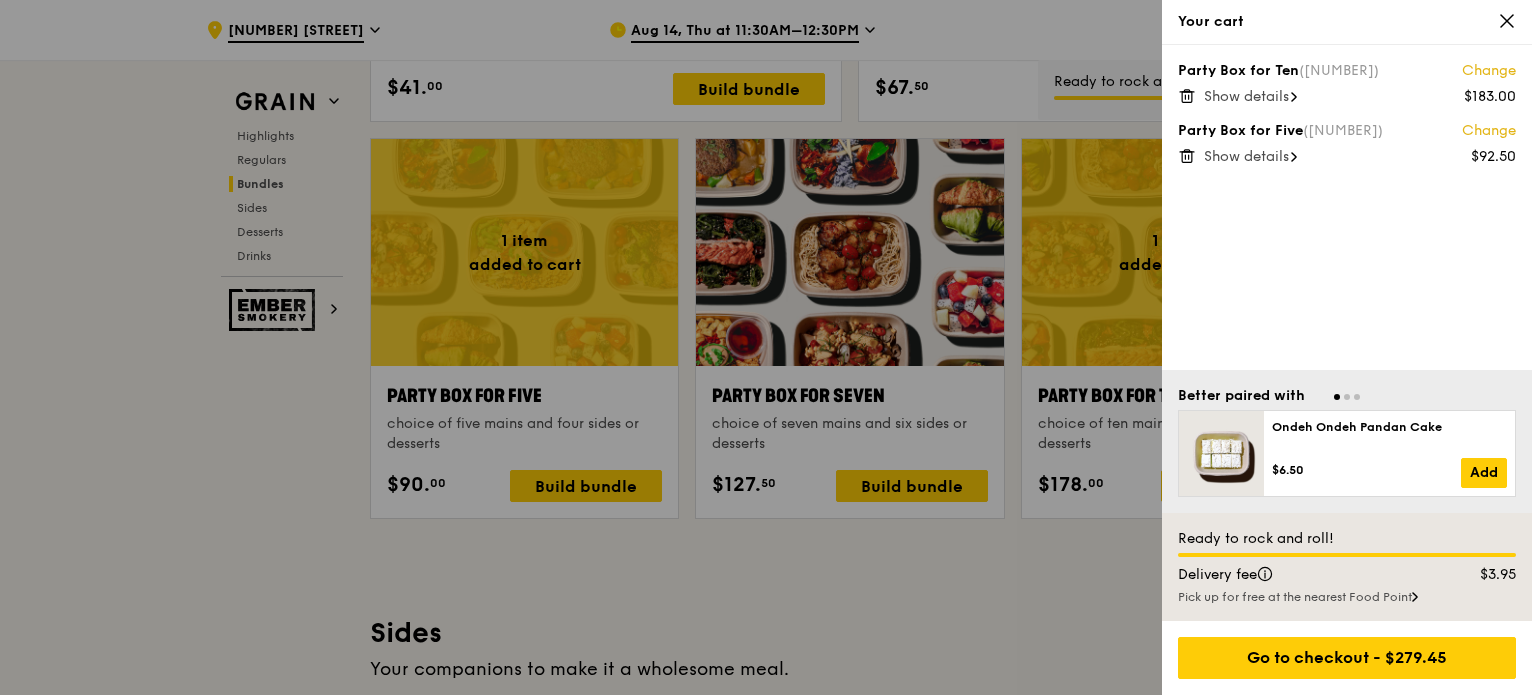 click 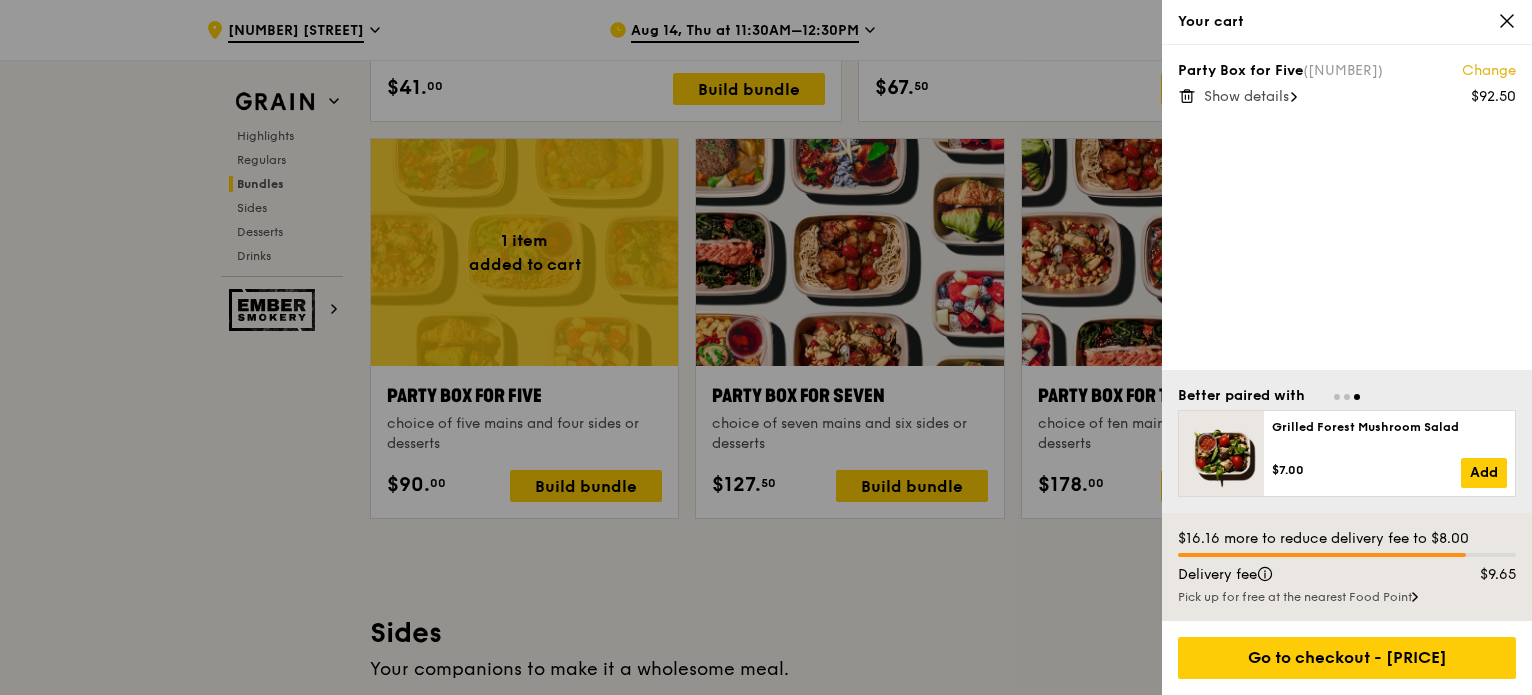 click on "Show details" at bounding box center (1246, 96) 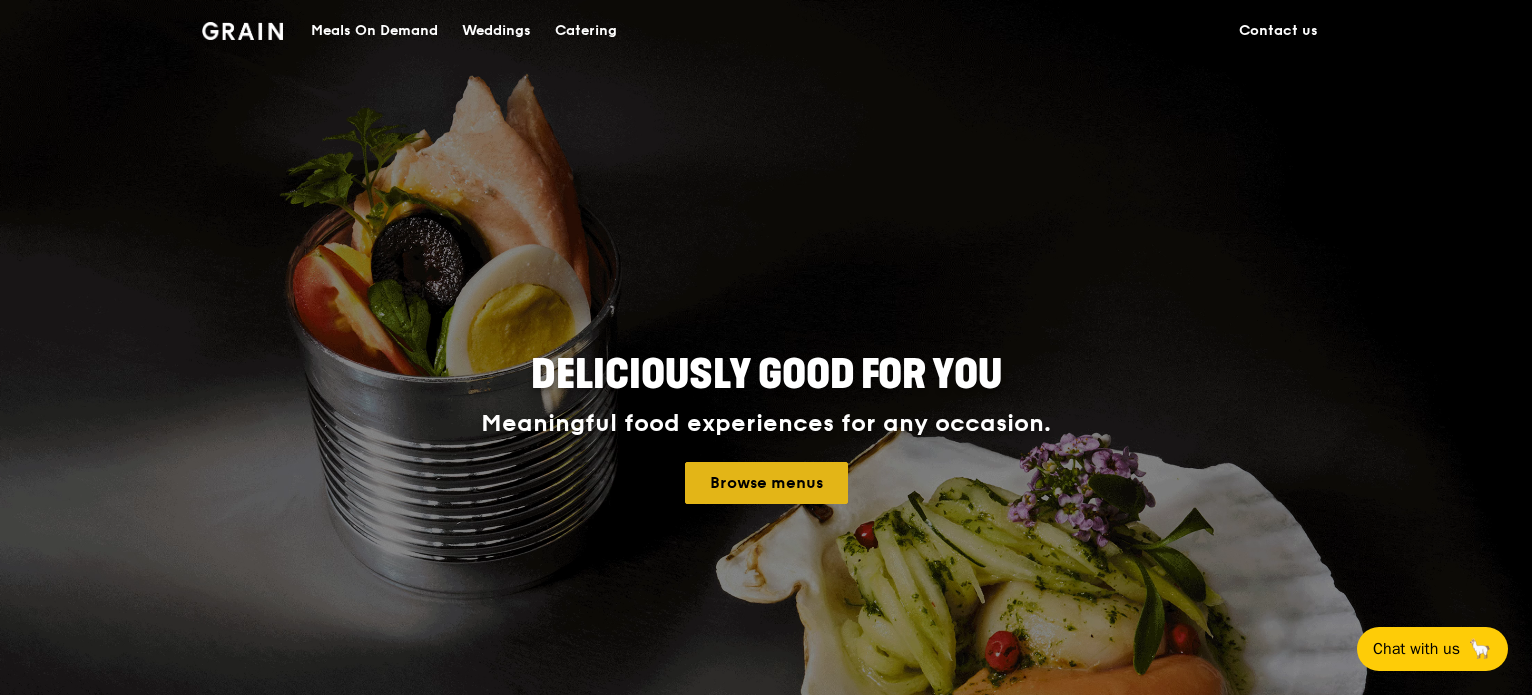 scroll, scrollTop: 0, scrollLeft: 0, axis: both 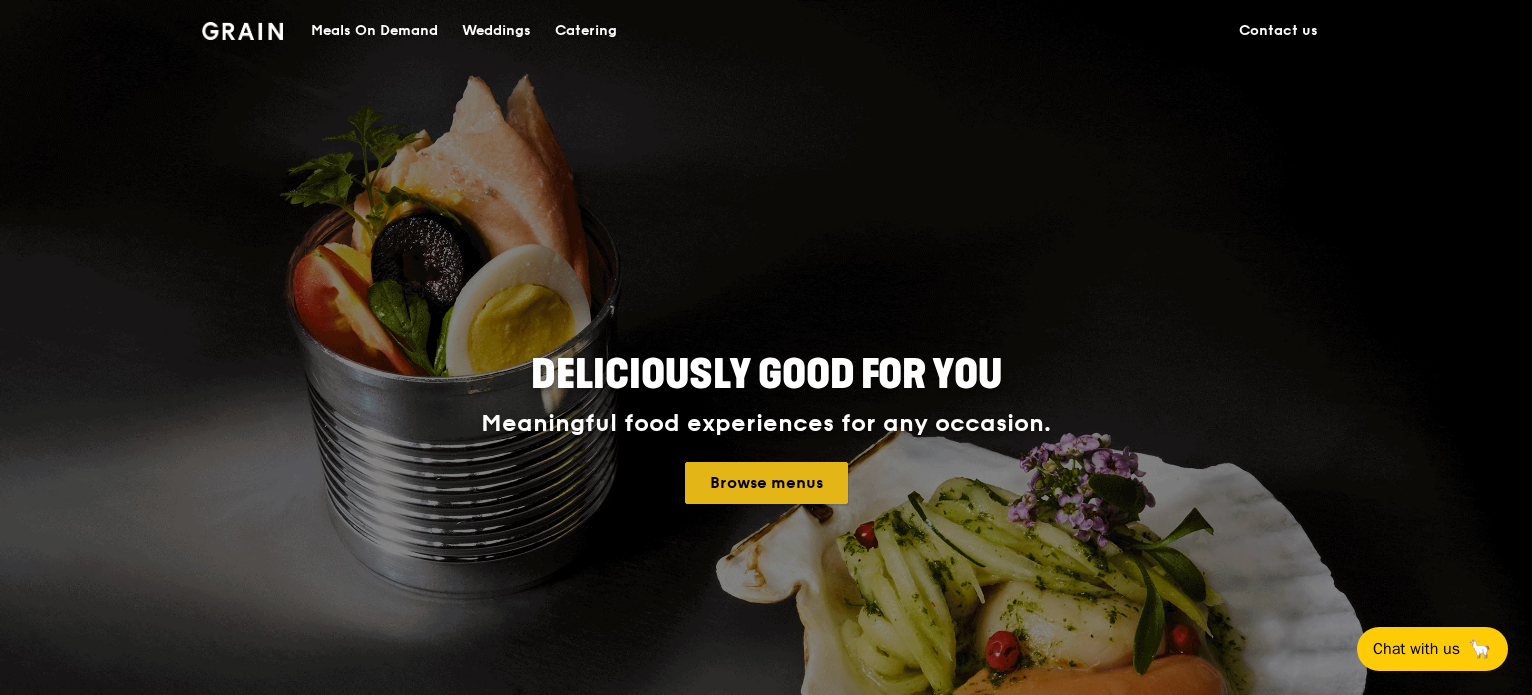 click on "Browse menus" at bounding box center [766, 483] 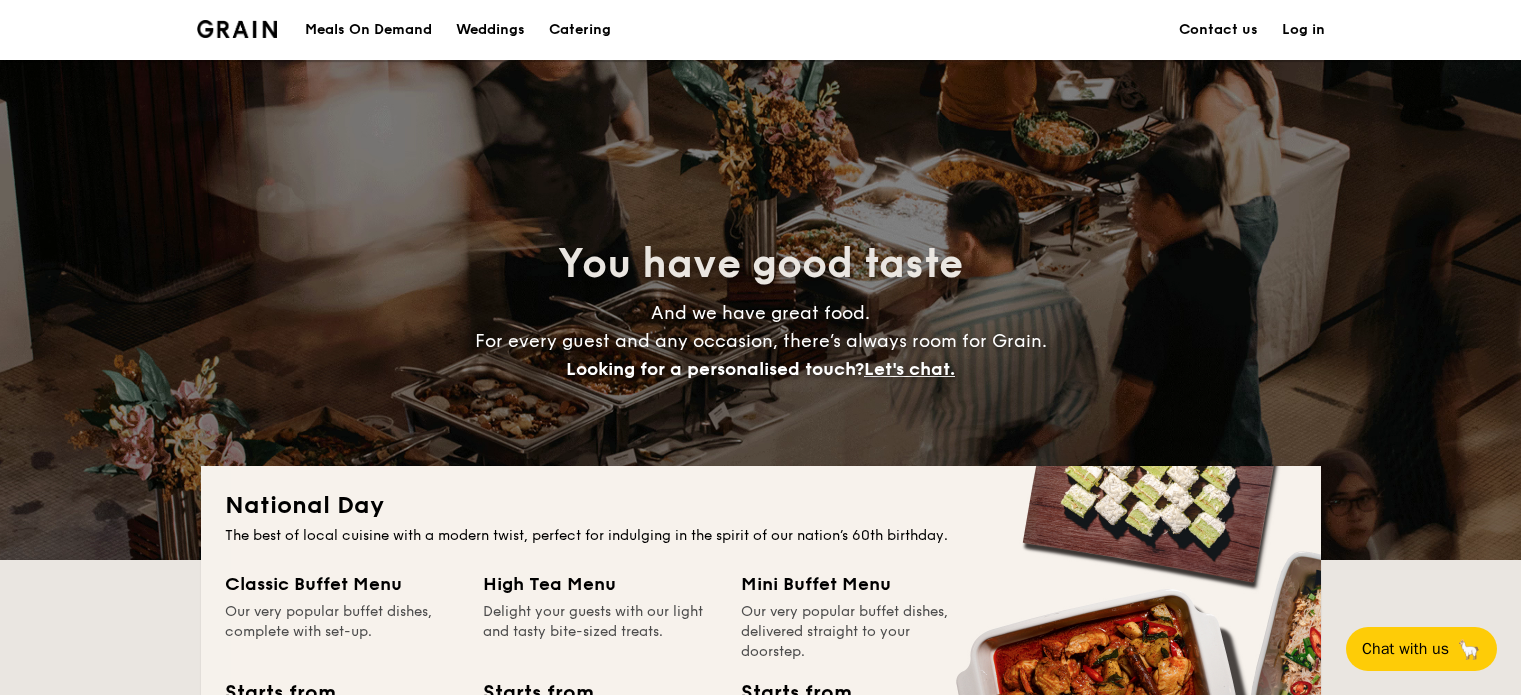 scroll, scrollTop: 0, scrollLeft: 0, axis: both 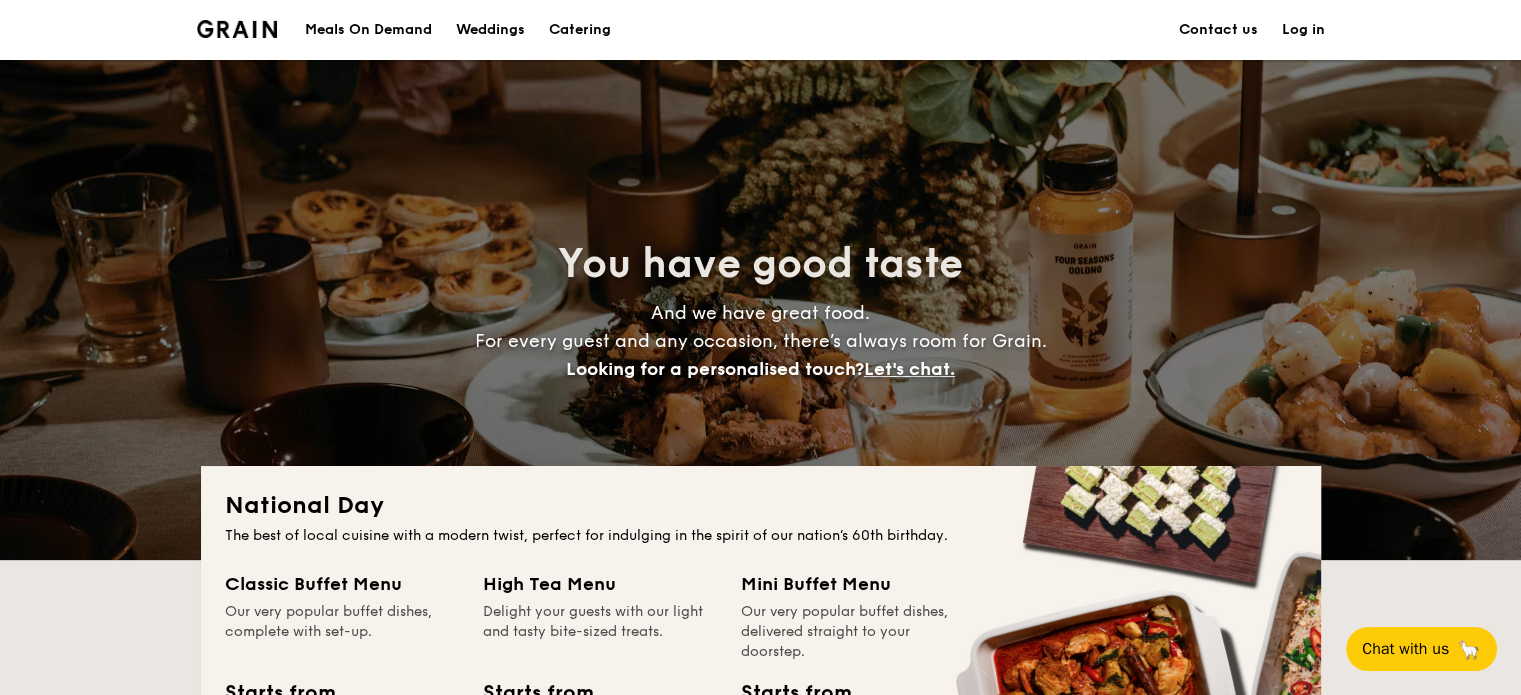 click on "You have good taste And we have great food.  For every guest and any occasion, there’s always room for Grain. Looking for a personalised touch?  Let's chat." at bounding box center (761, 310) 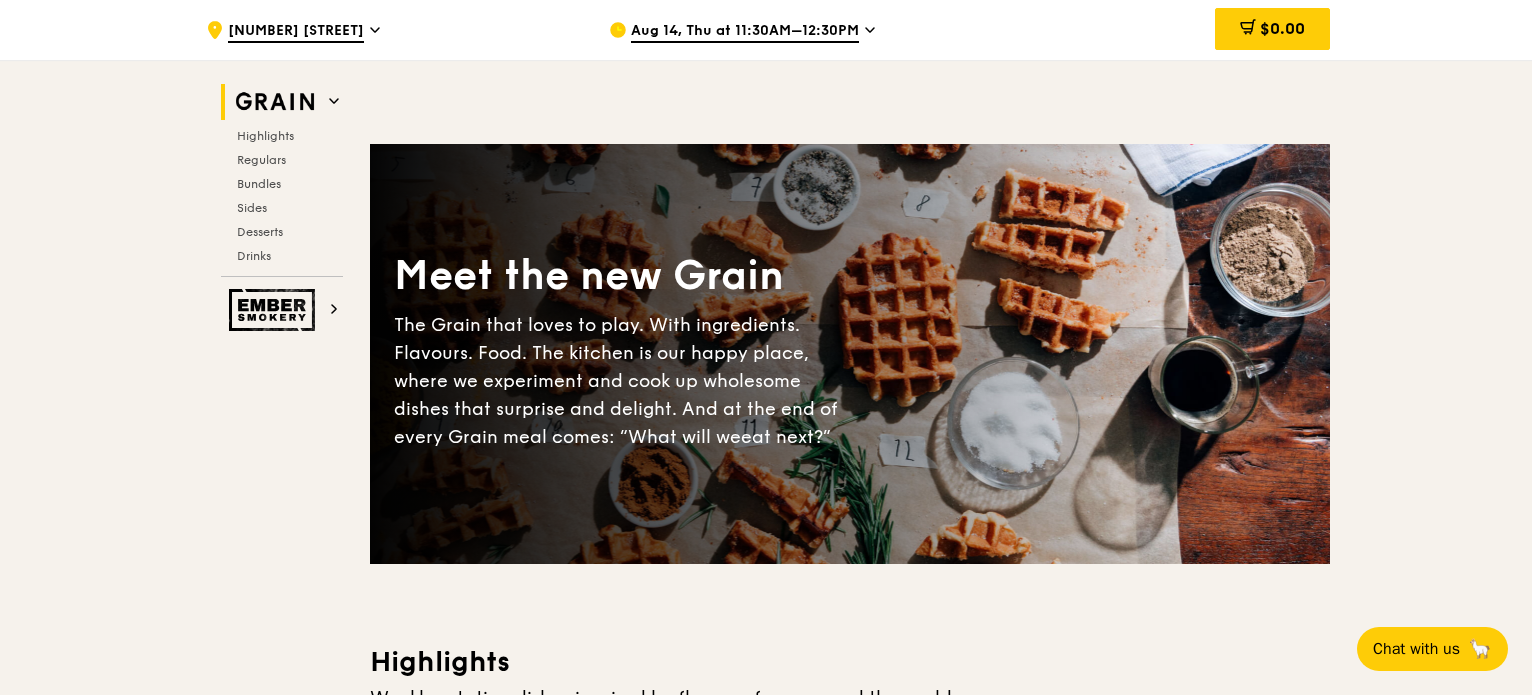 scroll, scrollTop: 678, scrollLeft: 0, axis: vertical 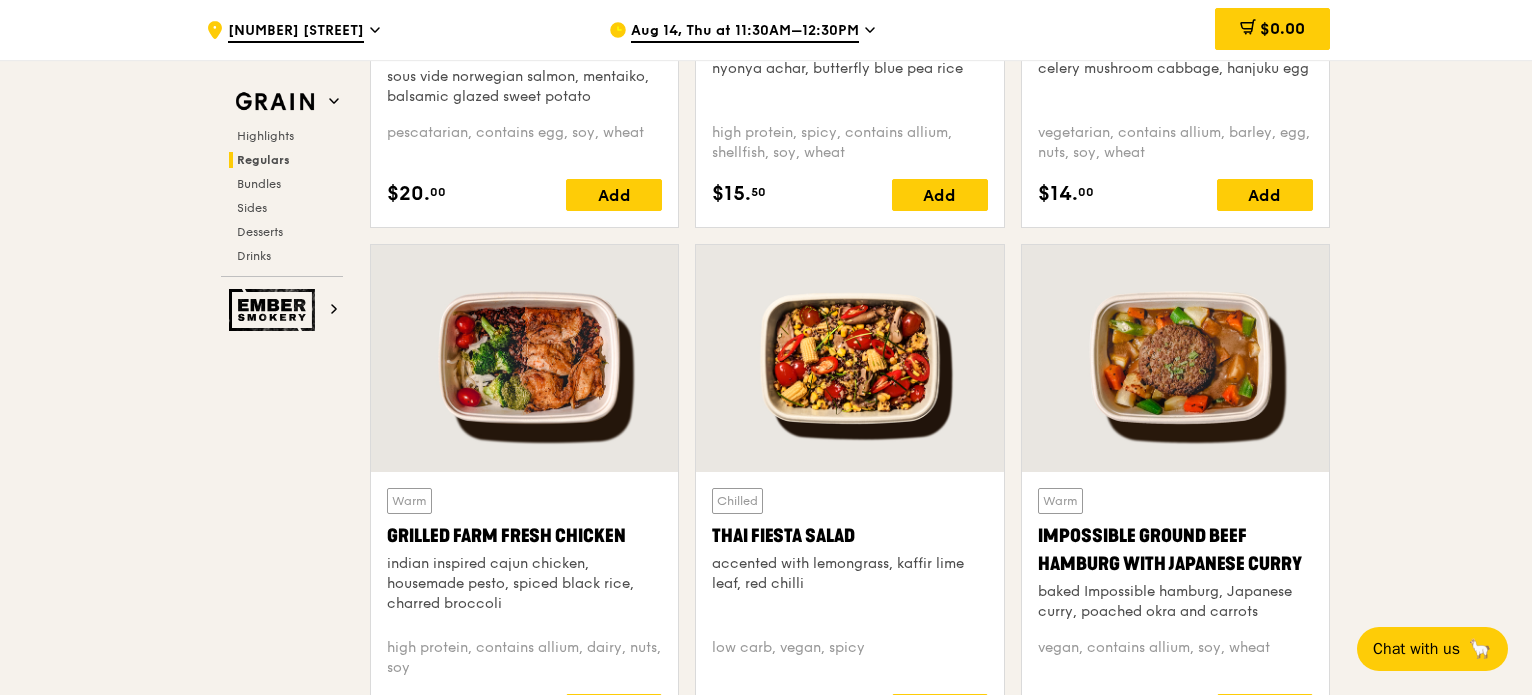 click at bounding box center (849, 358) 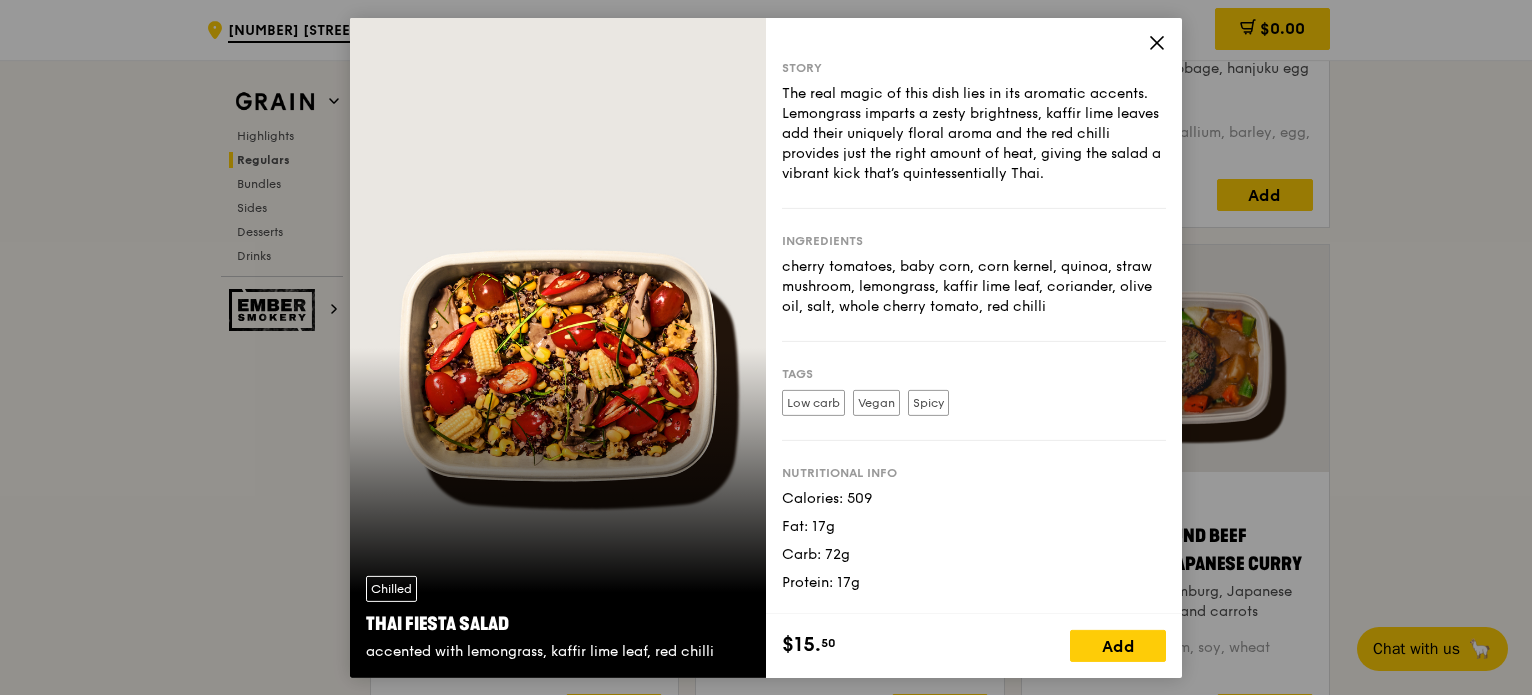 click on "Chilled
Thai Fiesta Salad
accented with lemongrass, kaffir lime leaf, red chilli" at bounding box center (558, 347) 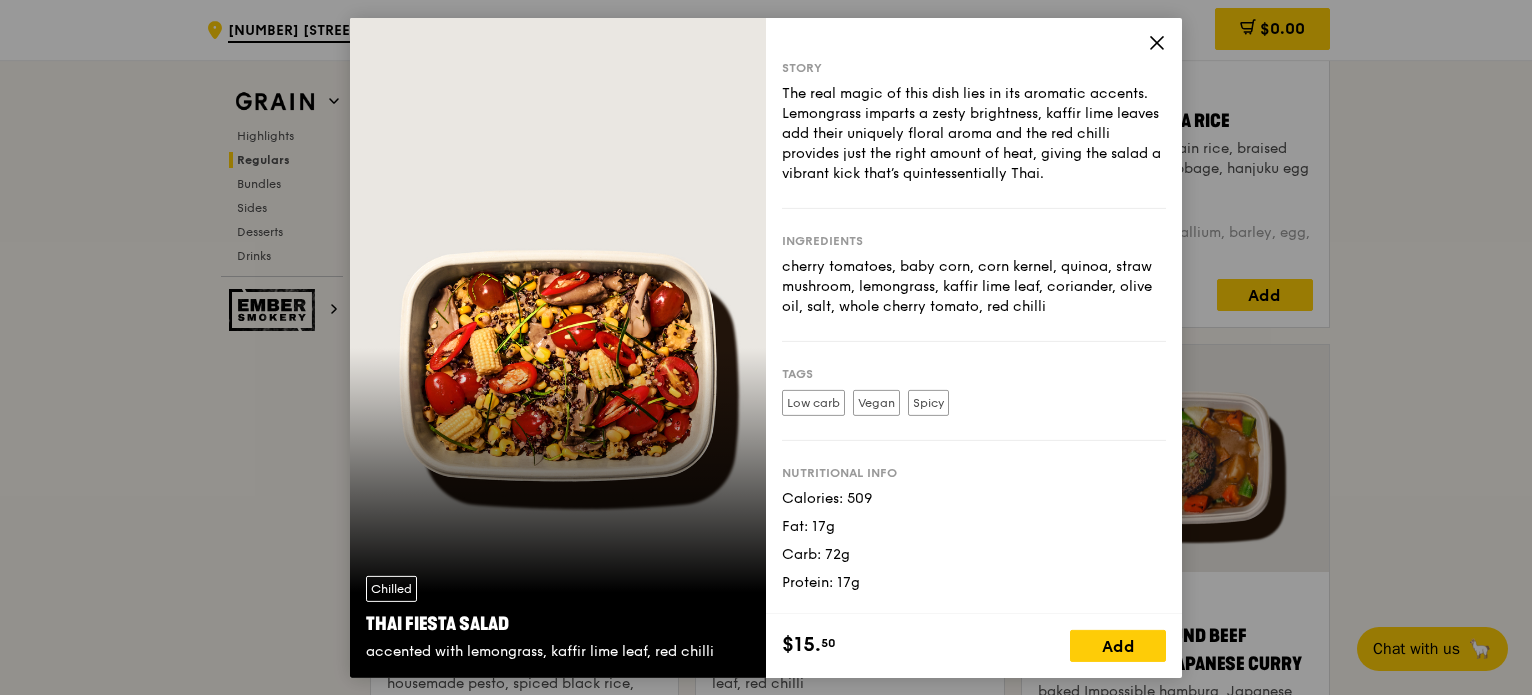 click 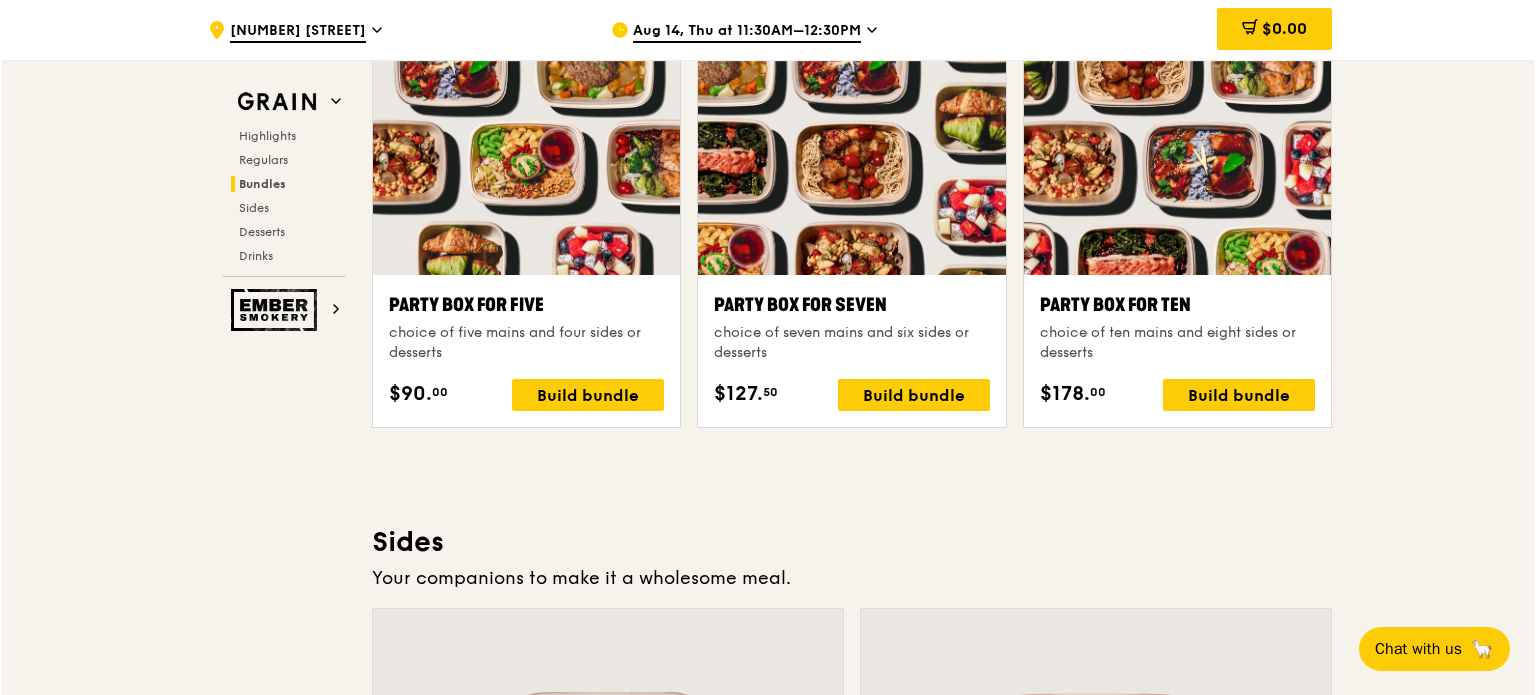 scroll, scrollTop: 4001, scrollLeft: 0, axis: vertical 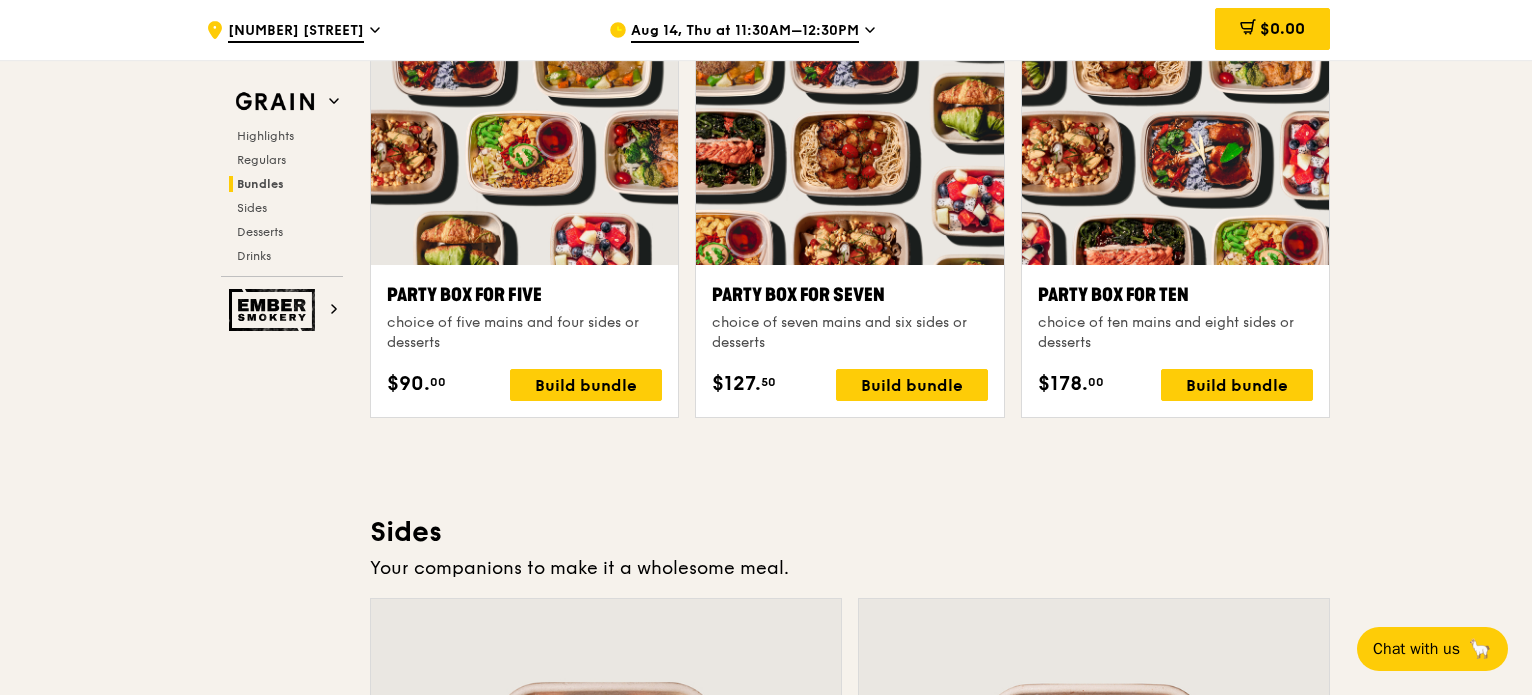 click on "choice of seven mains and six sides or desserts" at bounding box center [849, 333] 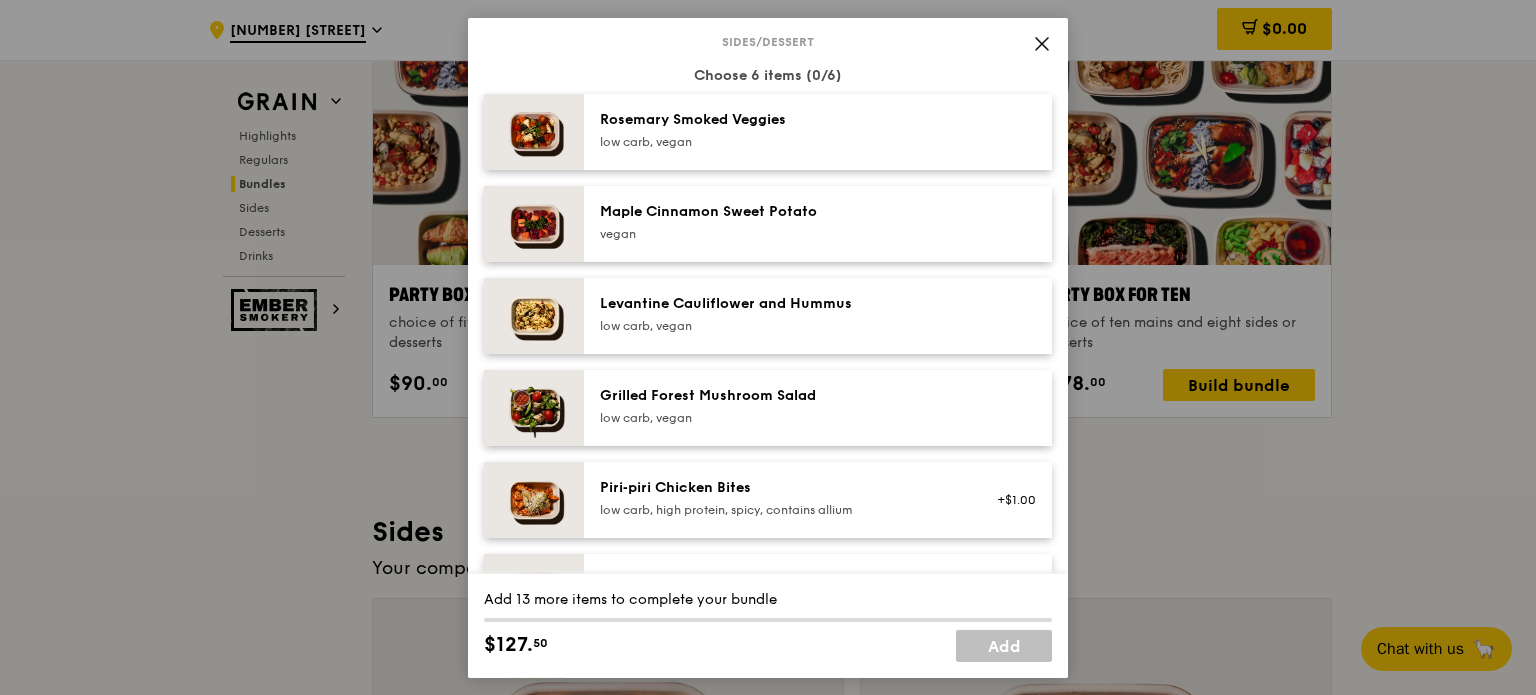 scroll, scrollTop: 1200, scrollLeft: 0, axis: vertical 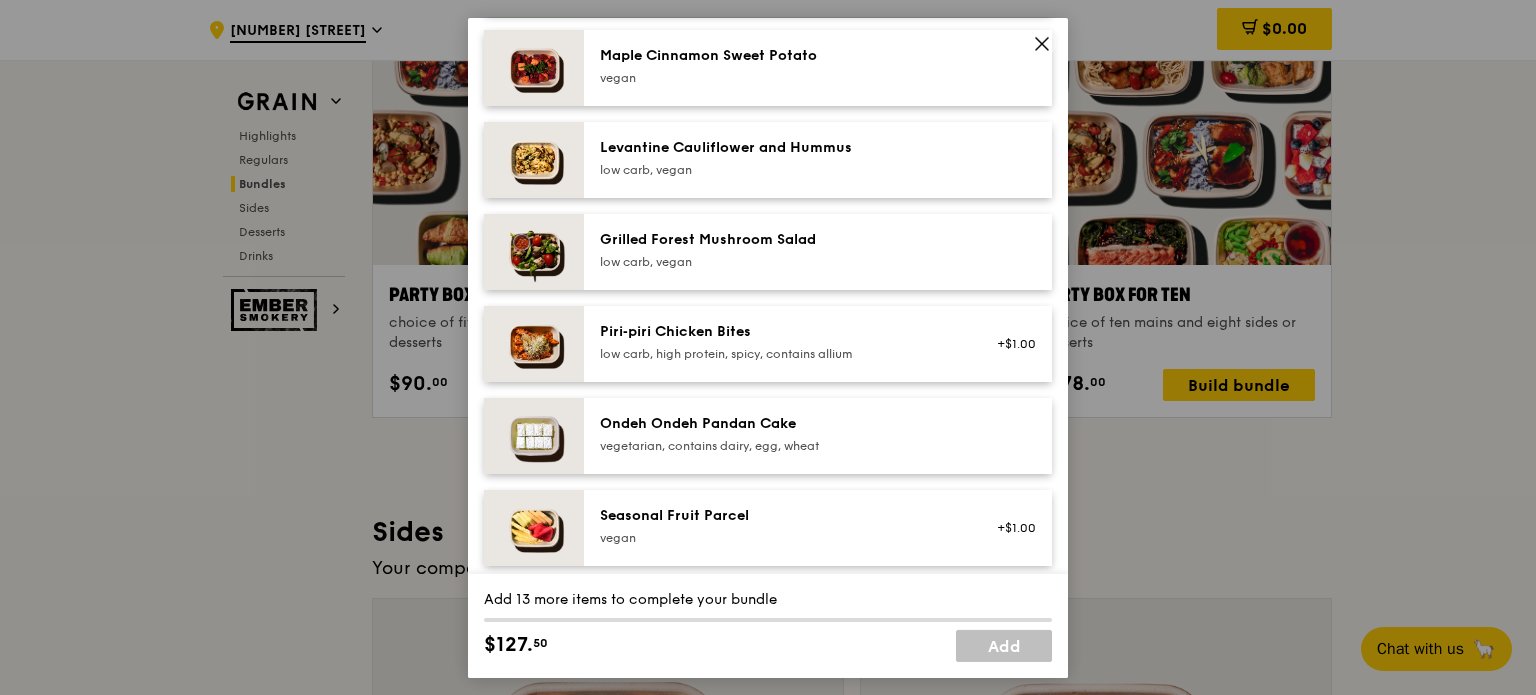 click at bounding box center (534, 159) 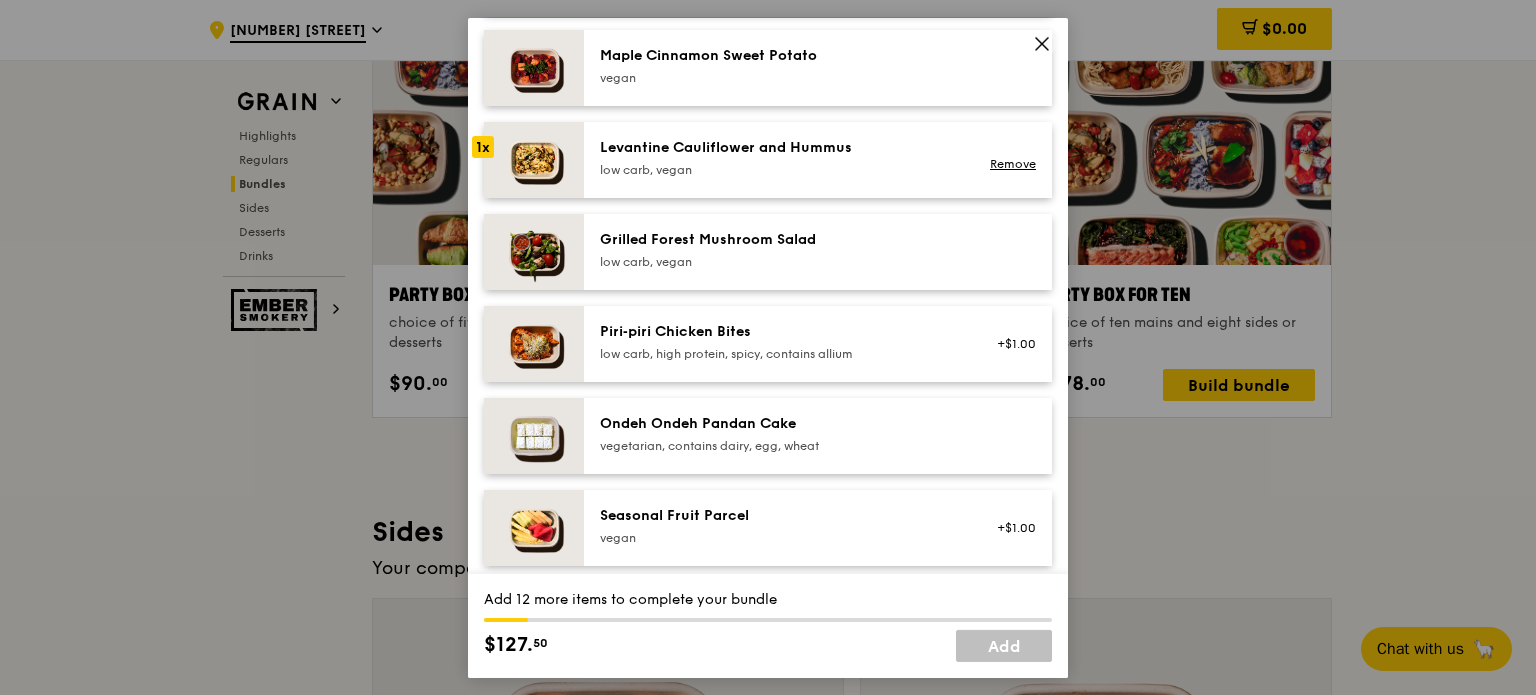 click at bounding box center [534, 159] 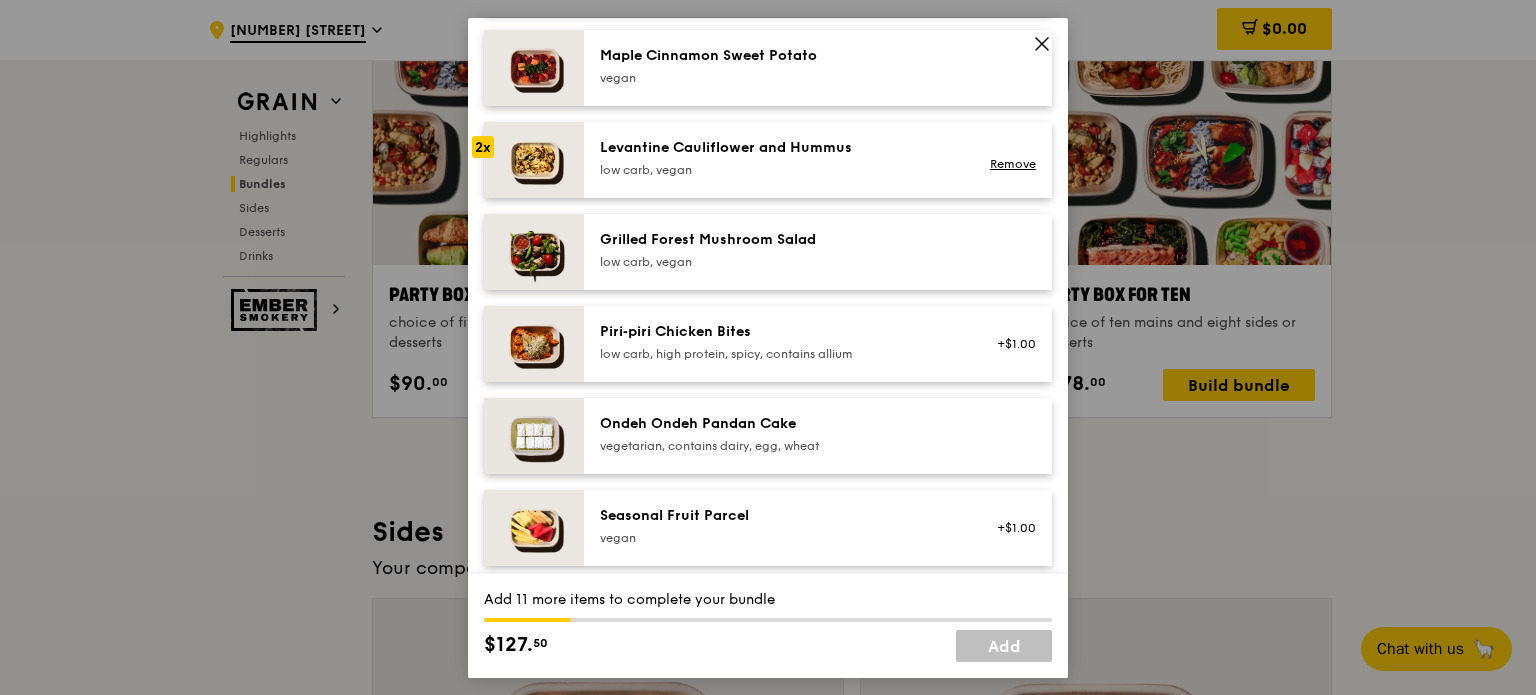 click 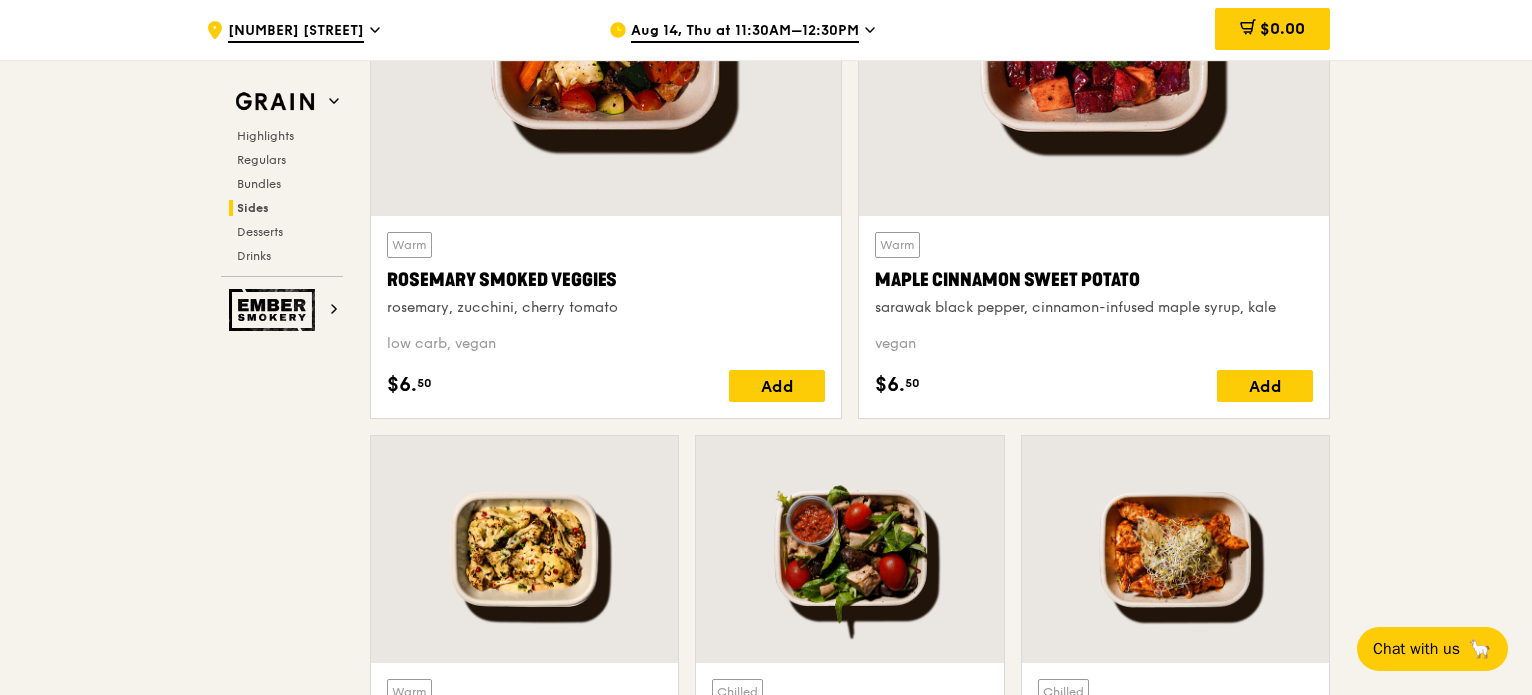 scroll, scrollTop: 5000, scrollLeft: 0, axis: vertical 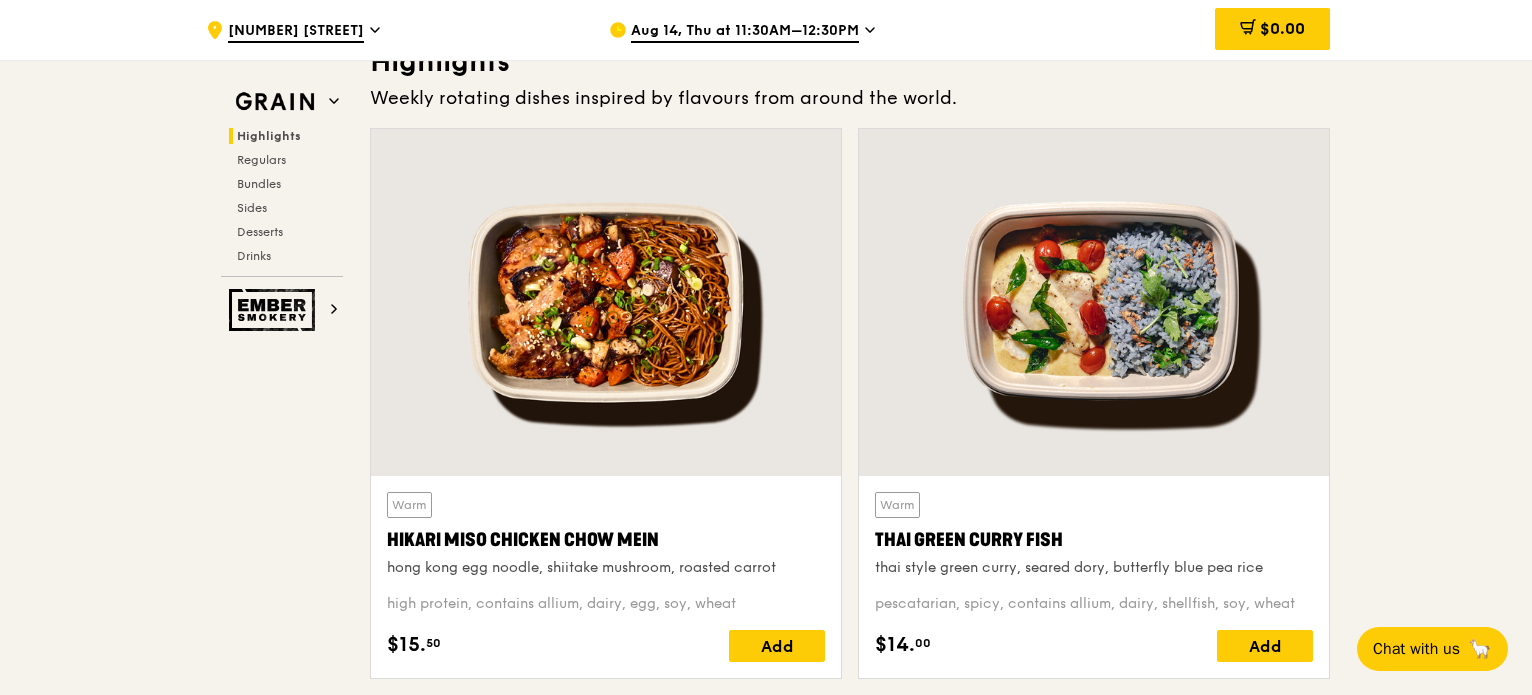 click at bounding box center (606, 302) 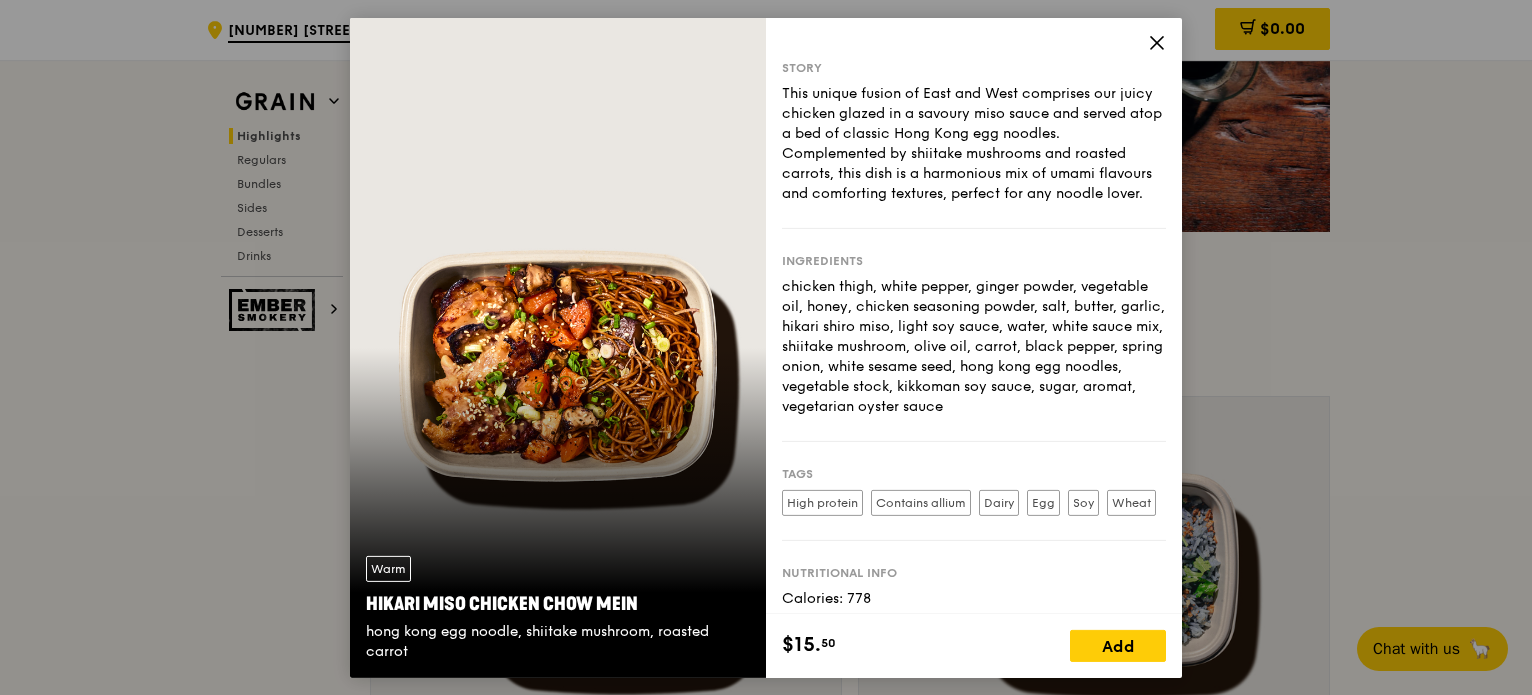 scroll, scrollTop: 300, scrollLeft: 0, axis: vertical 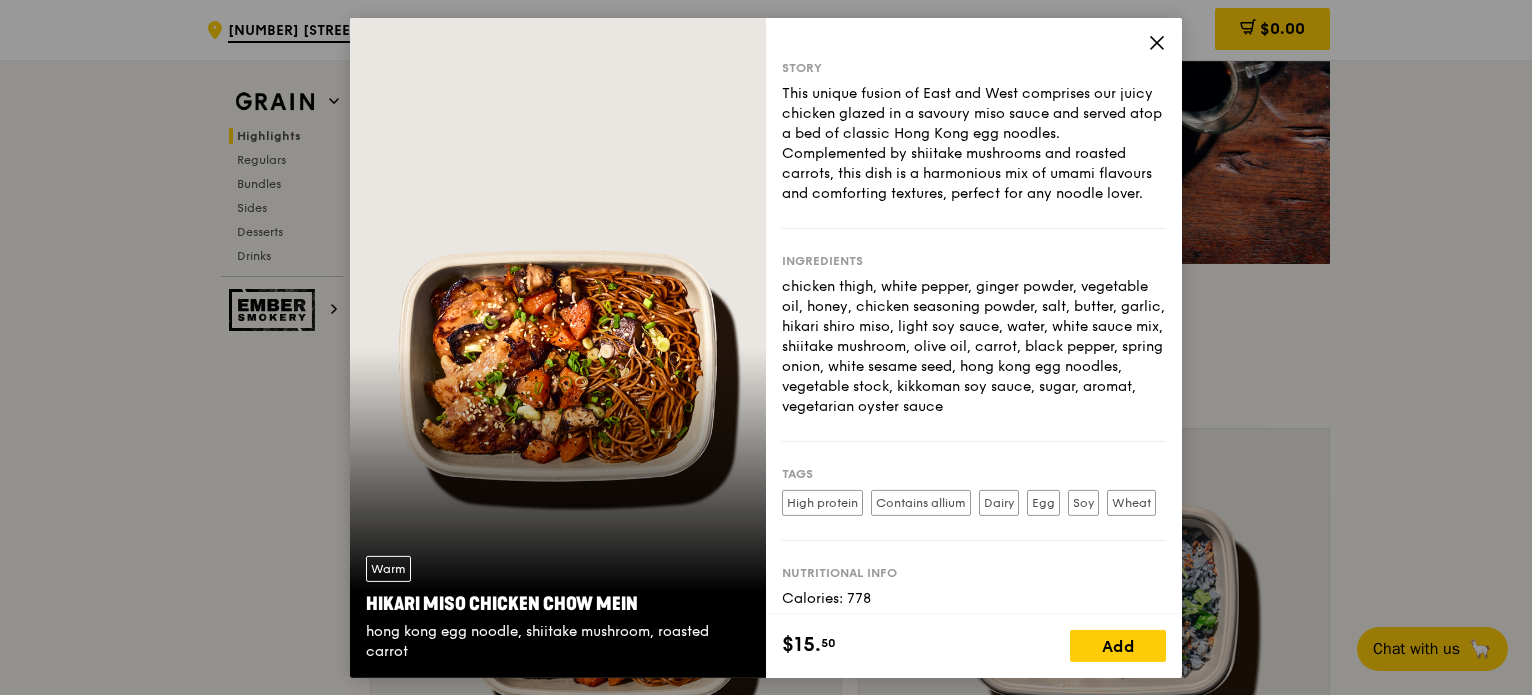 click on "Warm
Hikari Miso Chicken Chow Mein
hong kong egg noodle, shiitake mushroom, roasted carrot" at bounding box center (558, 347) 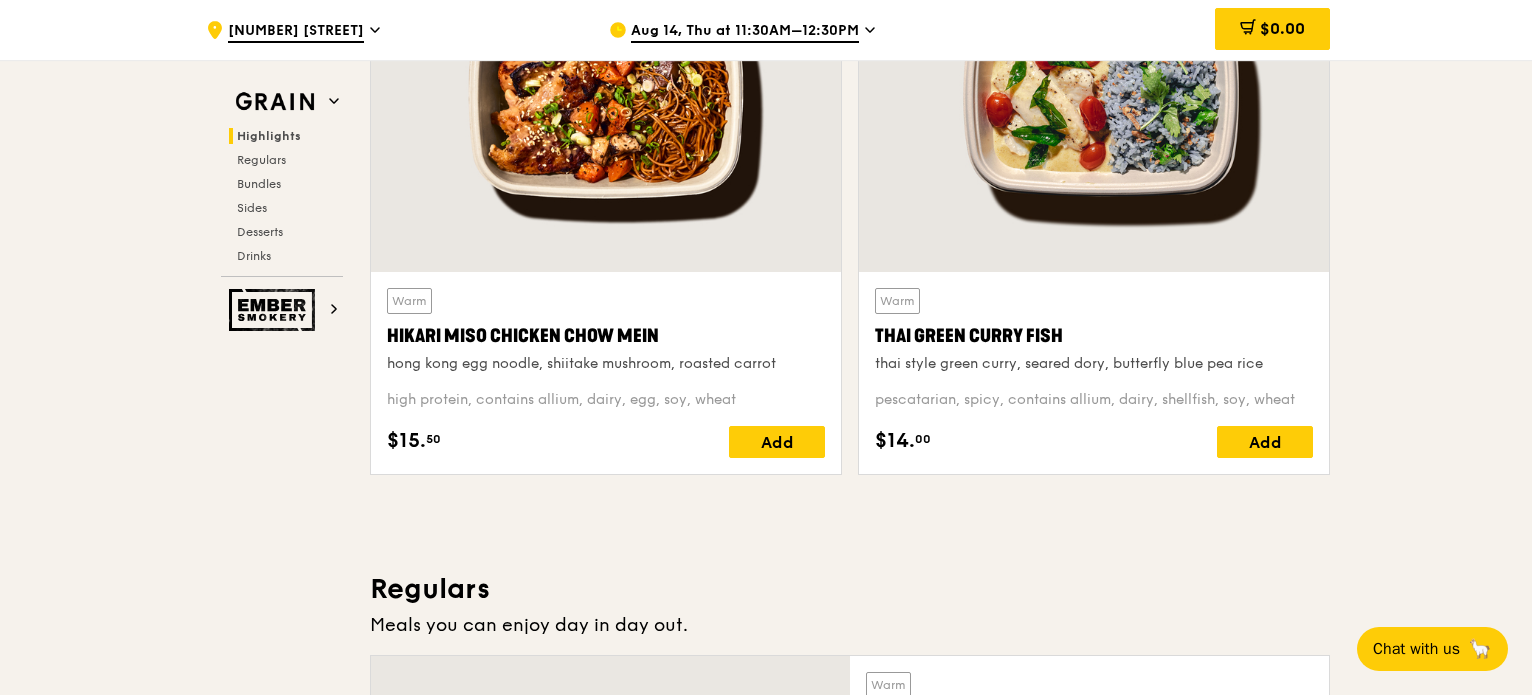 scroll, scrollTop: 800, scrollLeft: 0, axis: vertical 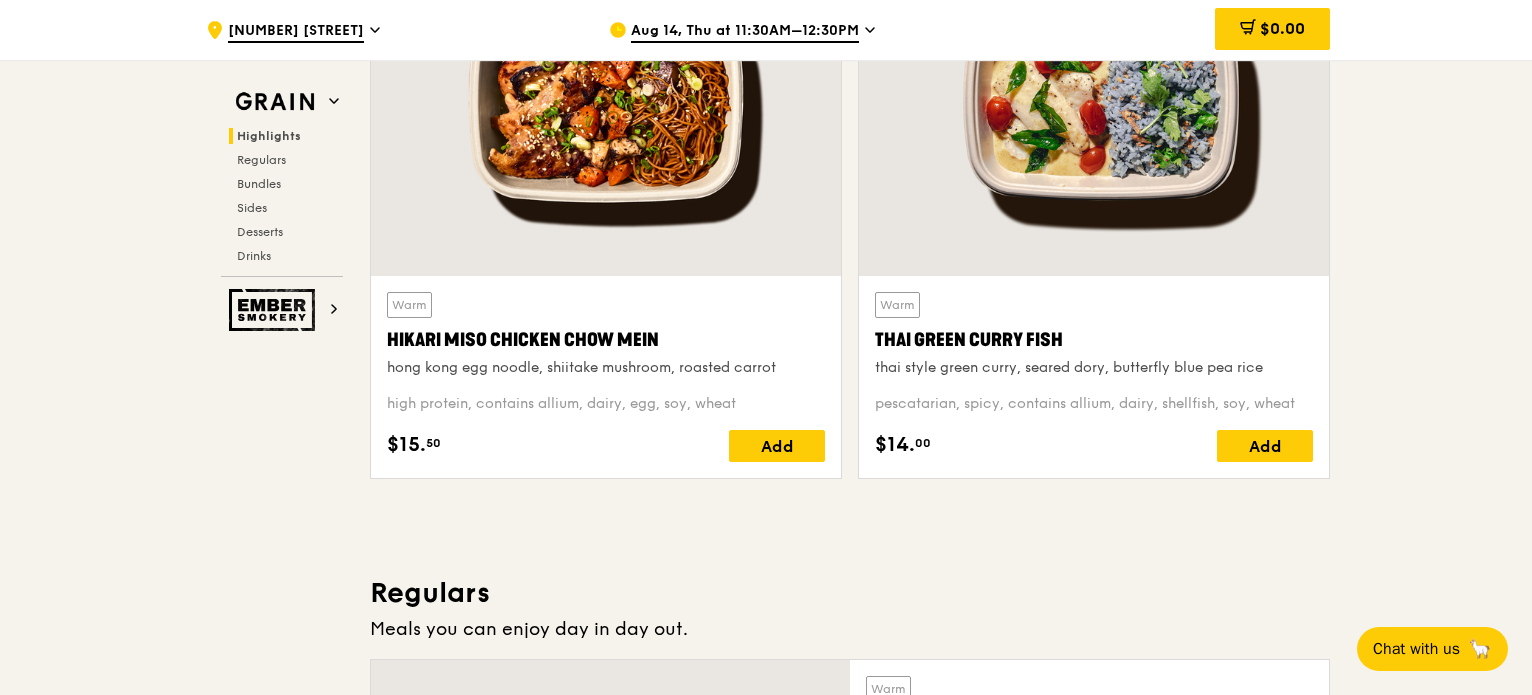 click at bounding box center (1094, 102) 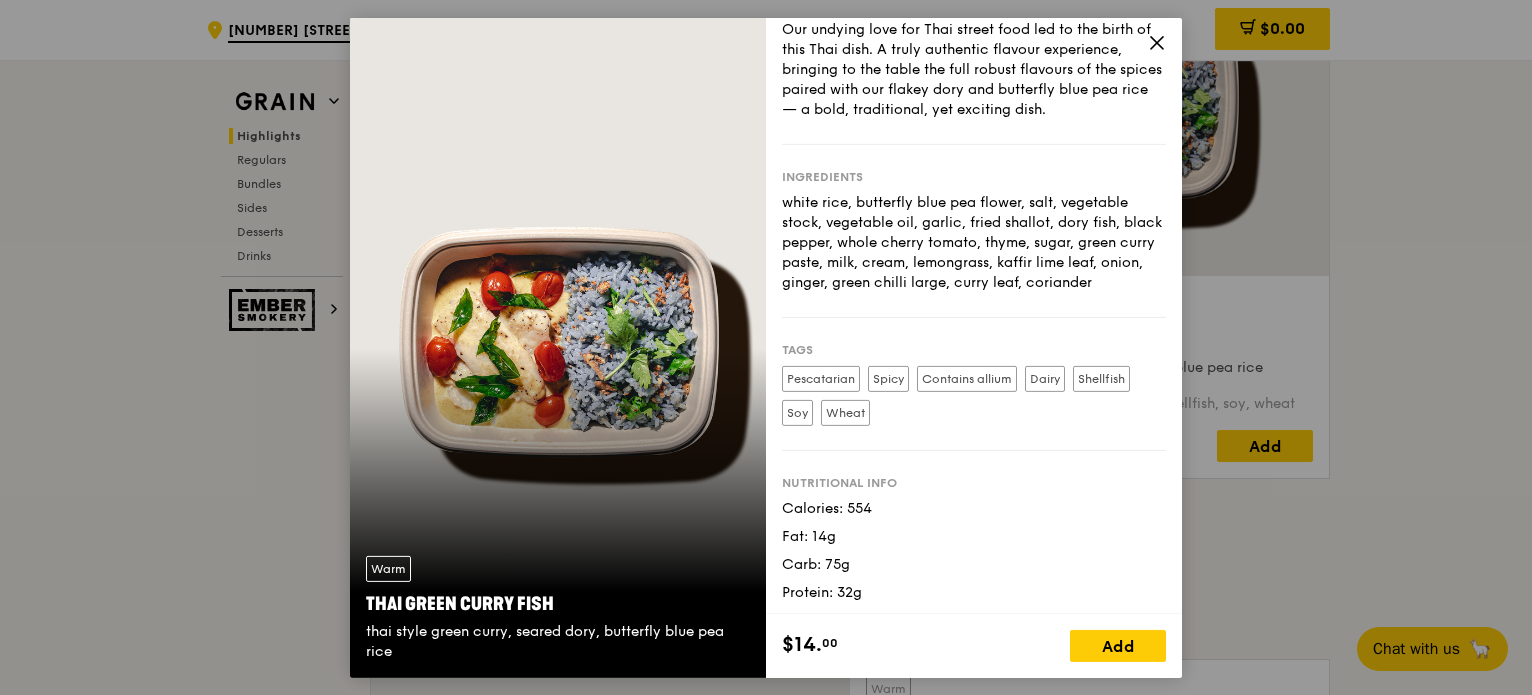 scroll, scrollTop: 87, scrollLeft: 0, axis: vertical 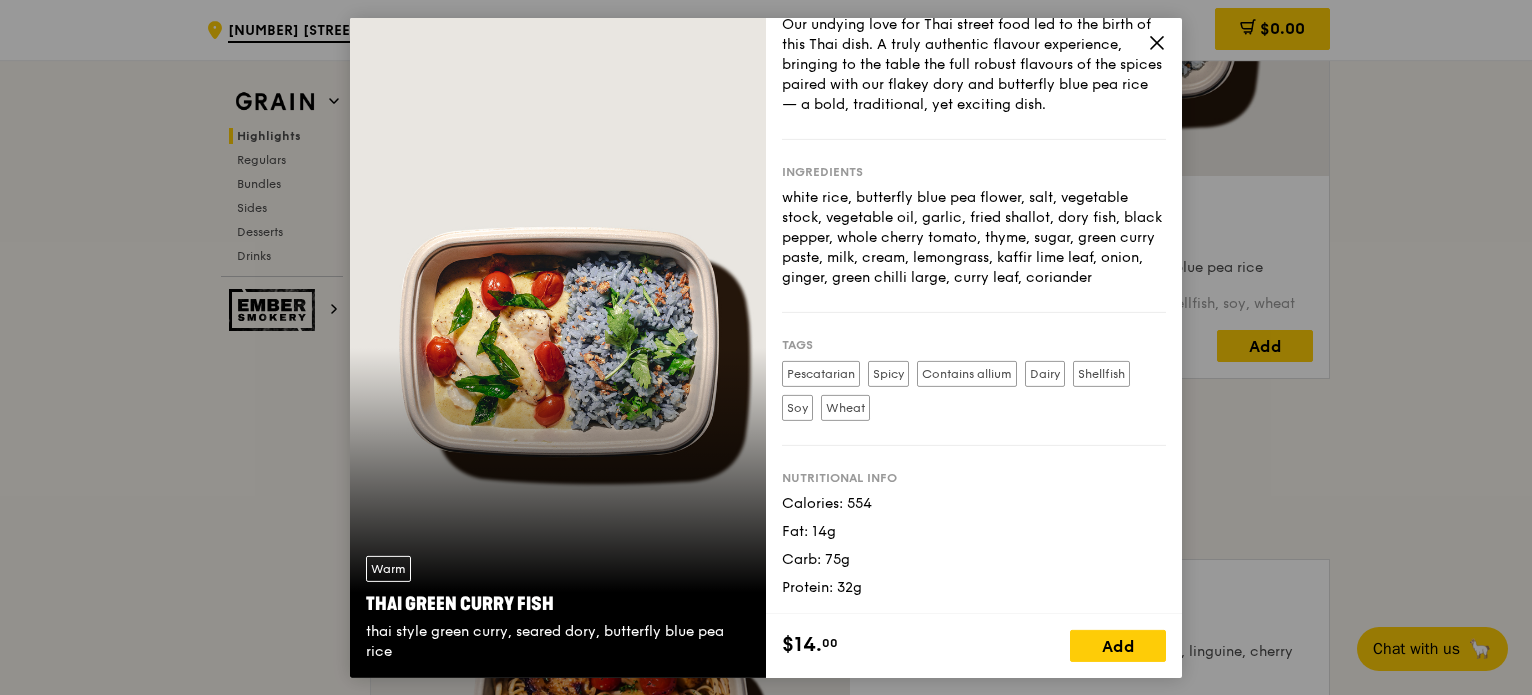 click 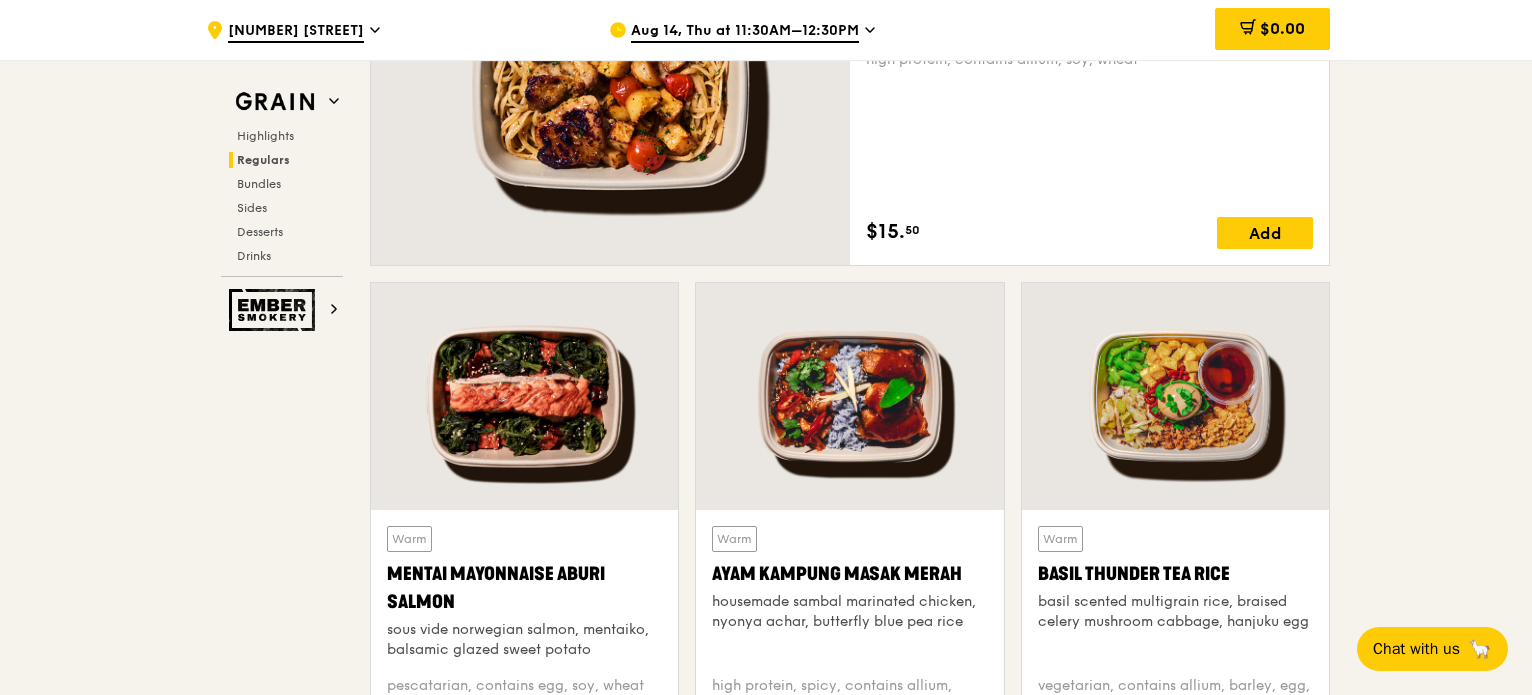 scroll, scrollTop: 1700, scrollLeft: 0, axis: vertical 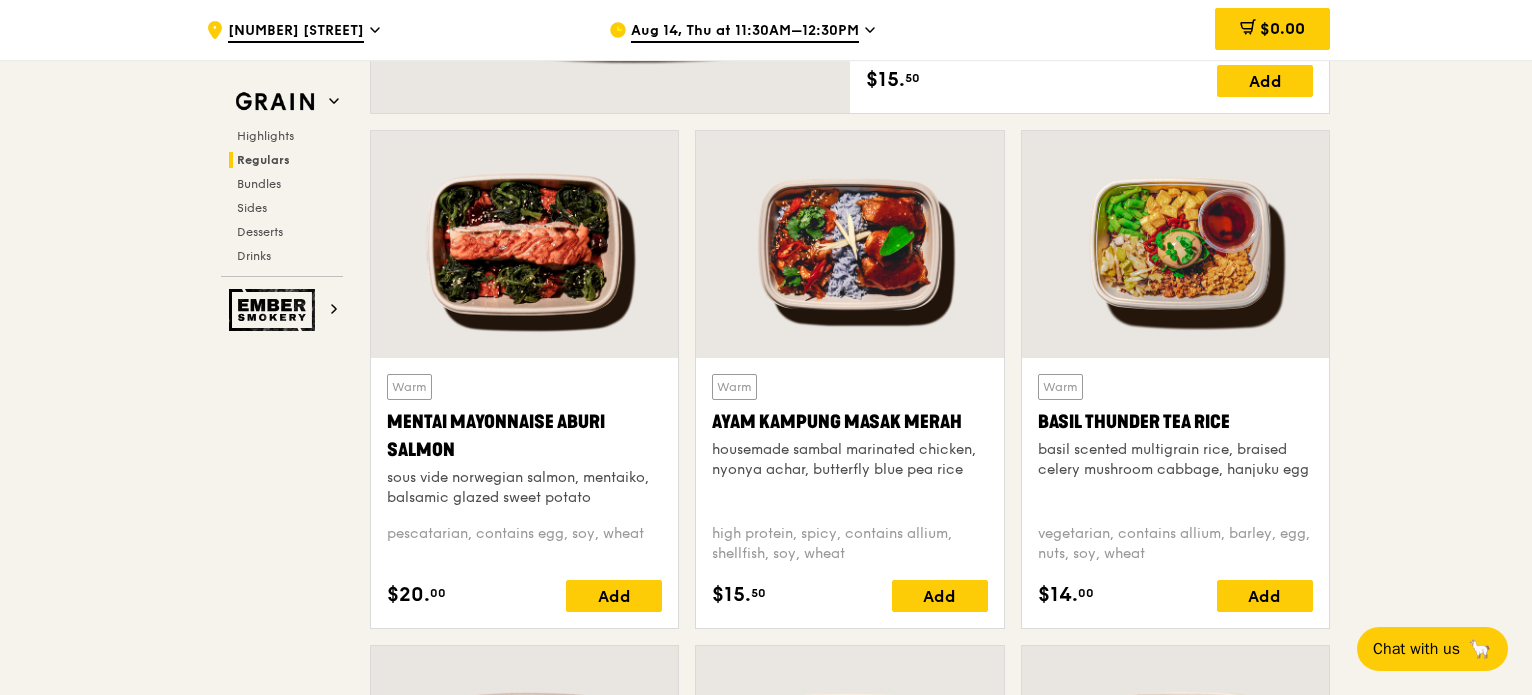 click at bounding box center [849, 244] 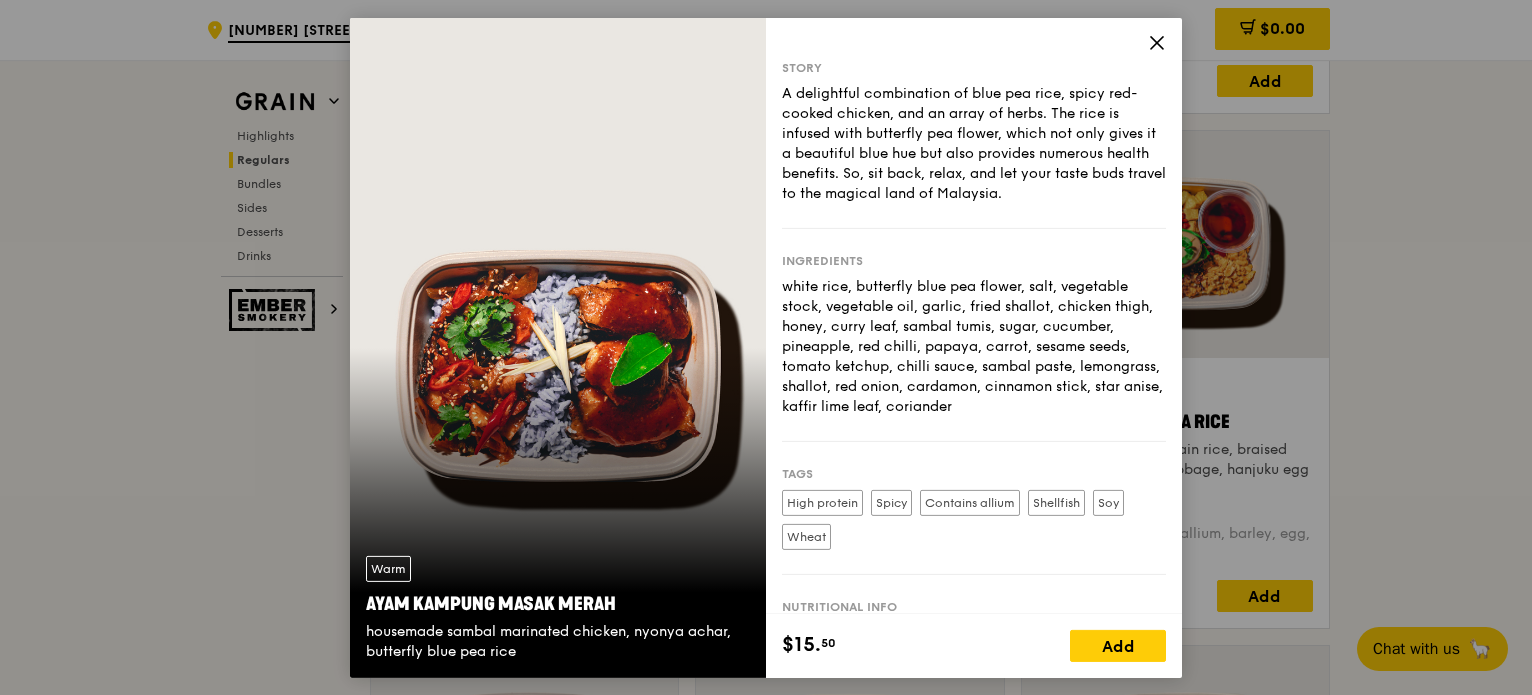 click 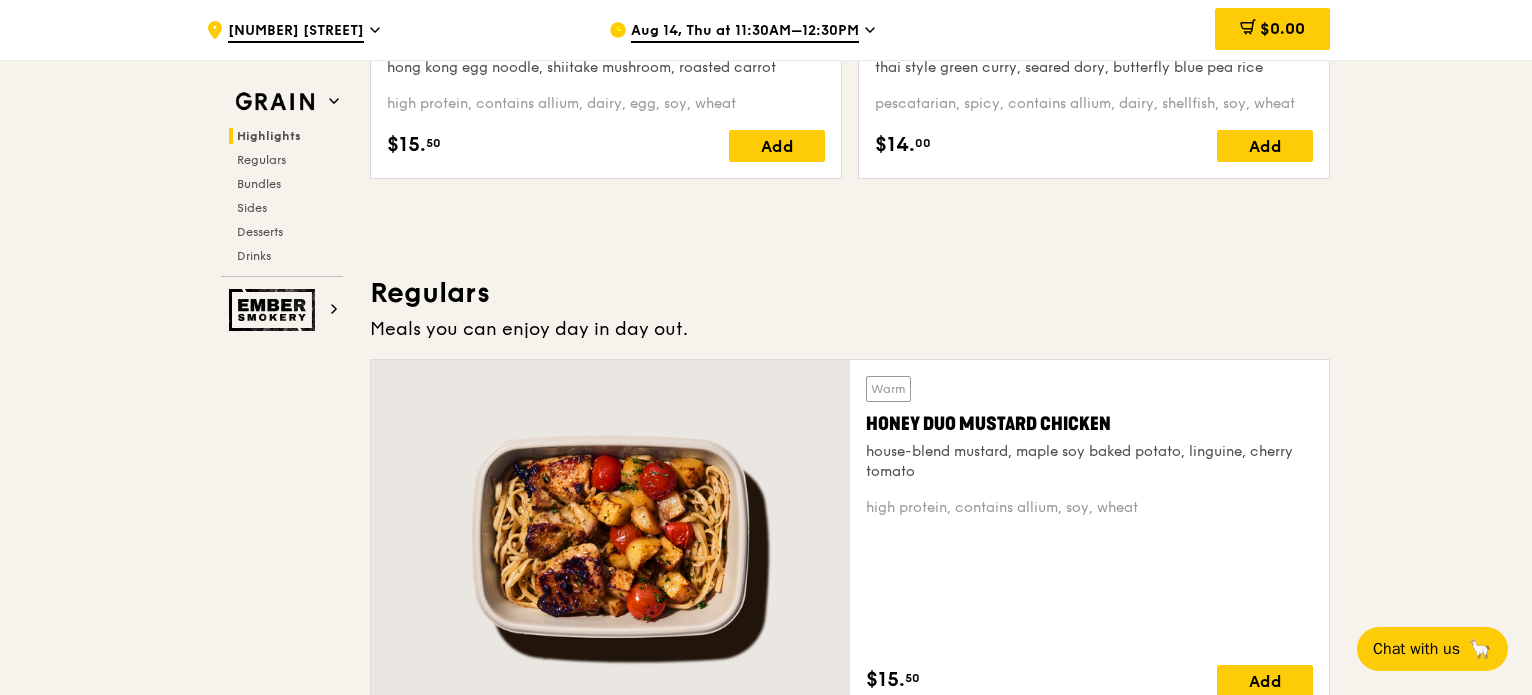 scroll, scrollTop: 800, scrollLeft: 0, axis: vertical 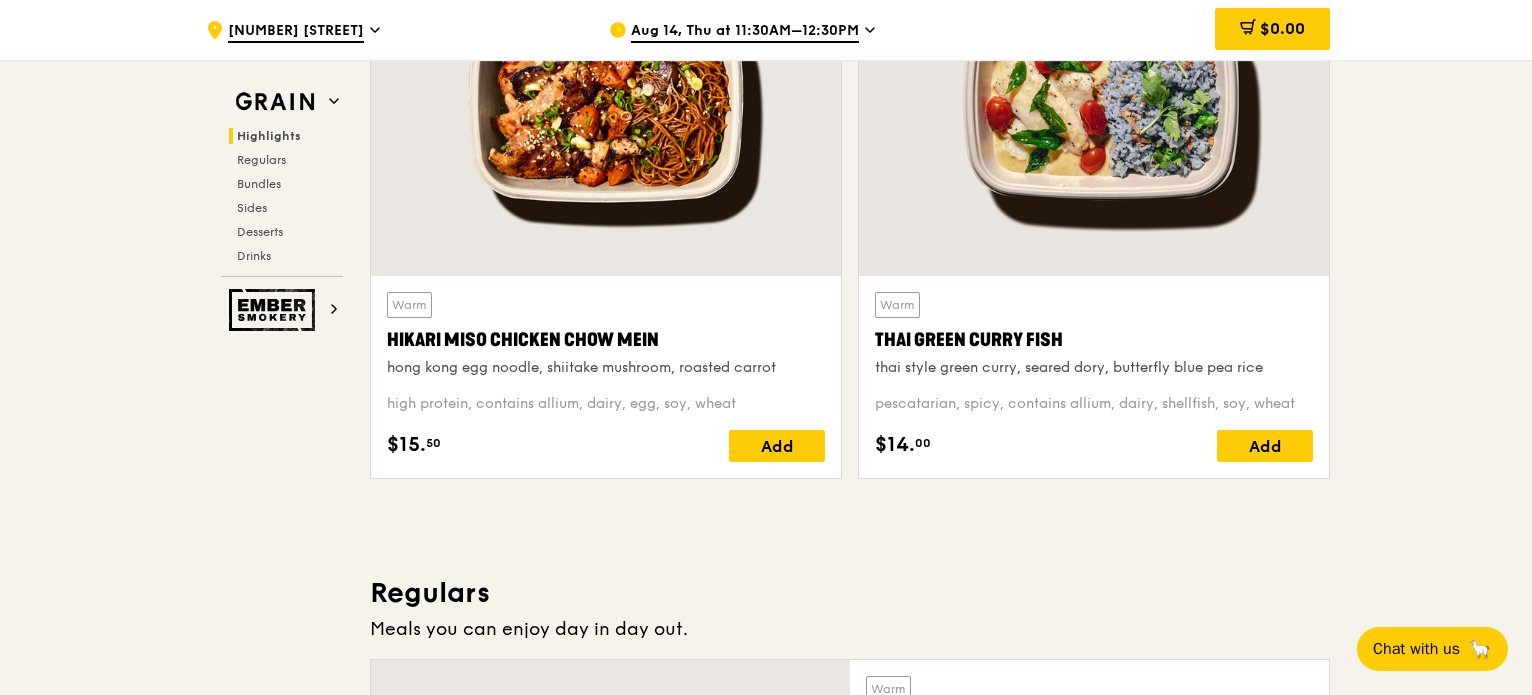 click at bounding box center (1094, 102) 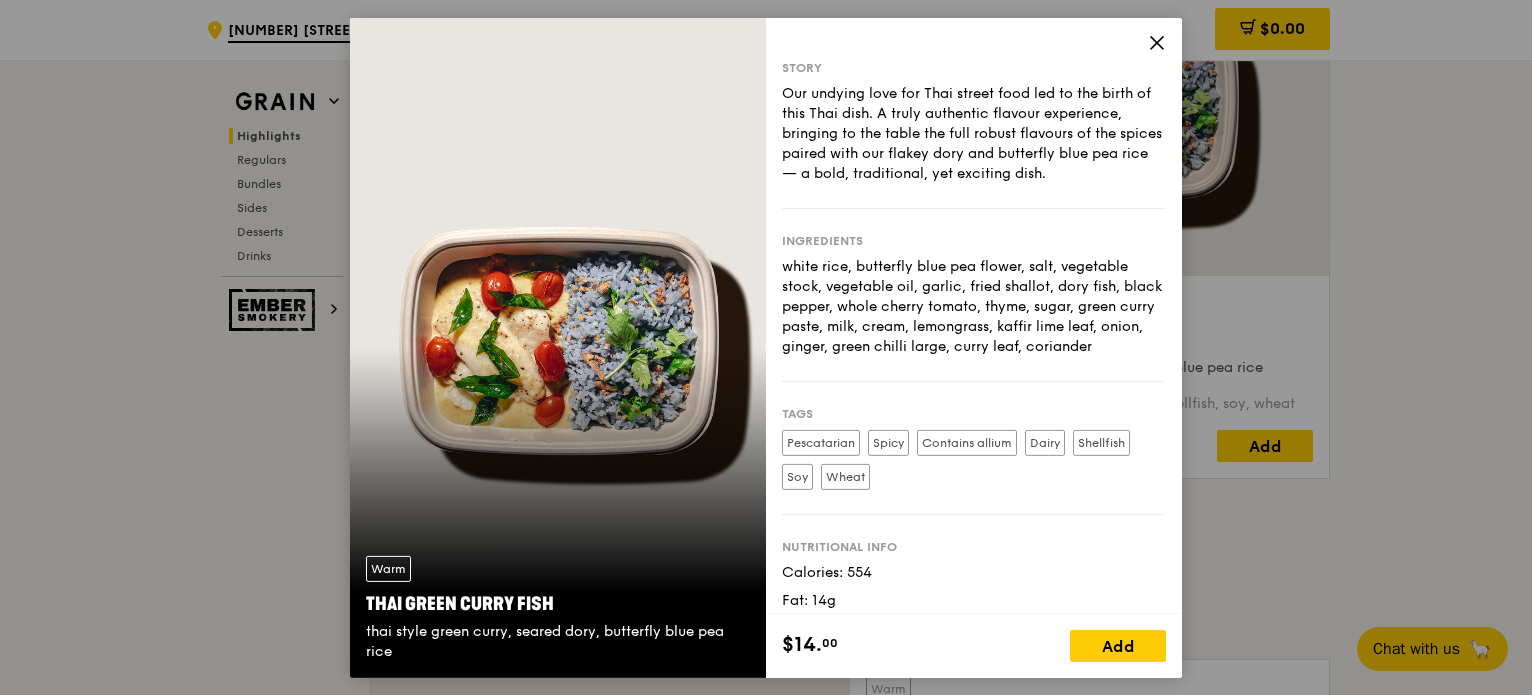 click 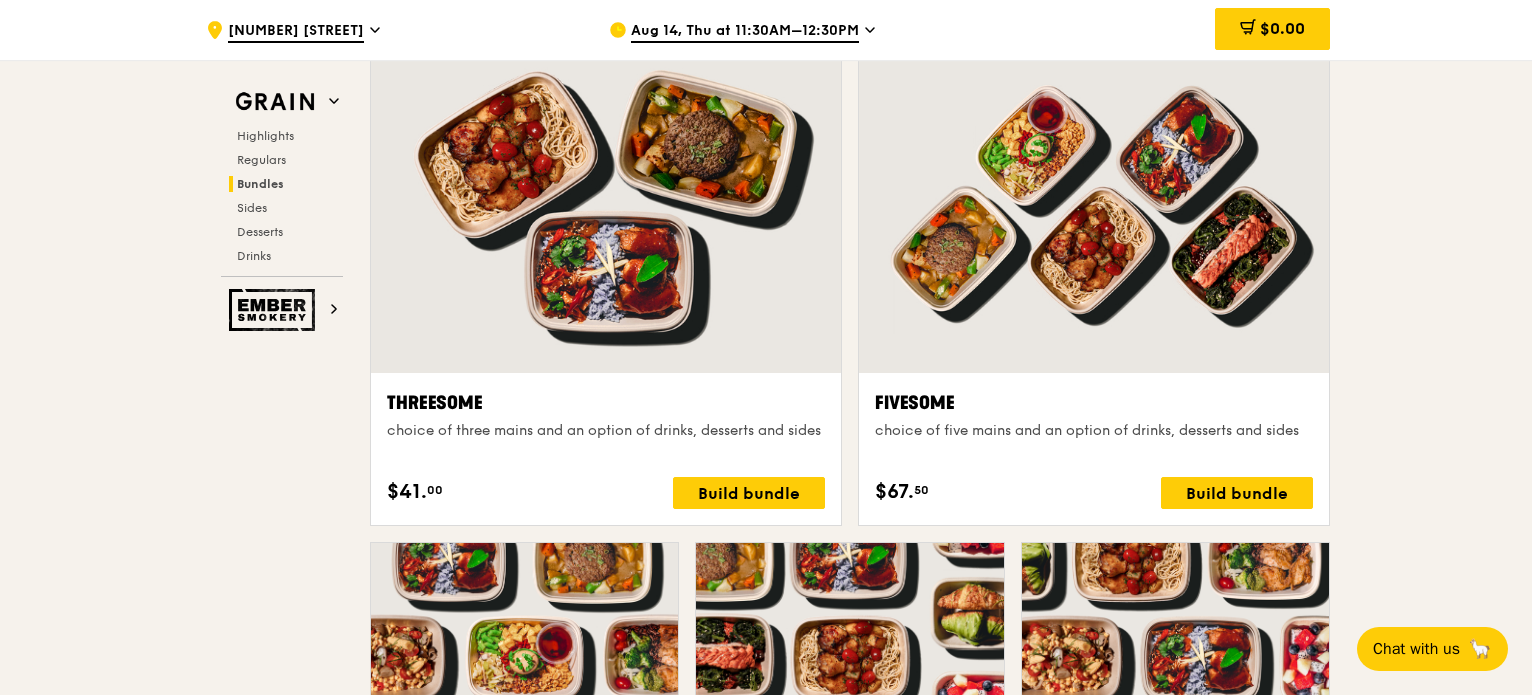 scroll, scrollTop: 3500, scrollLeft: 0, axis: vertical 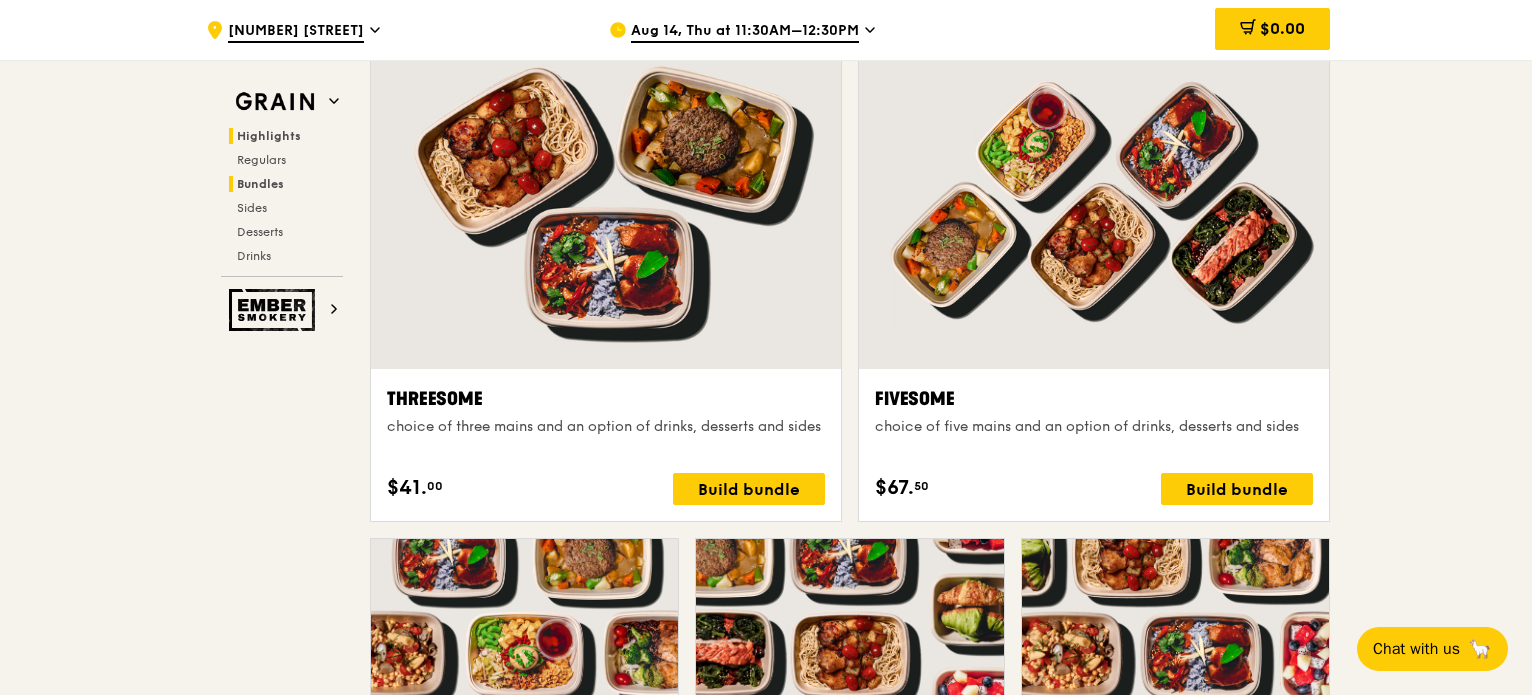 click on "Highlights" at bounding box center [269, 136] 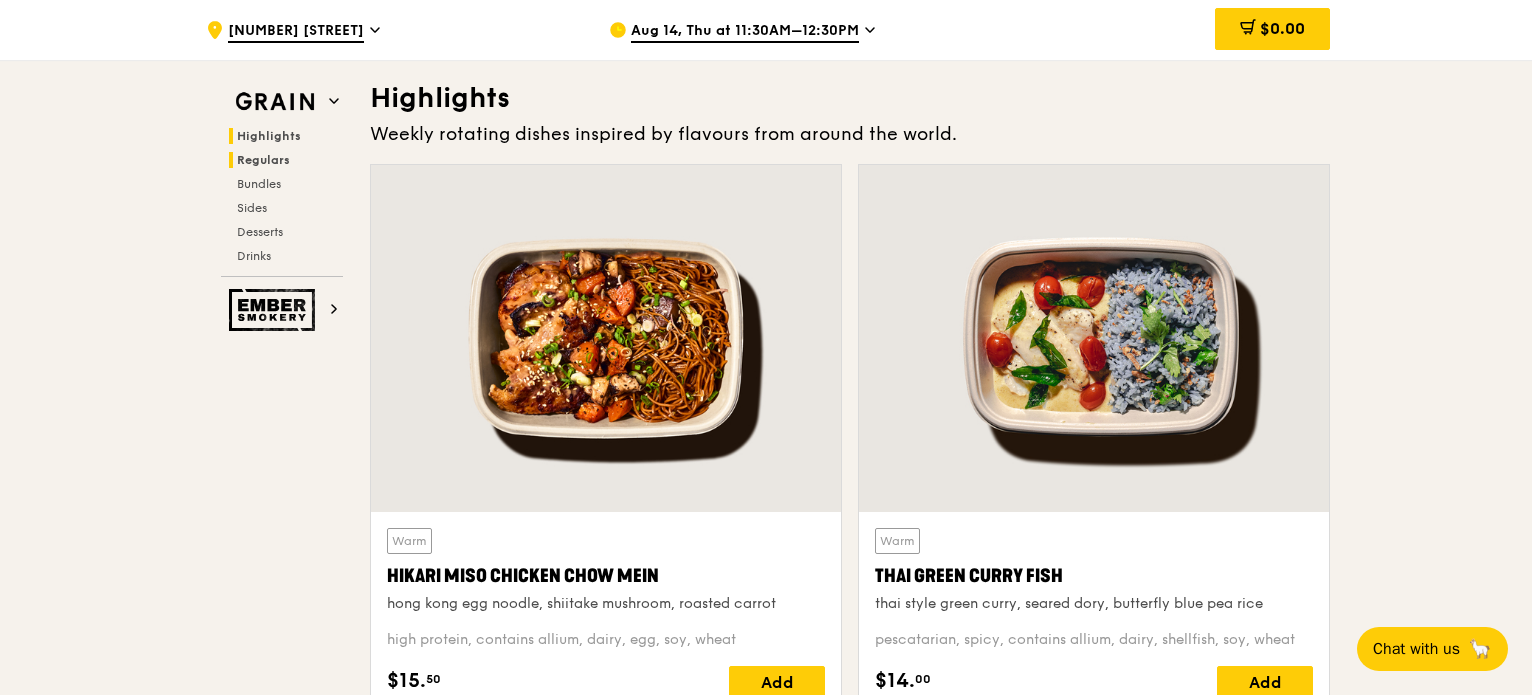 click on "Regulars" at bounding box center (263, 160) 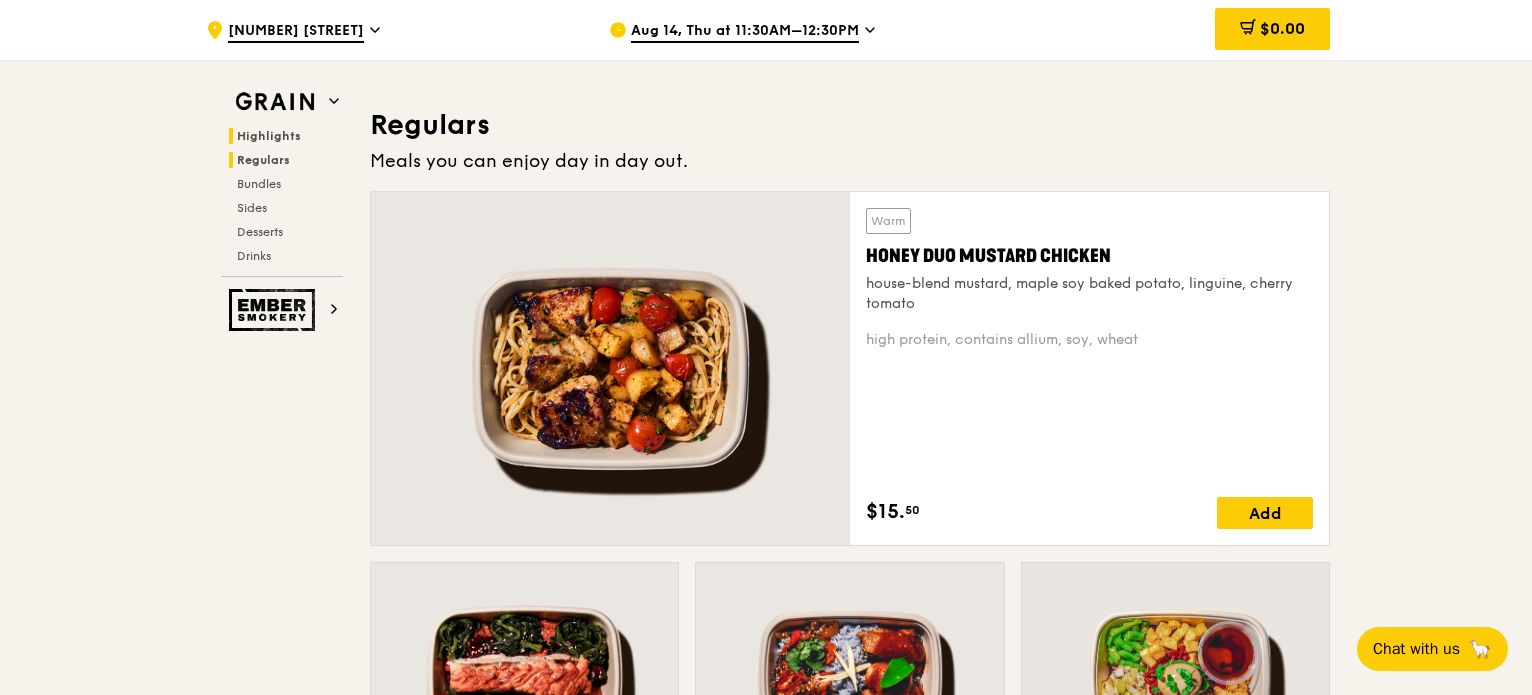 scroll, scrollTop: 1295, scrollLeft: 0, axis: vertical 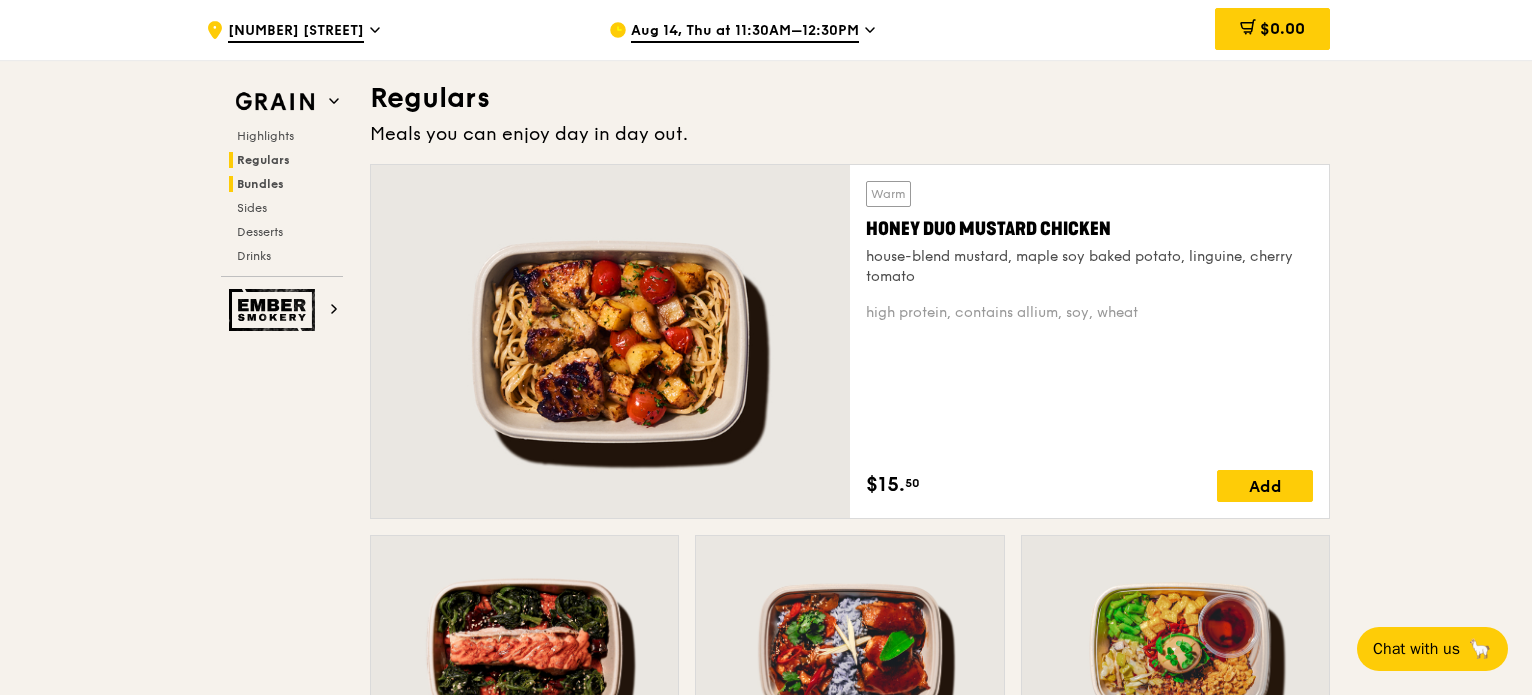 click on "Bundles" at bounding box center (260, 184) 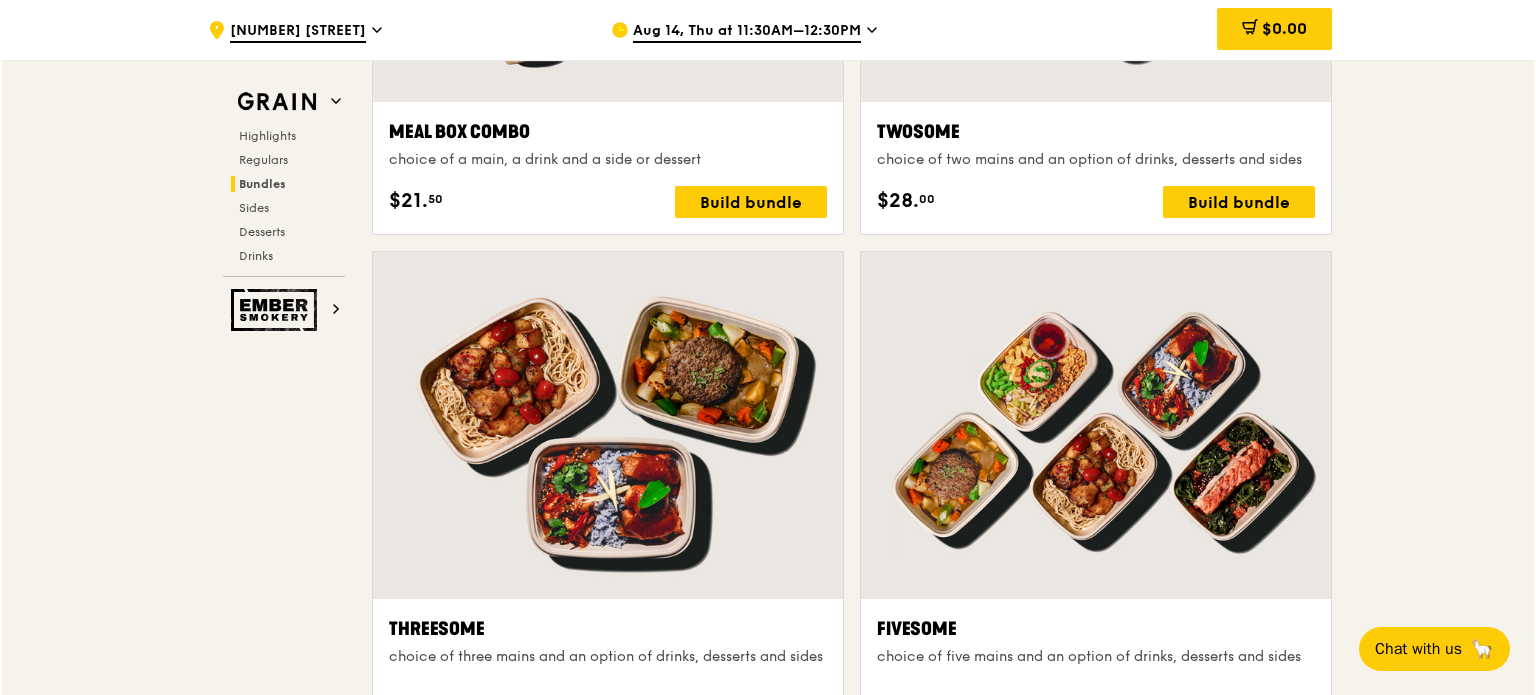 scroll, scrollTop: 3459, scrollLeft: 0, axis: vertical 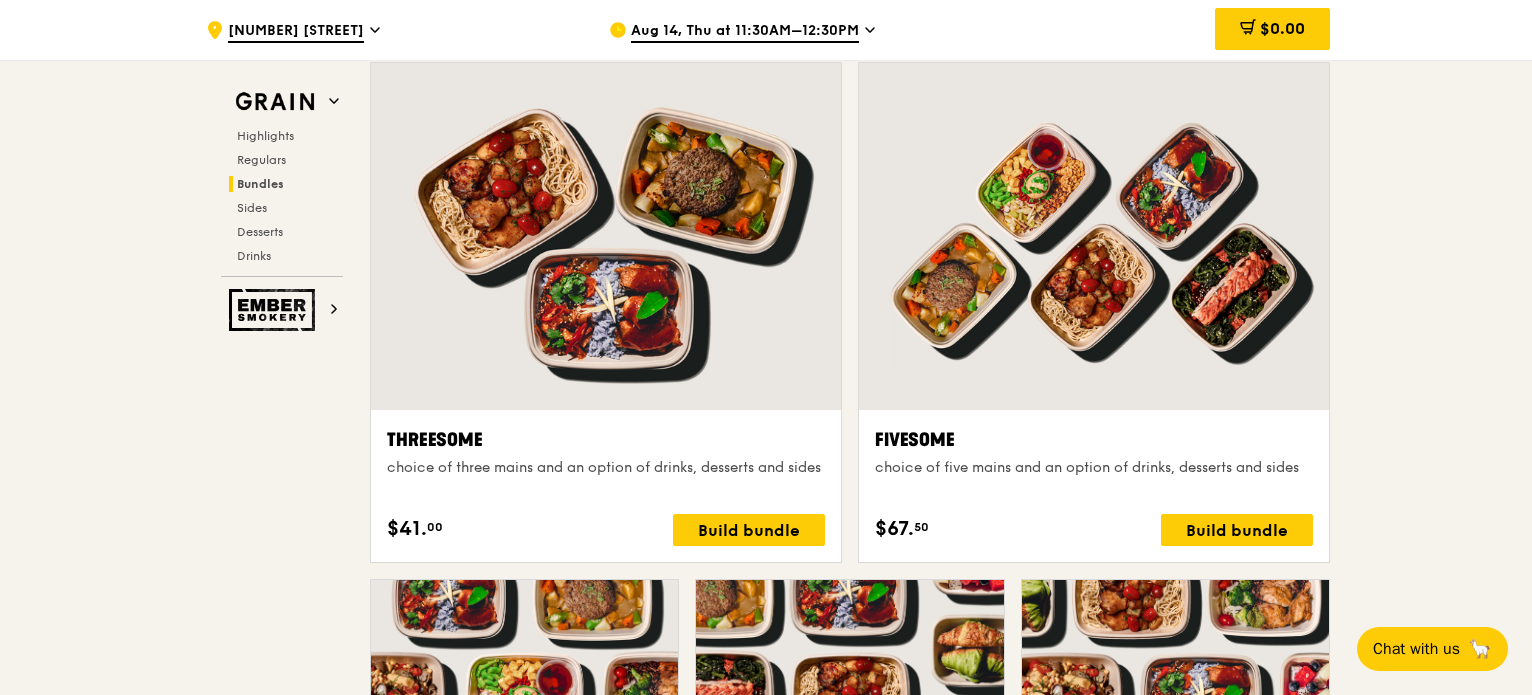 click at bounding box center [1094, 236] 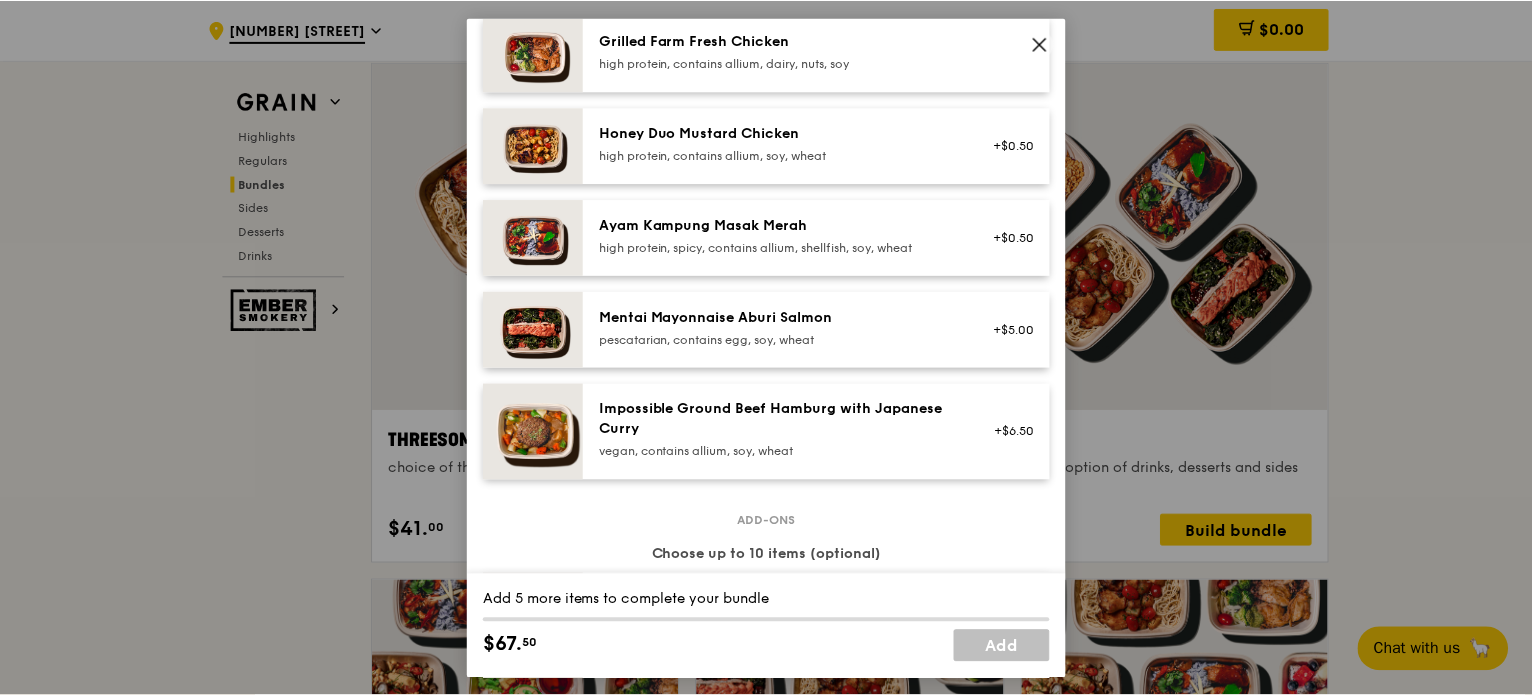 scroll, scrollTop: 600, scrollLeft: 0, axis: vertical 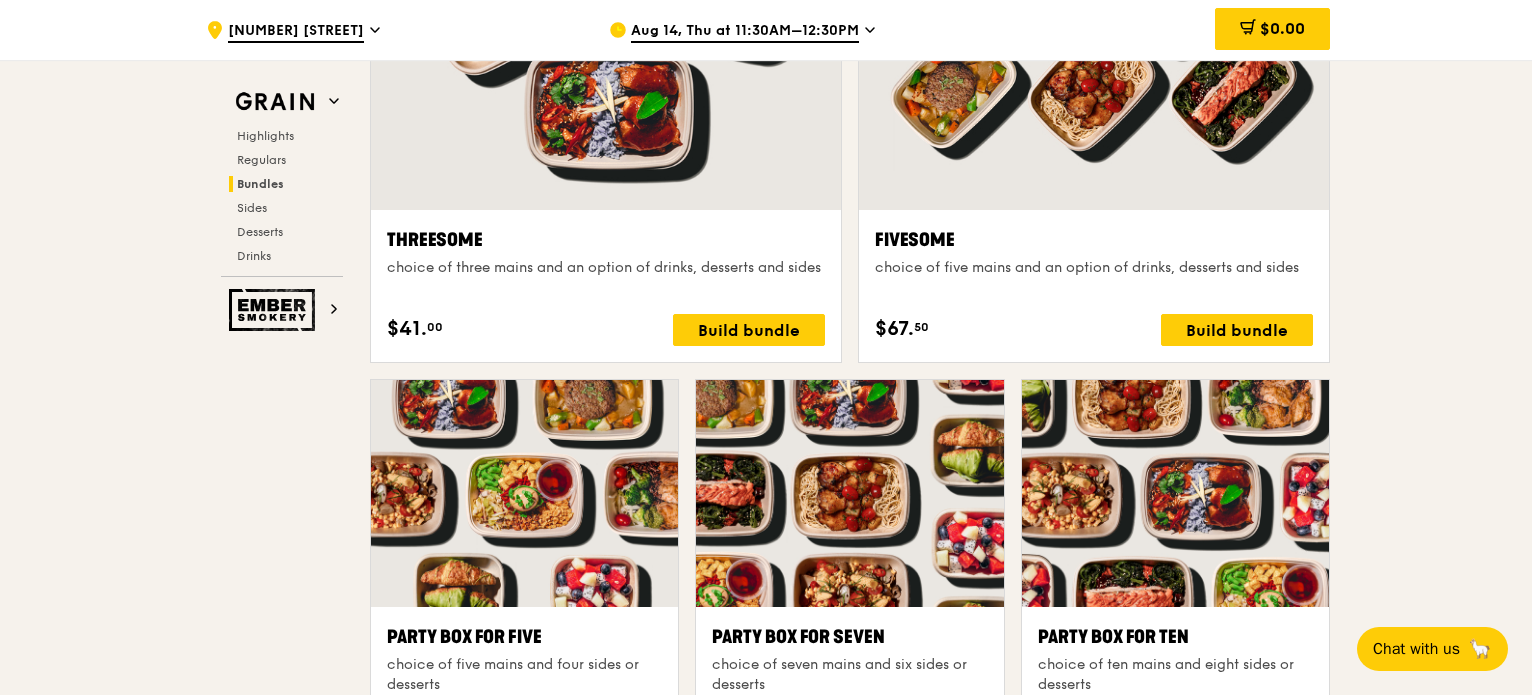 click at bounding box center (1175, 493) 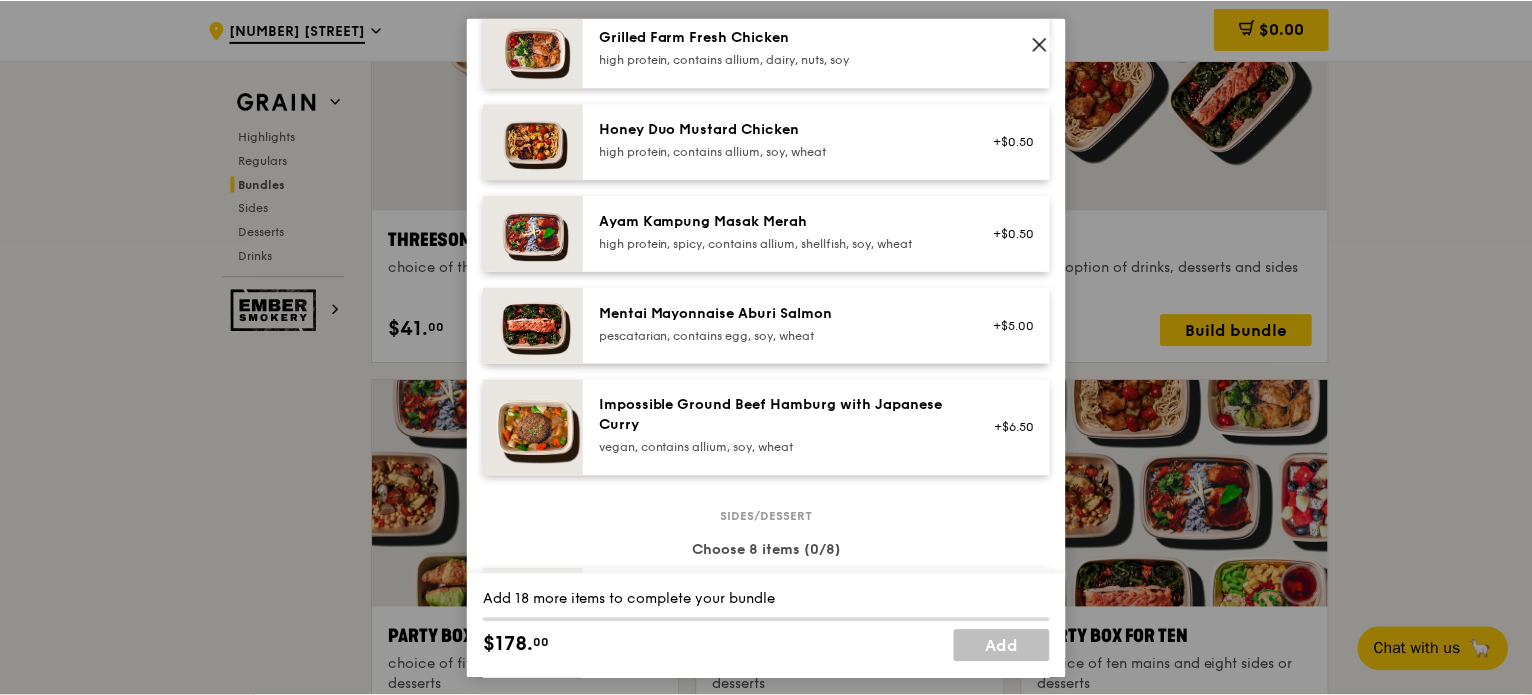 scroll, scrollTop: 600, scrollLeft: 0, axis: vertical 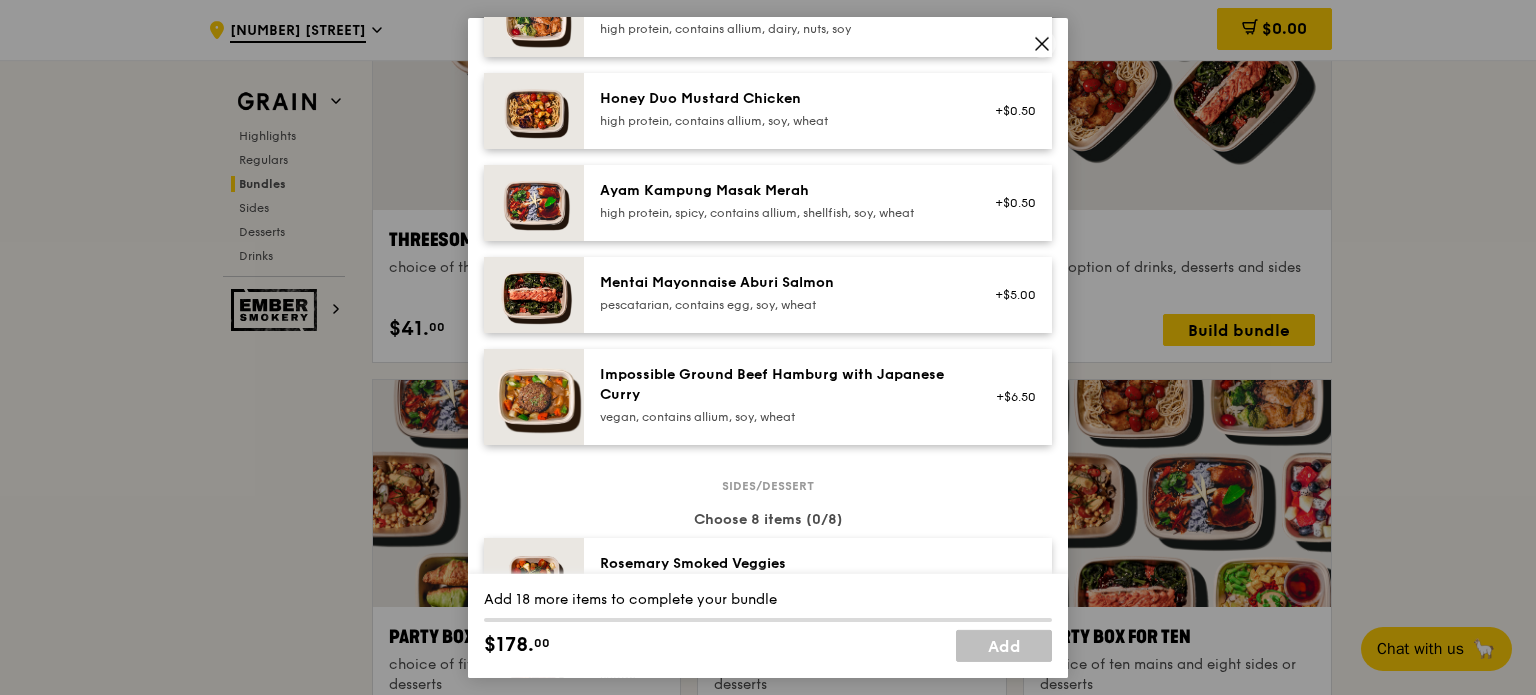 click at bounding box center [1042, 43] 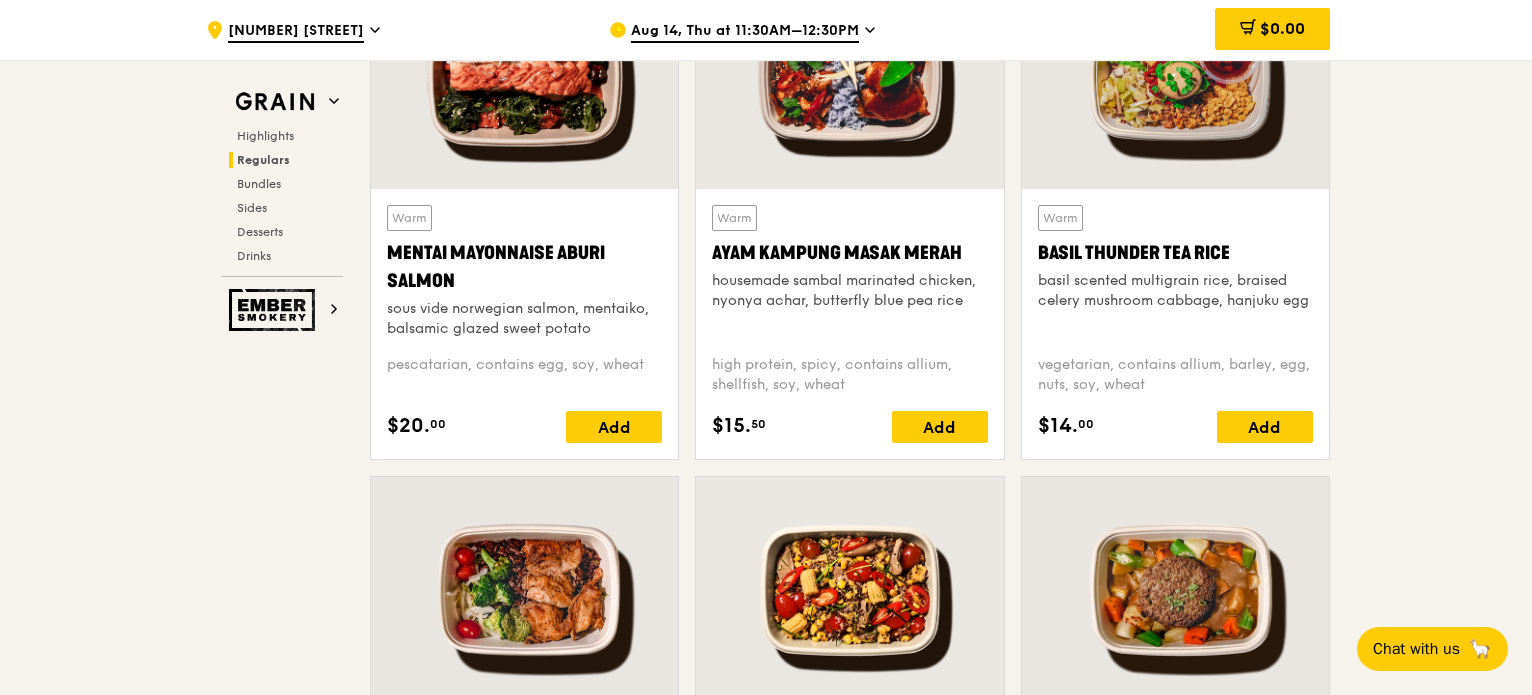 scroll, scrollTop: 1759, scrollLeft: 0, axis: vertical 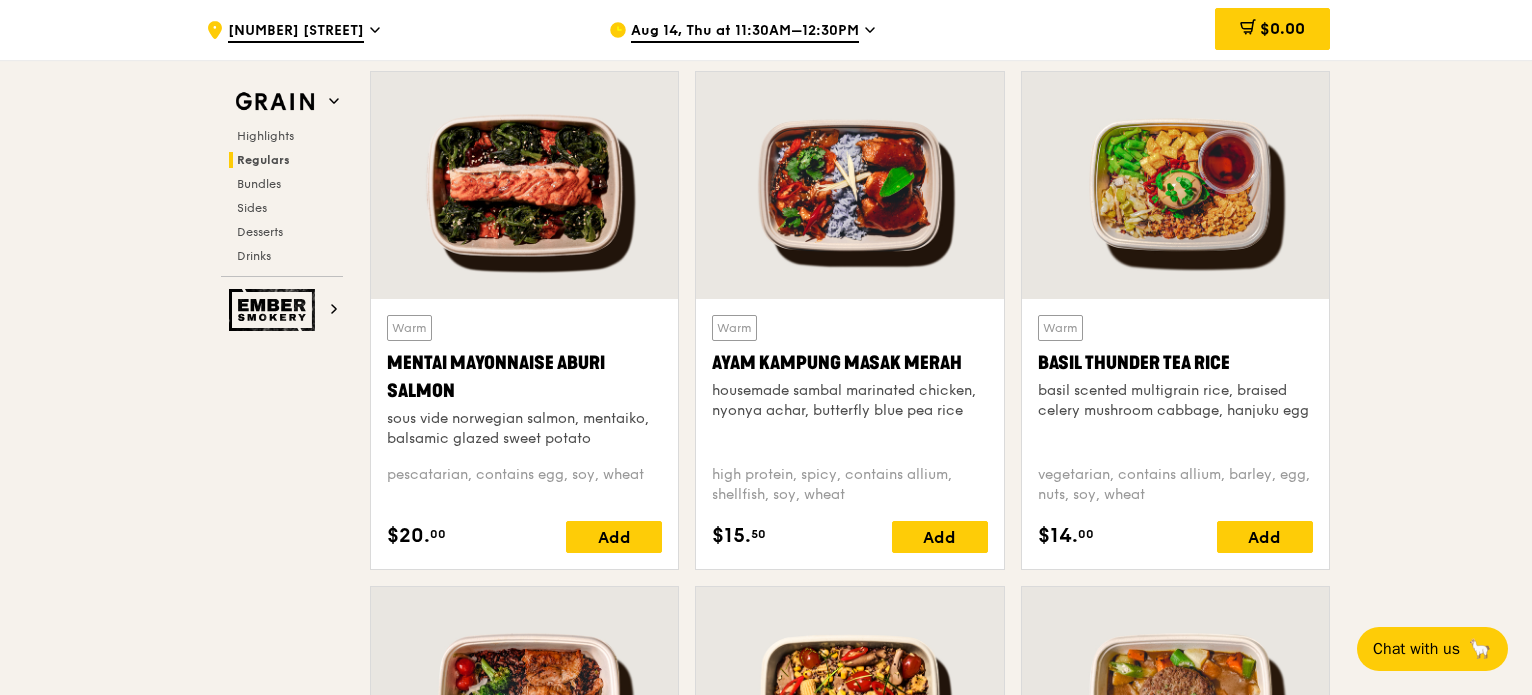 click at bounding box center (524, 185) 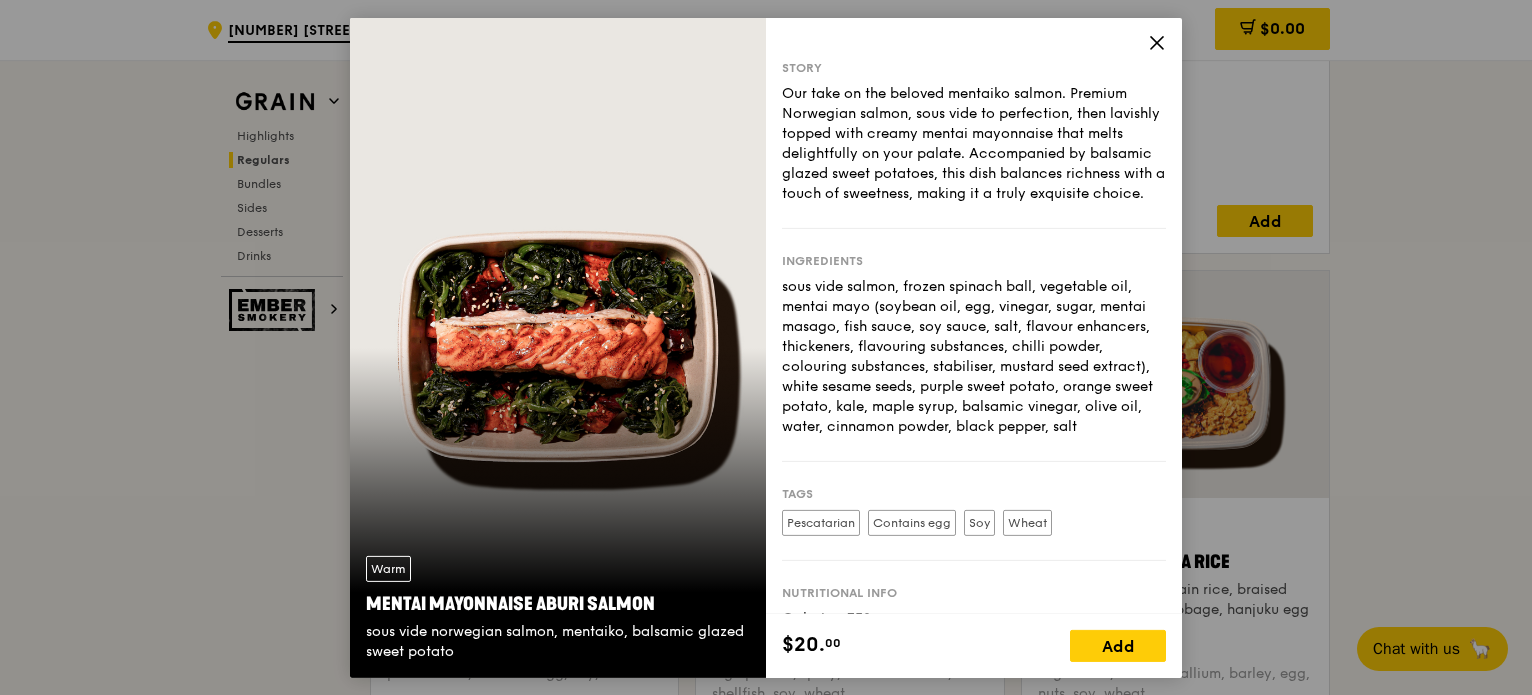 scroll, scrollTop: 1559, scrollLeft: 0, axis: vertical 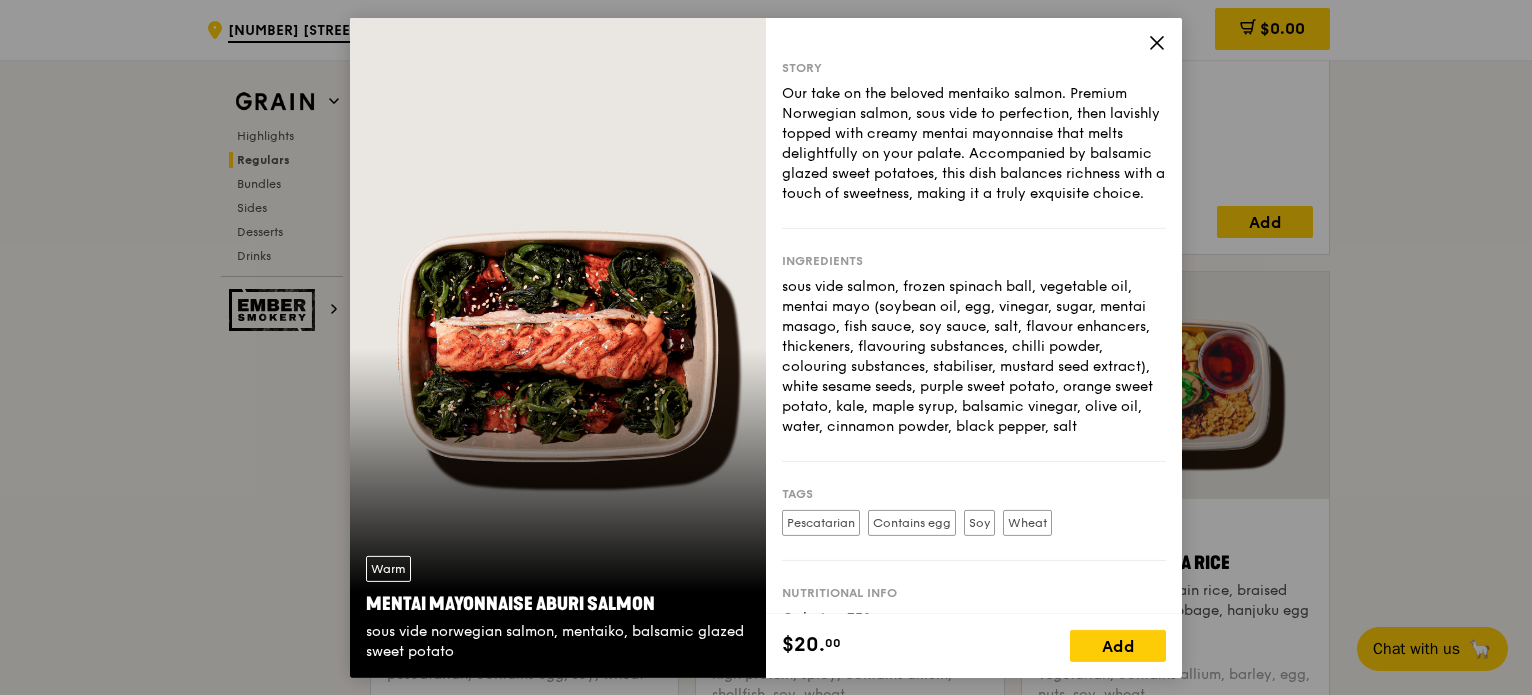 click 